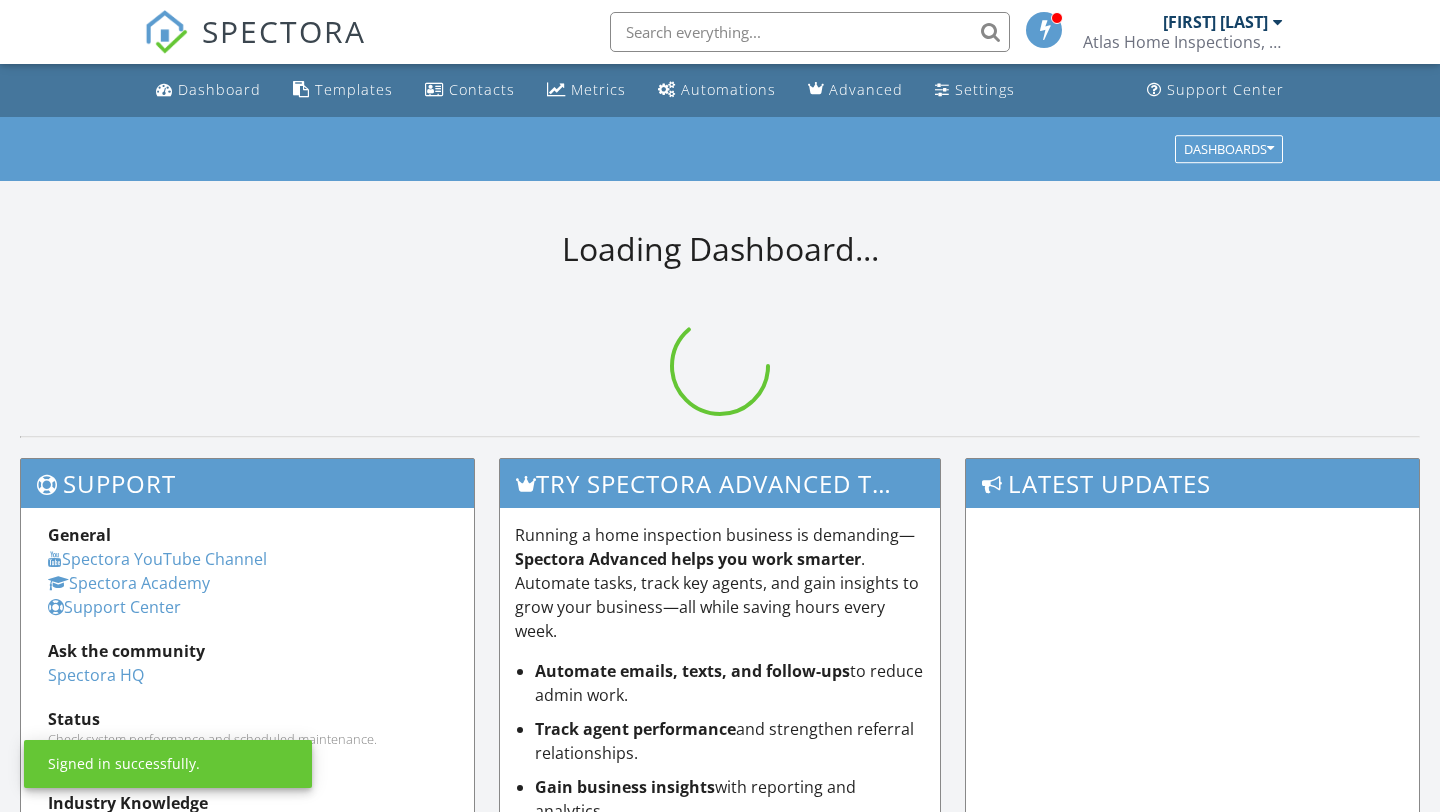 scroll, scrollTop: 0, scrollLeft: 0, axis: both 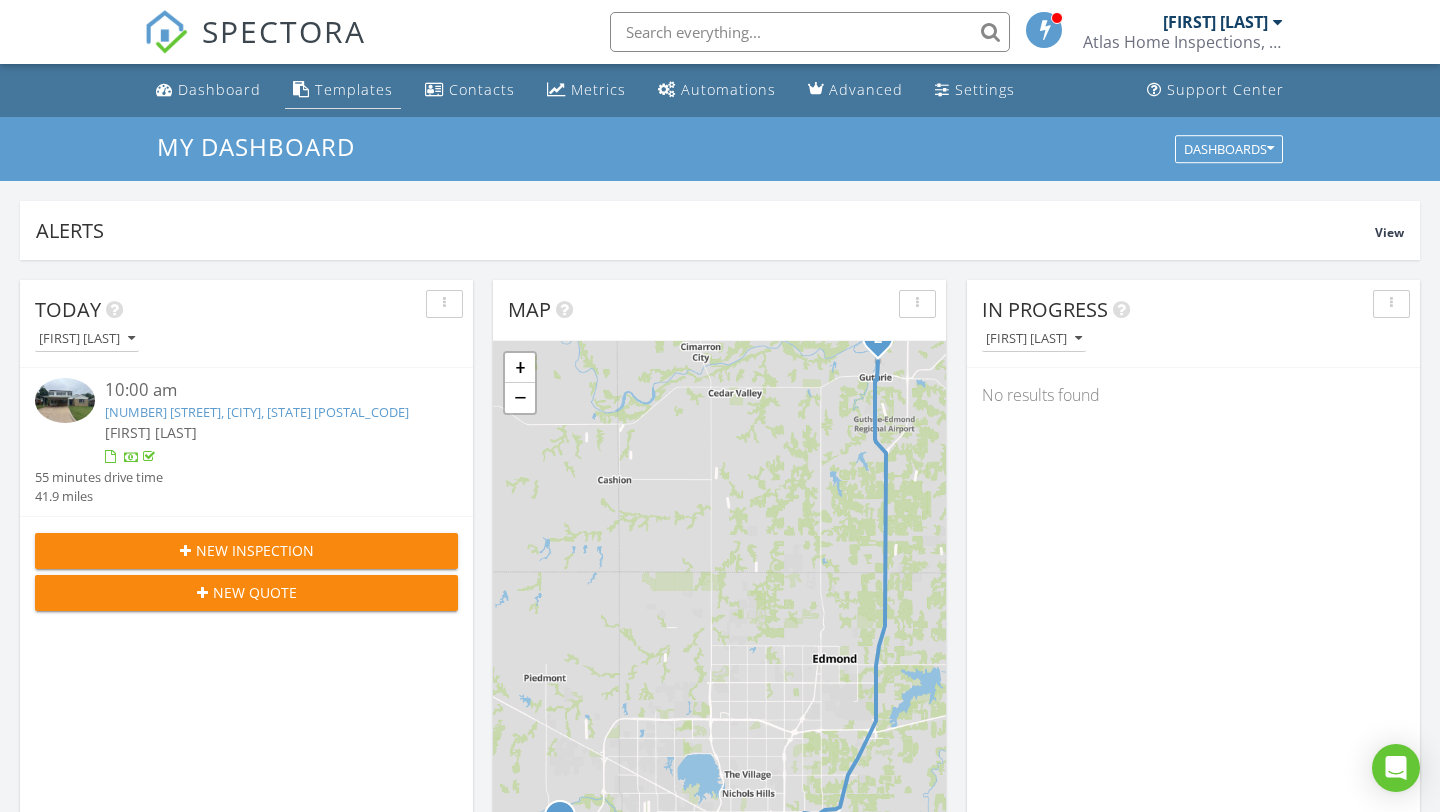 click on "Templates" at bounding box center (354, 89) 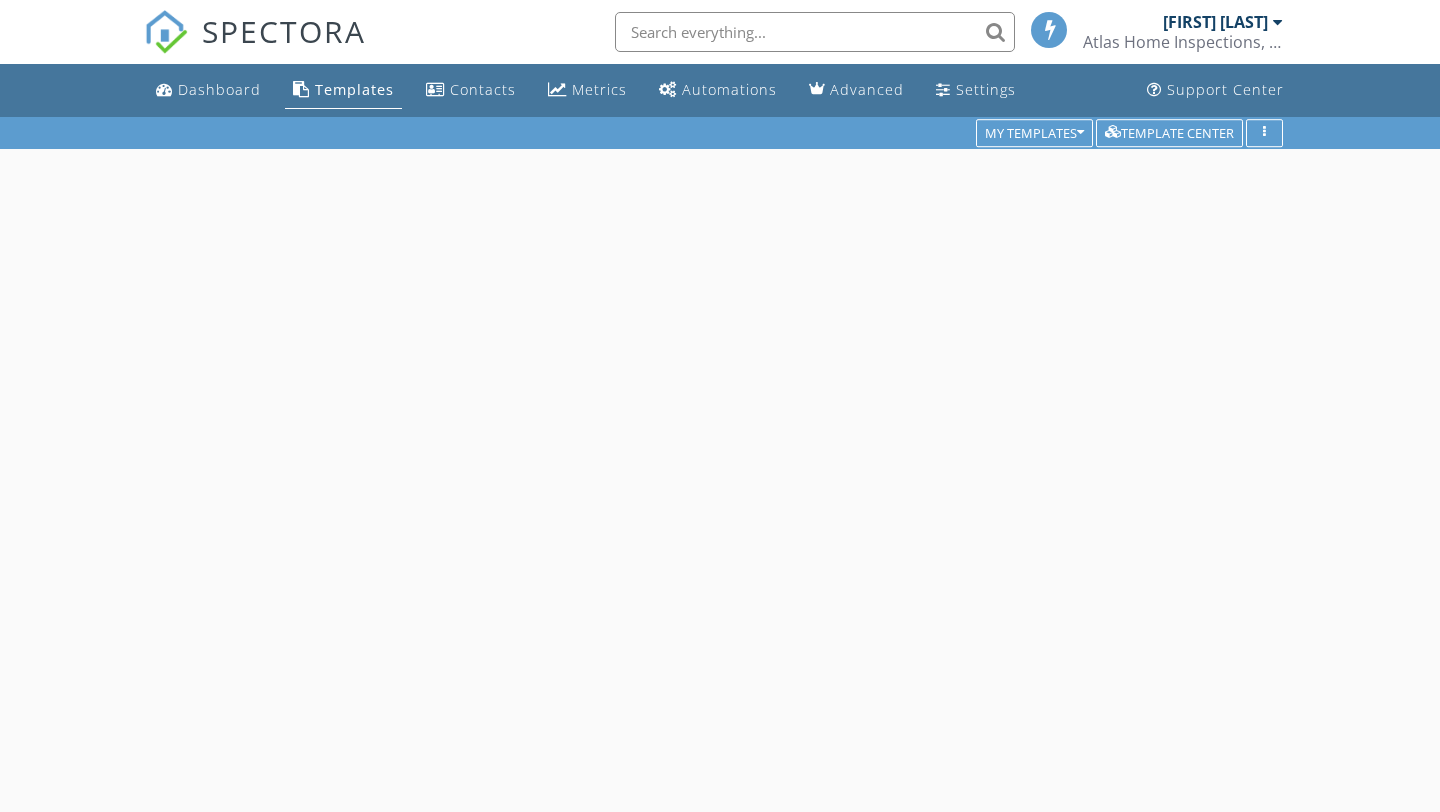 scroll, scrollTop: 0, scrollLeft: 0, axis: both 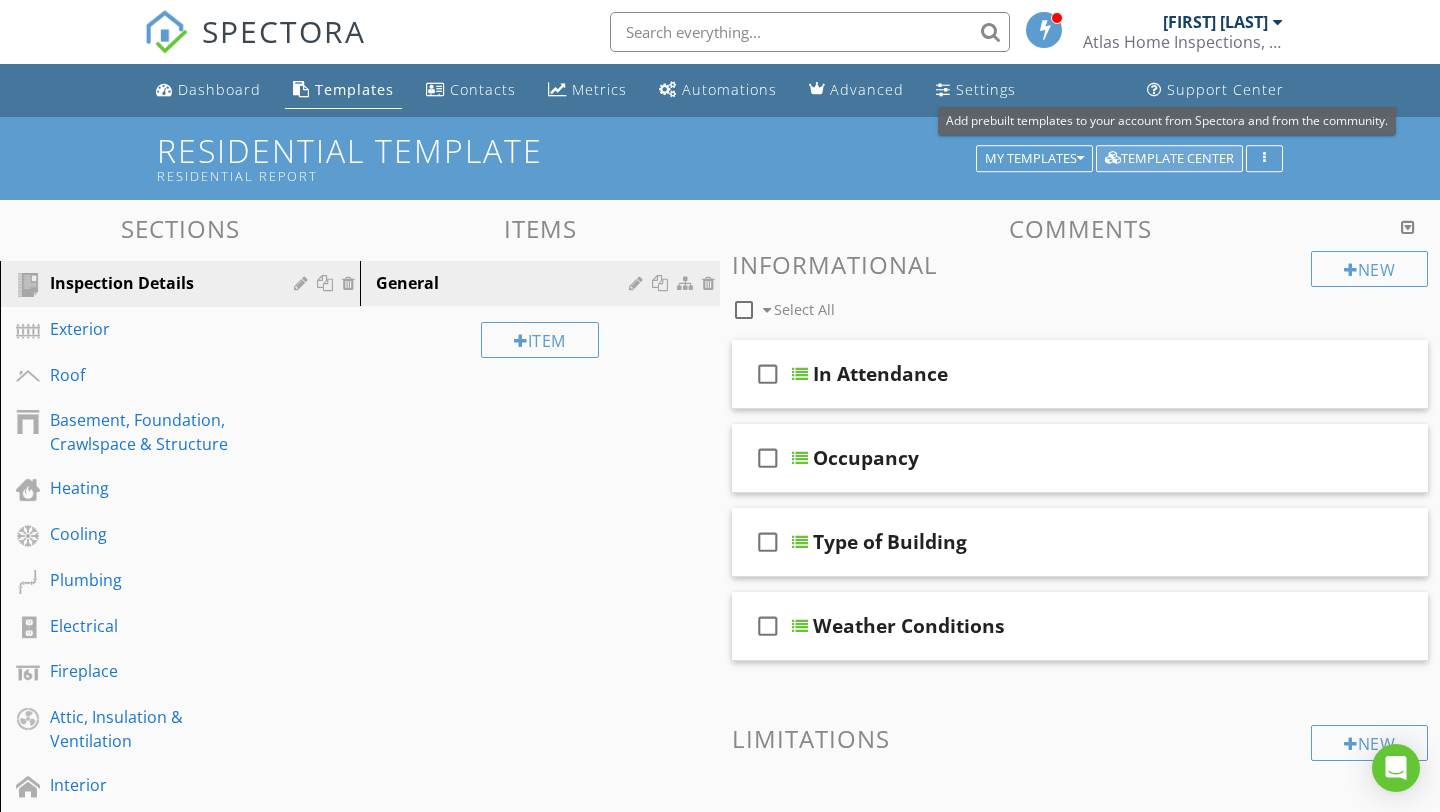 click on "Template Center" at bounding box center (1169, 159) 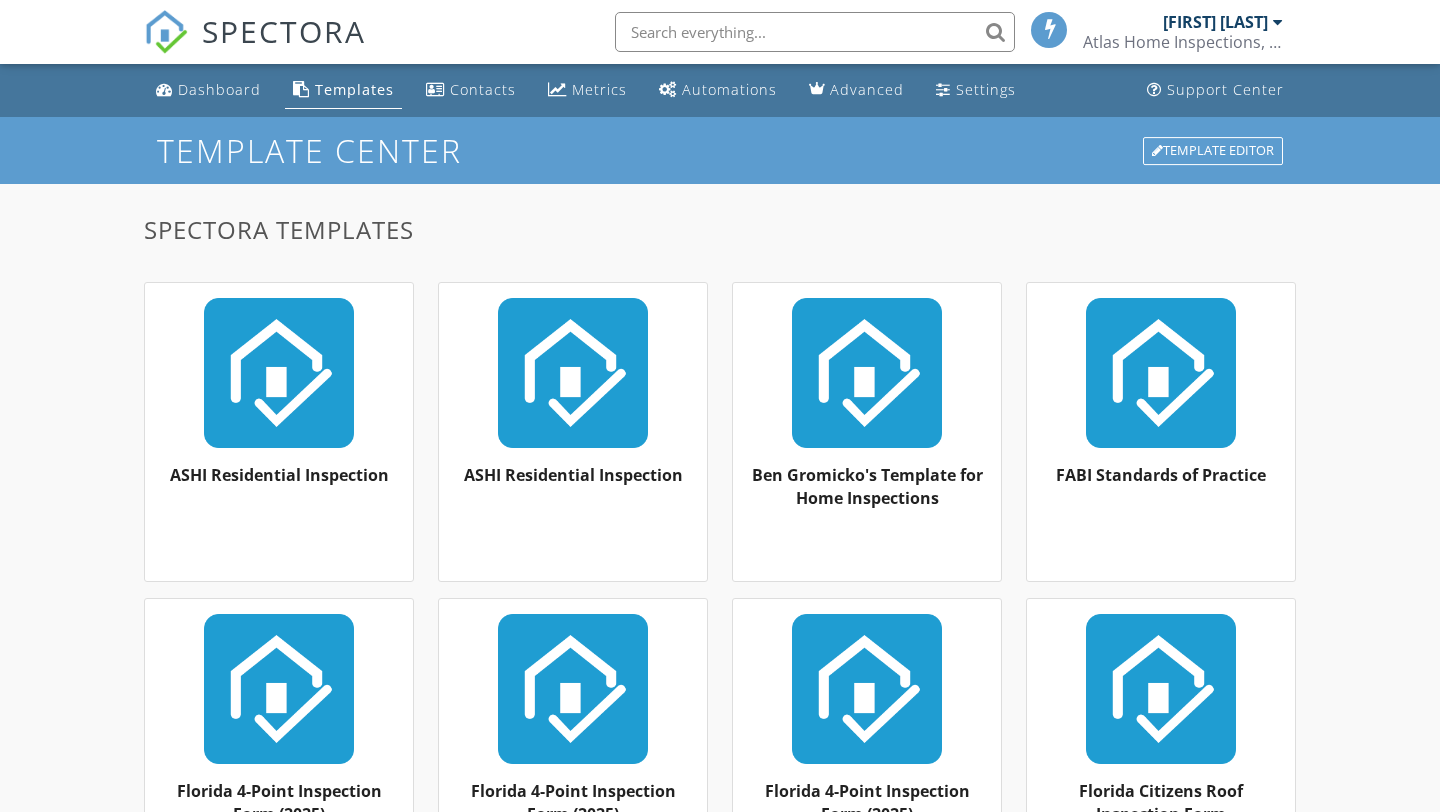 scroll, scrollTop: 0, scrollLeft: 0, axis: both 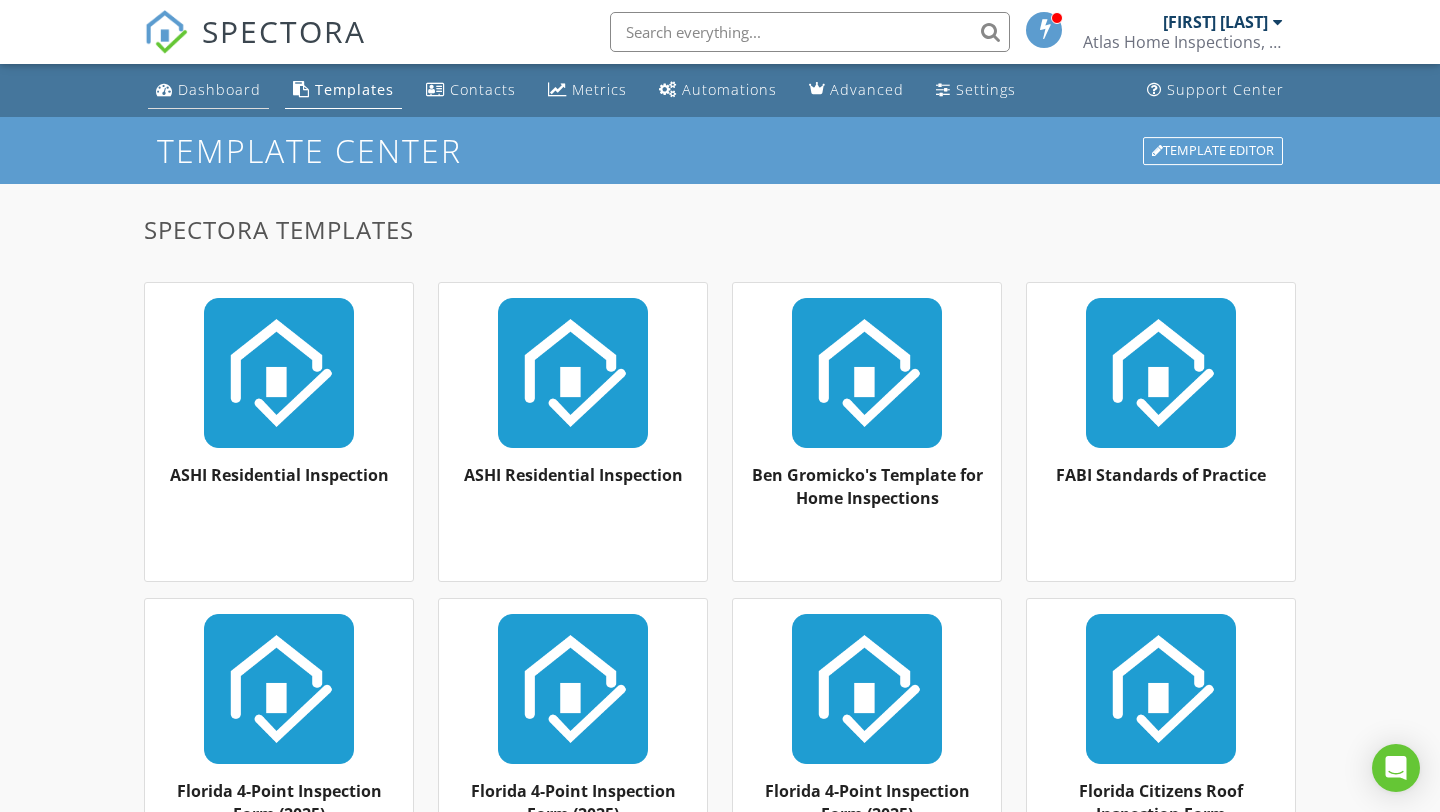 click on "Dashboard" at bounding box center (219, 89) 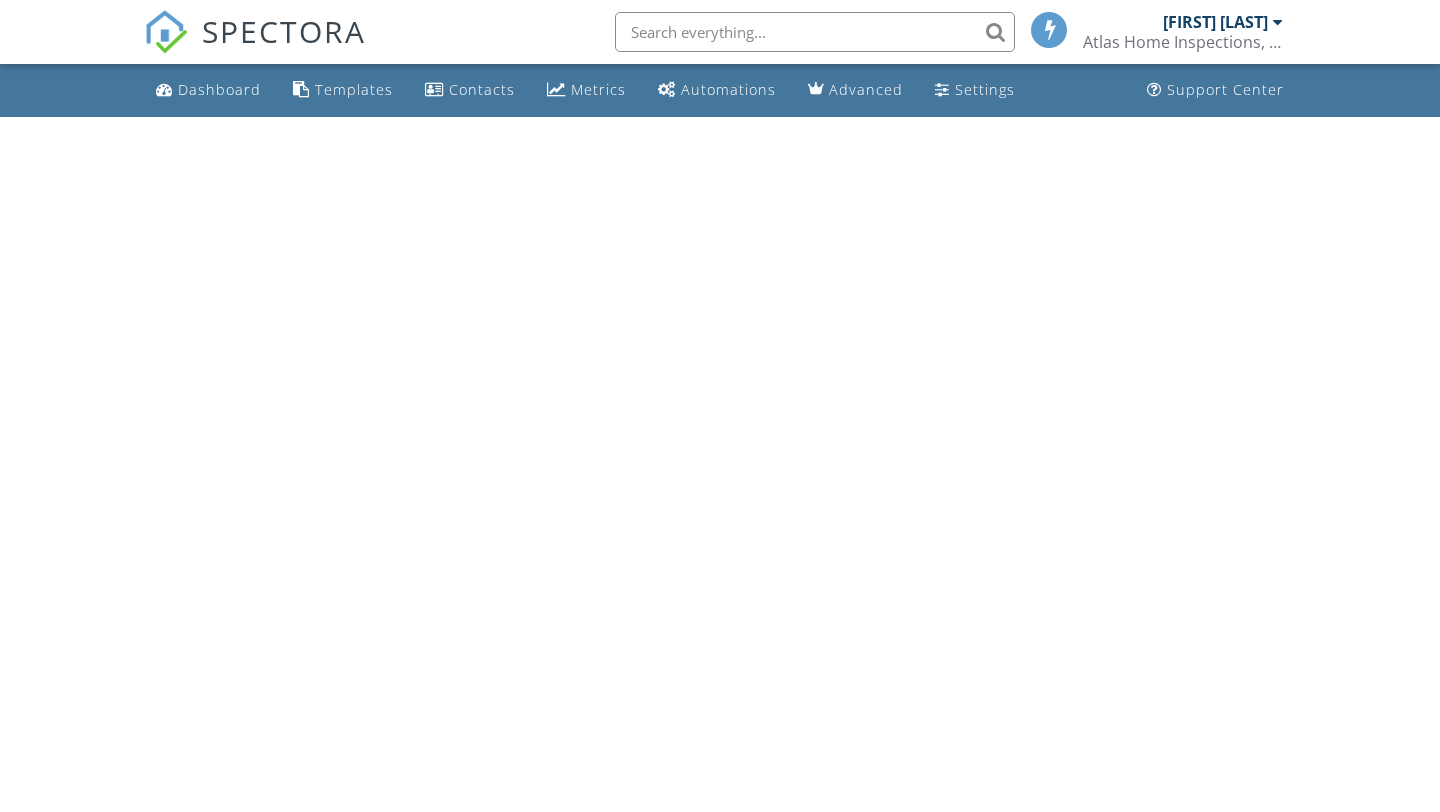 scroll, scrollTop: 0, scrollLeft: 0, axis: both 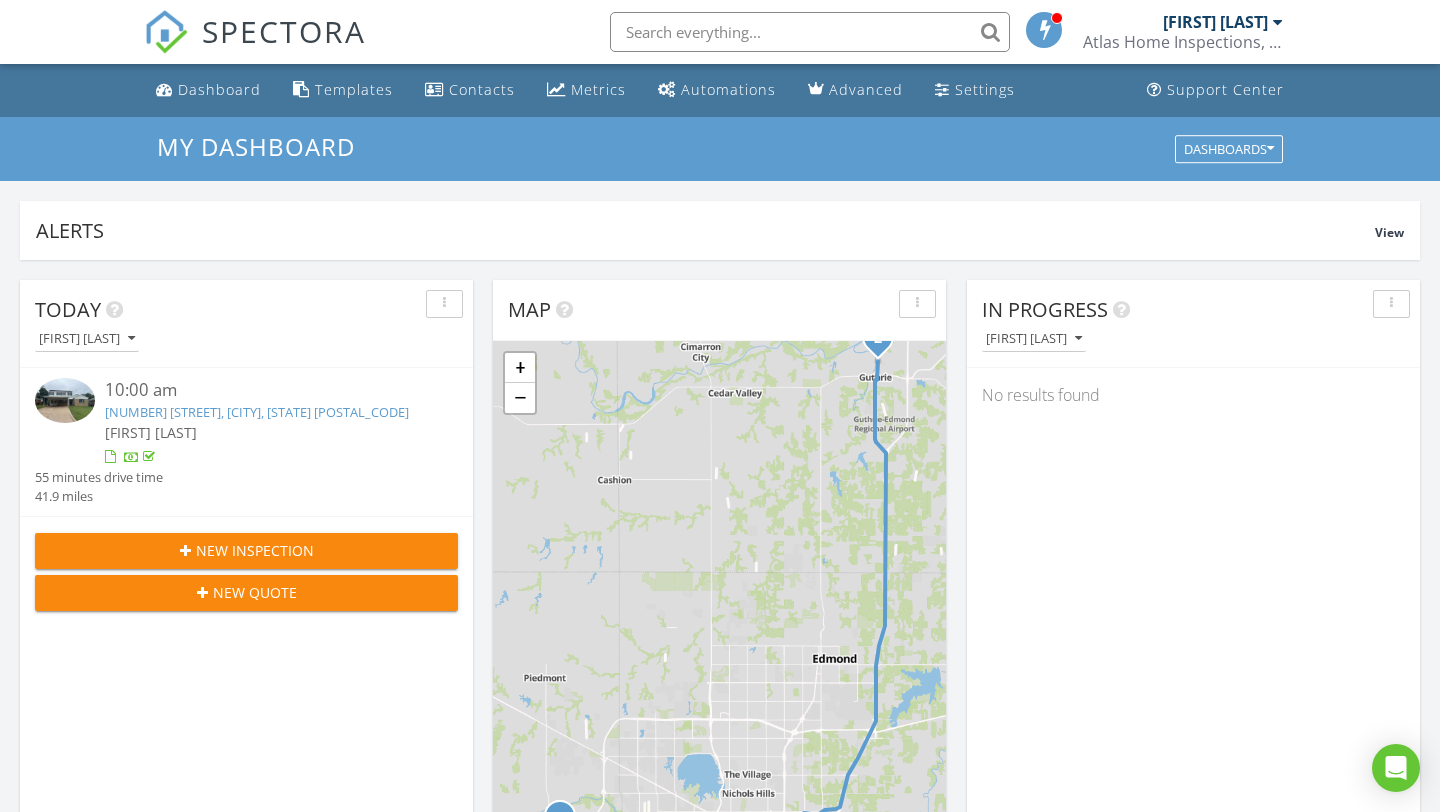 click at bounding box center (810, 32) 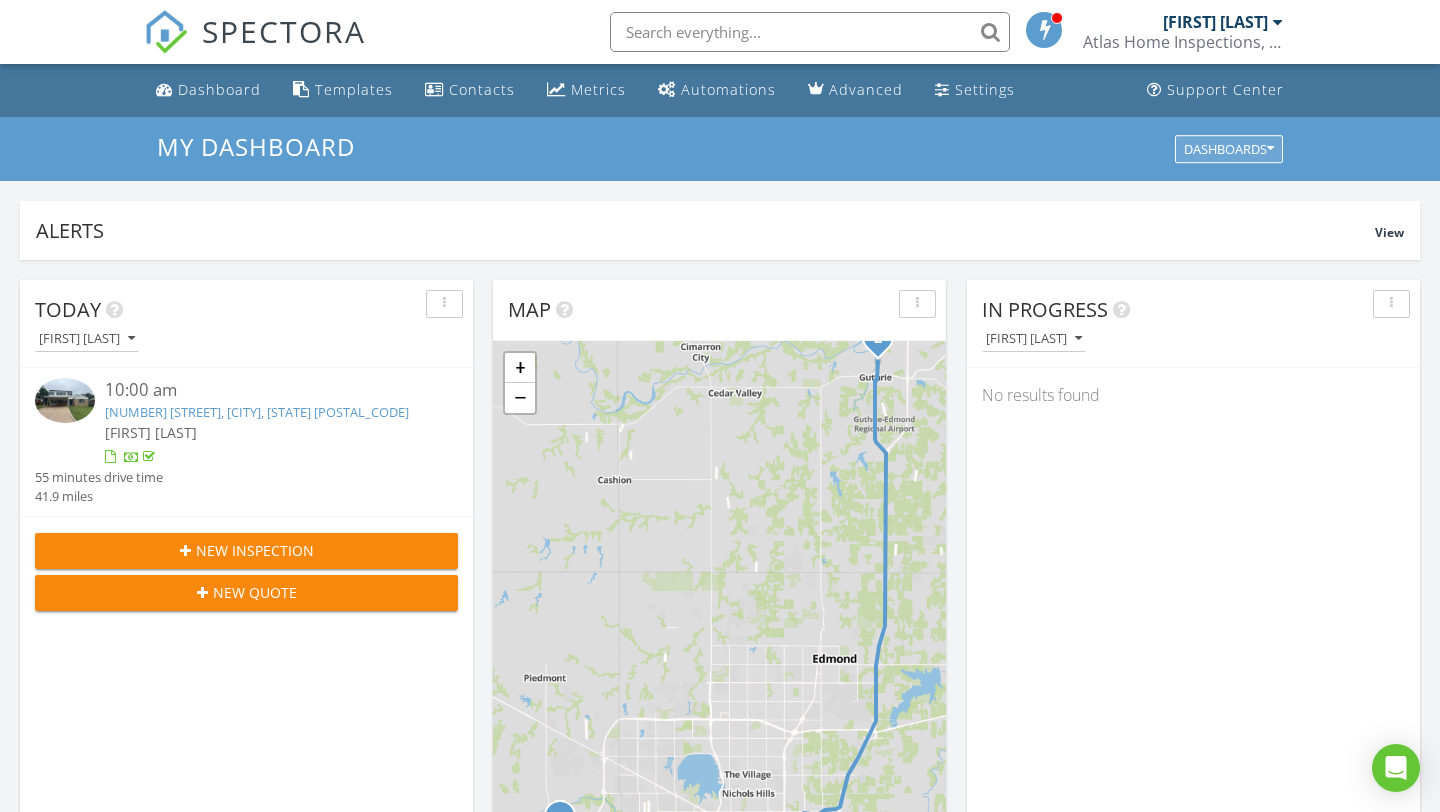 click on "Dashboards" at bounding box center [1229, 149] 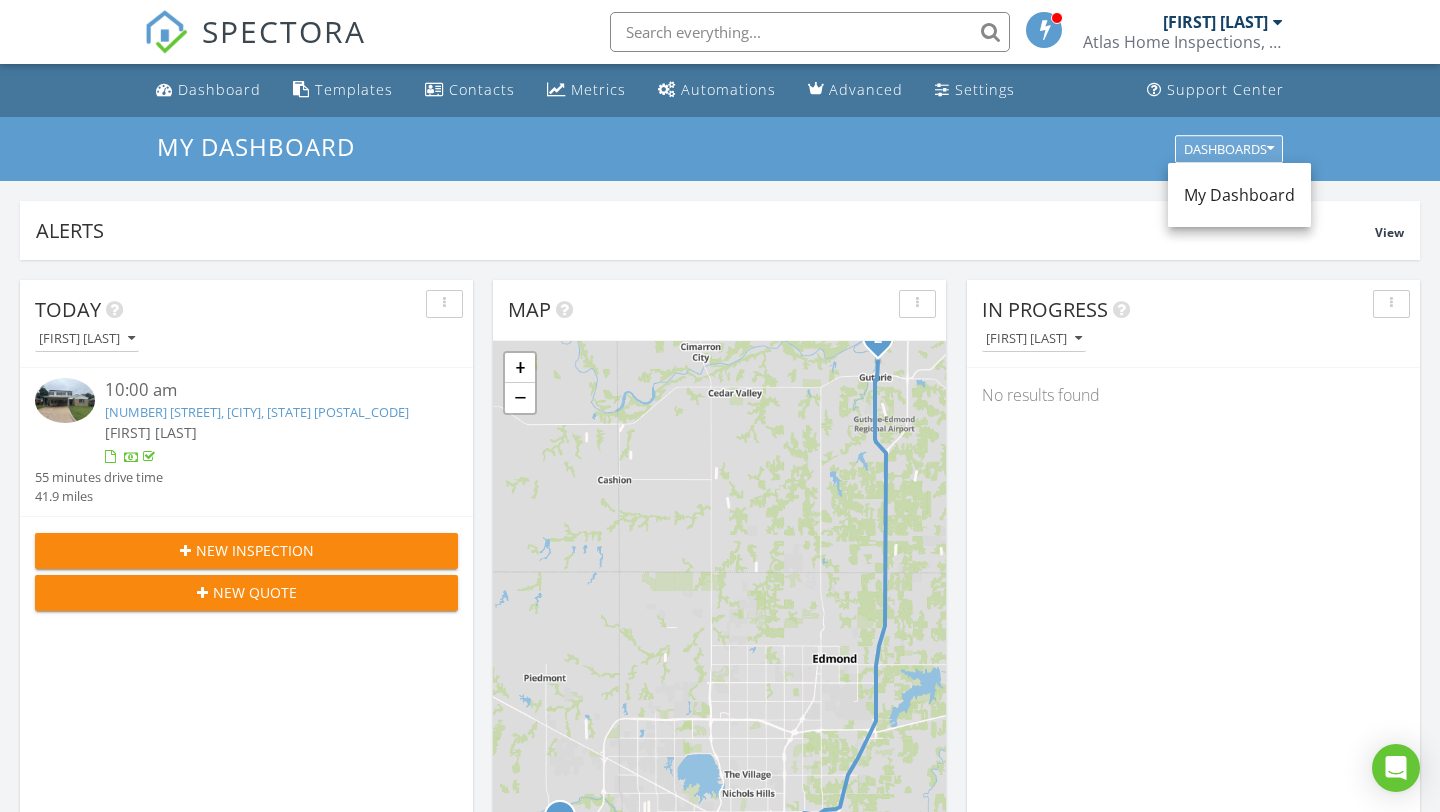 click on "Dashboards" at bounding box center (1229, 149) 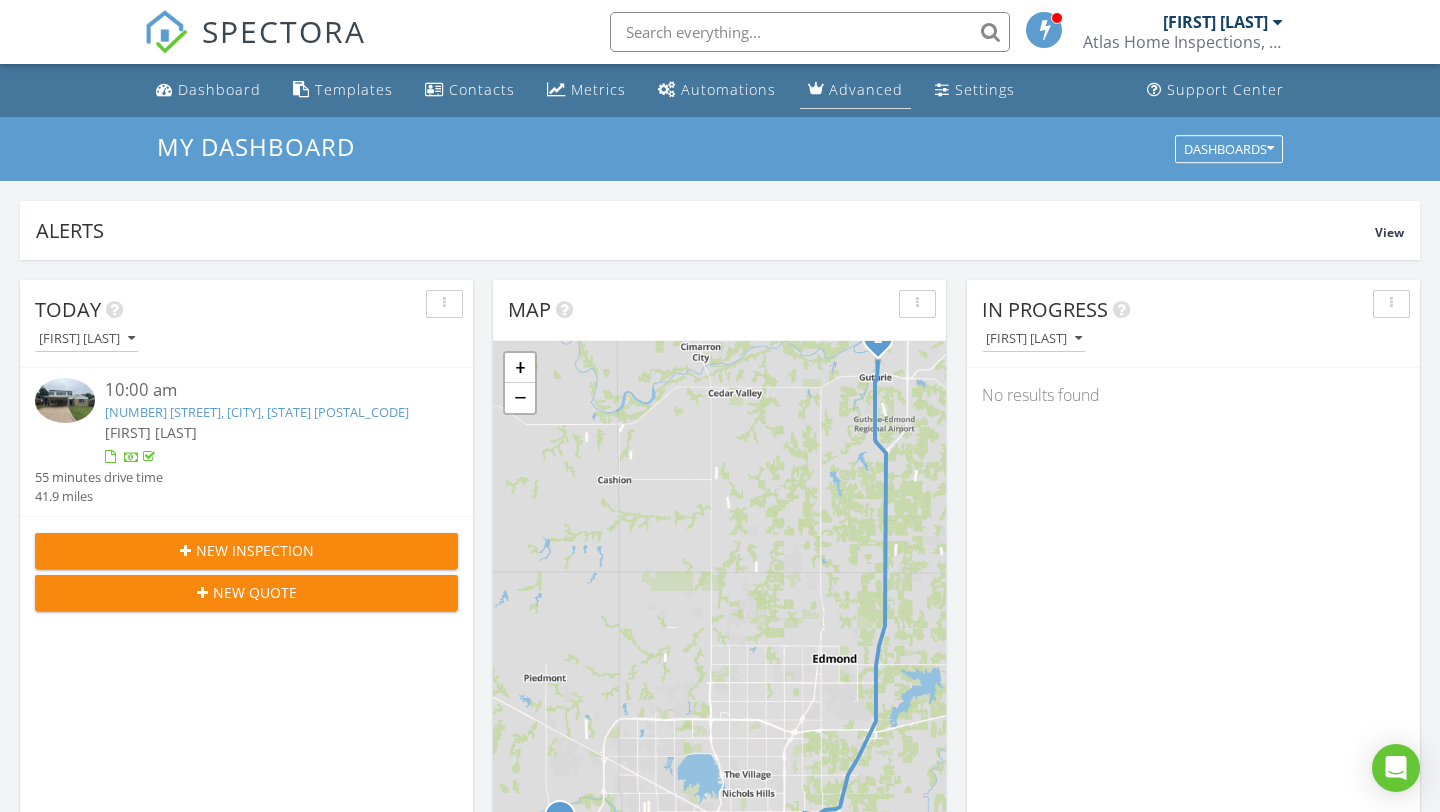 click on "Advanced" at bounding box center (866, 89) 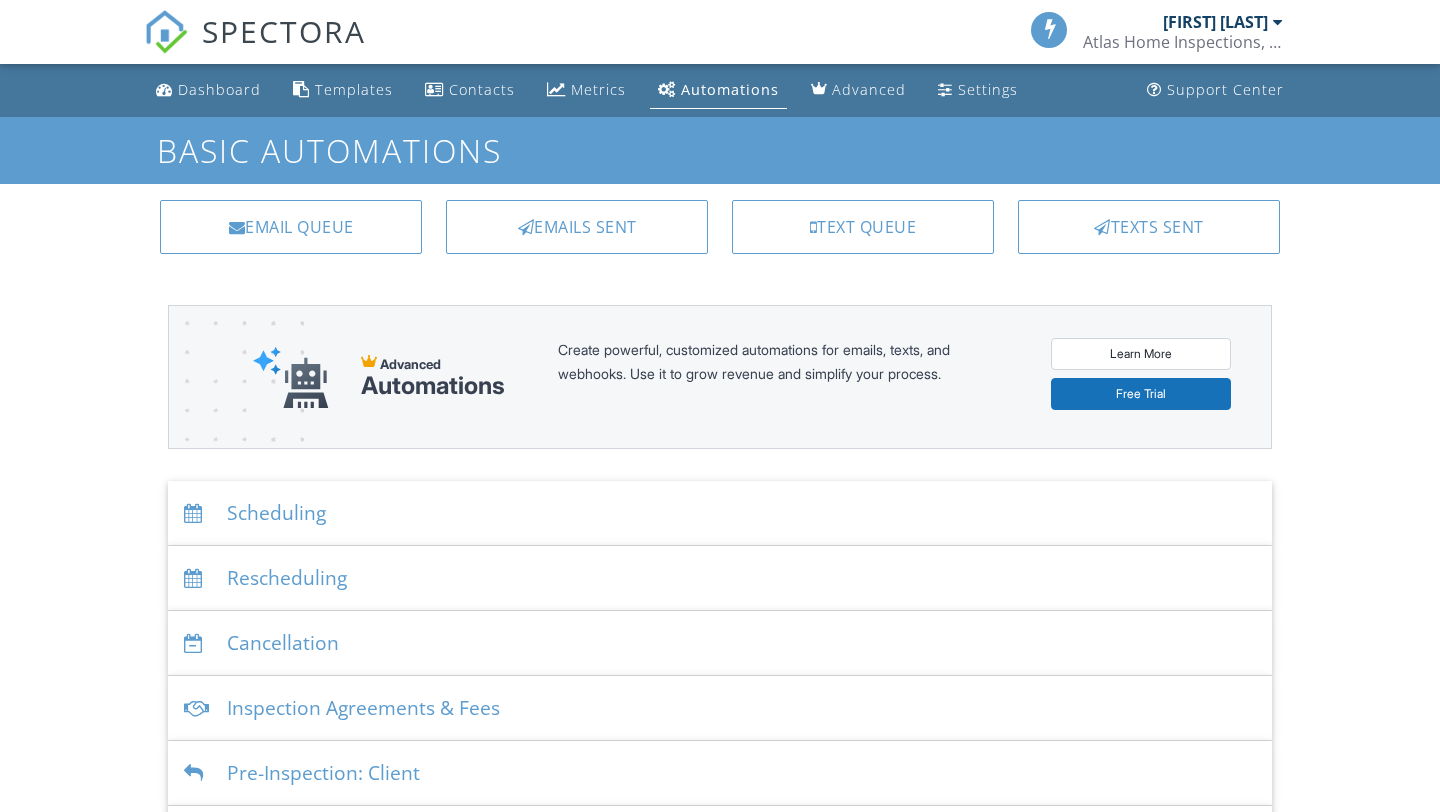 scroll, scrollTop: 0, scrollLeft: 0, axis: both 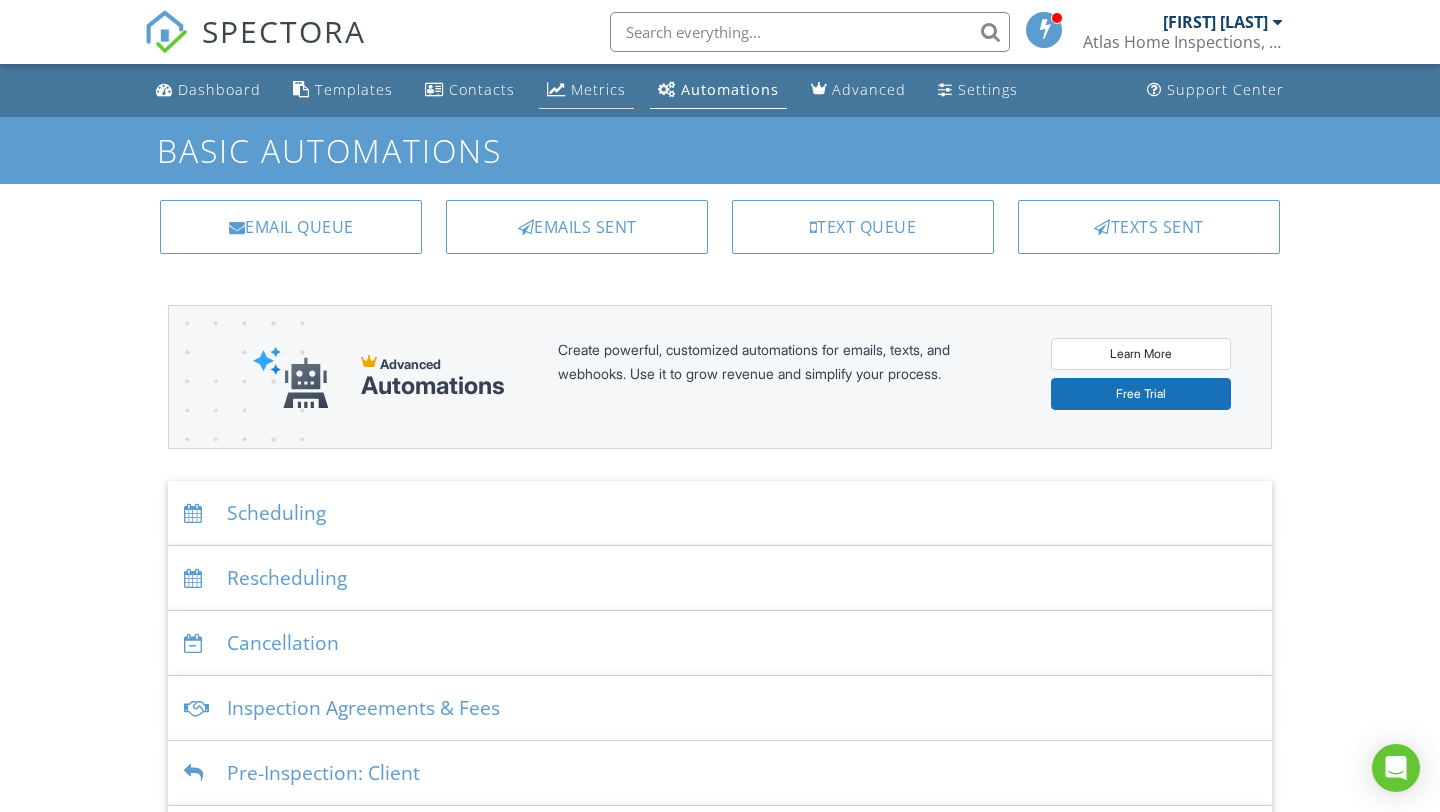 click on "Metrics" at bounding box center (598, 89) 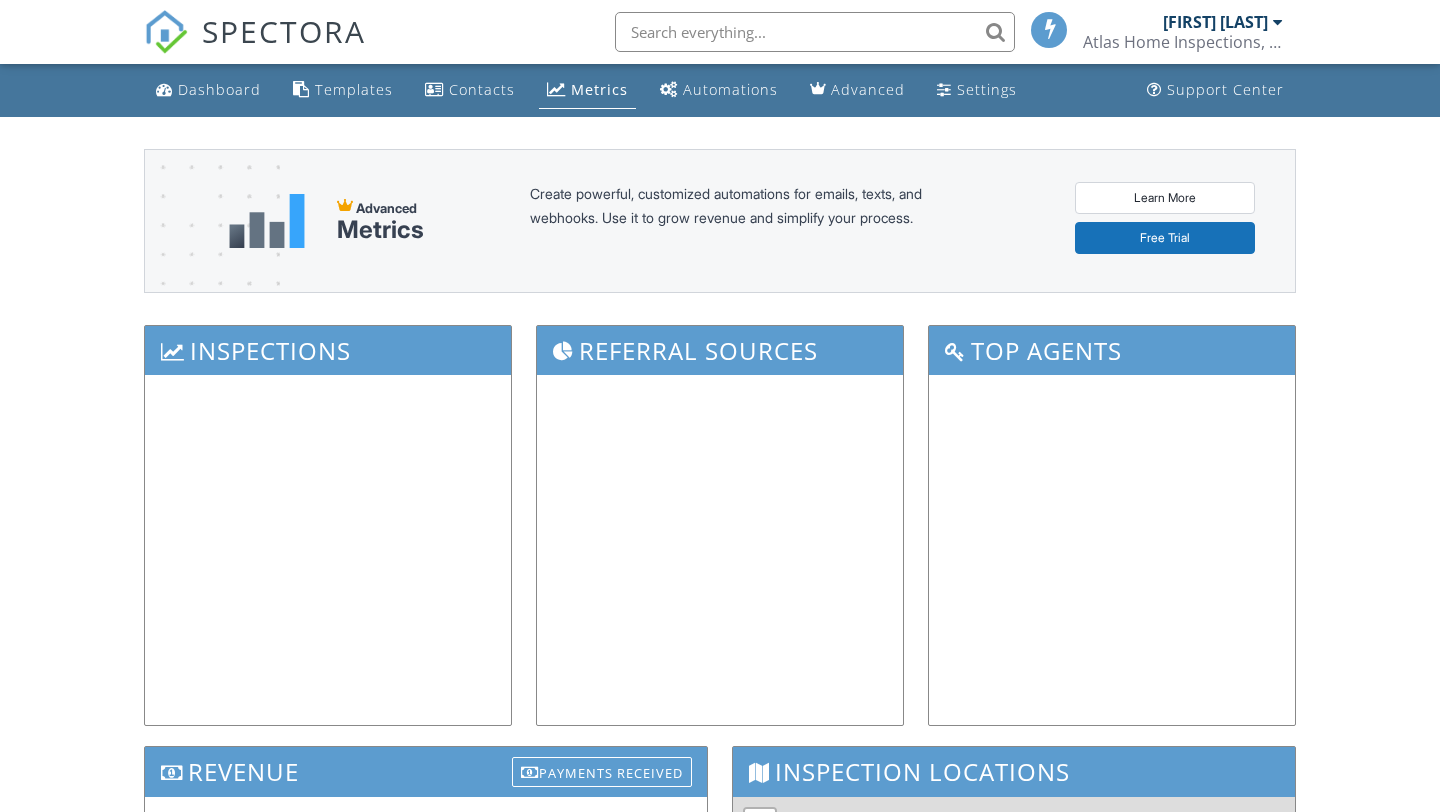 scroll, scrollTop: 0, scrollLeft: 0, axis: both 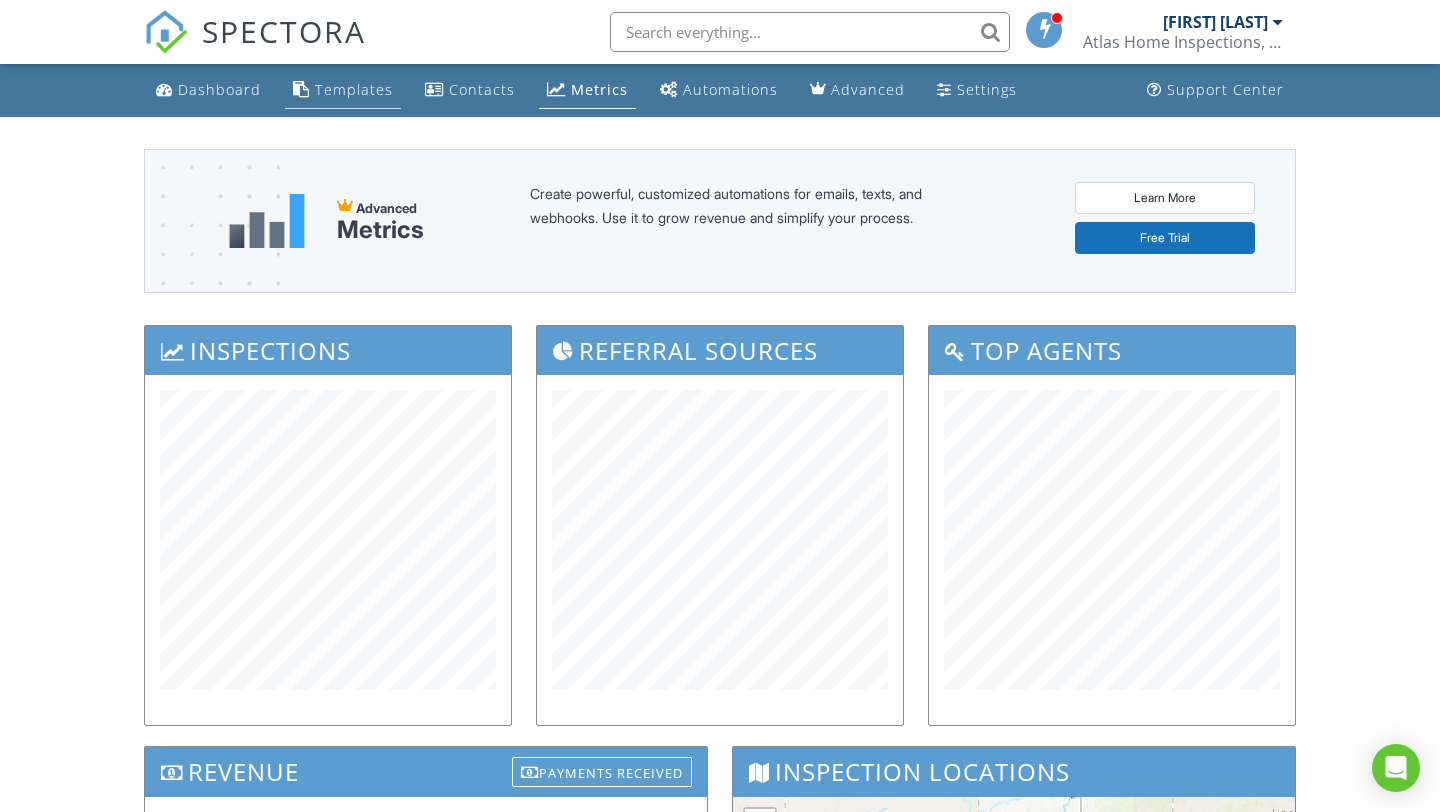 click on "Templates" at bounding box center (354, 89) 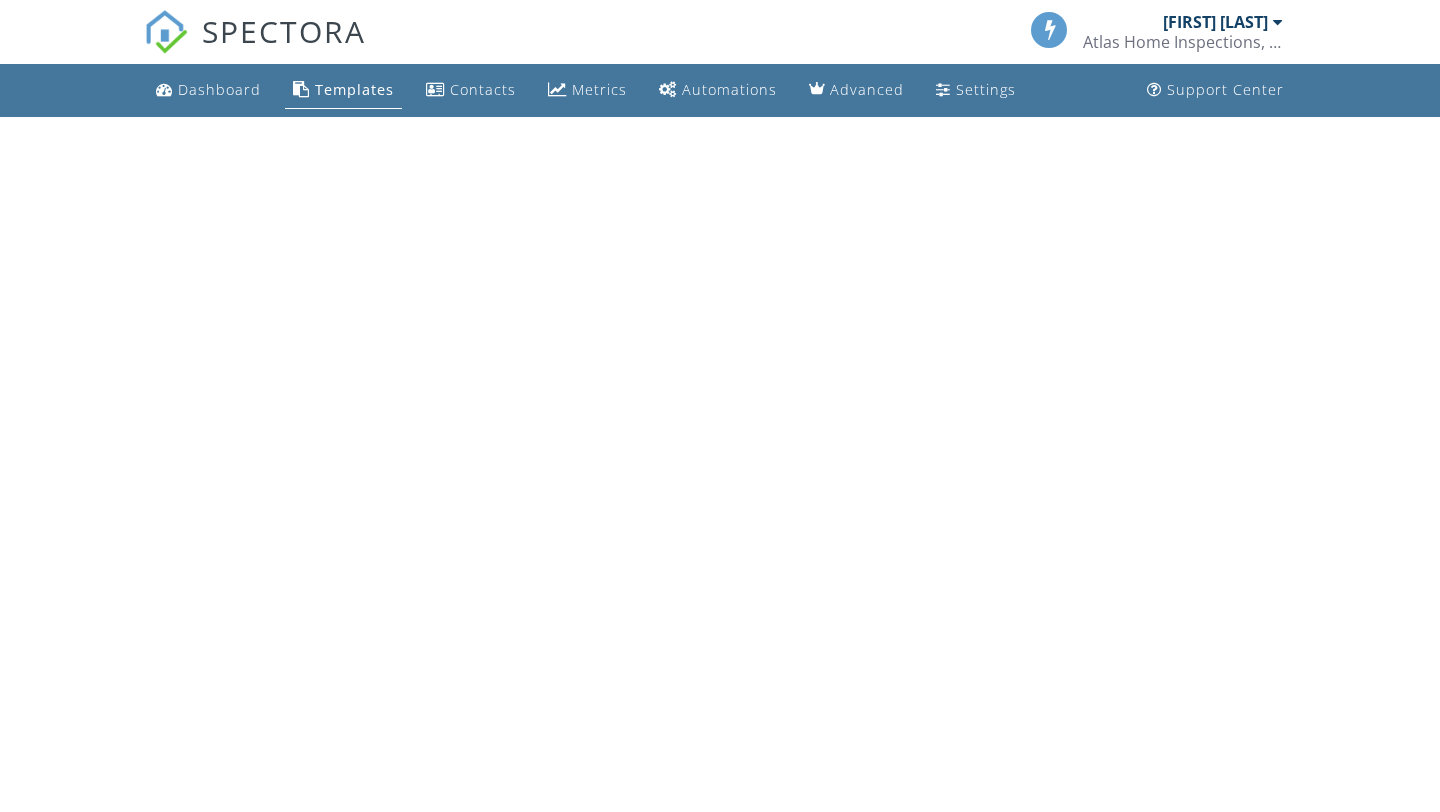 scroll, scrollTop: 0, scrollLeft: 0, axis: both 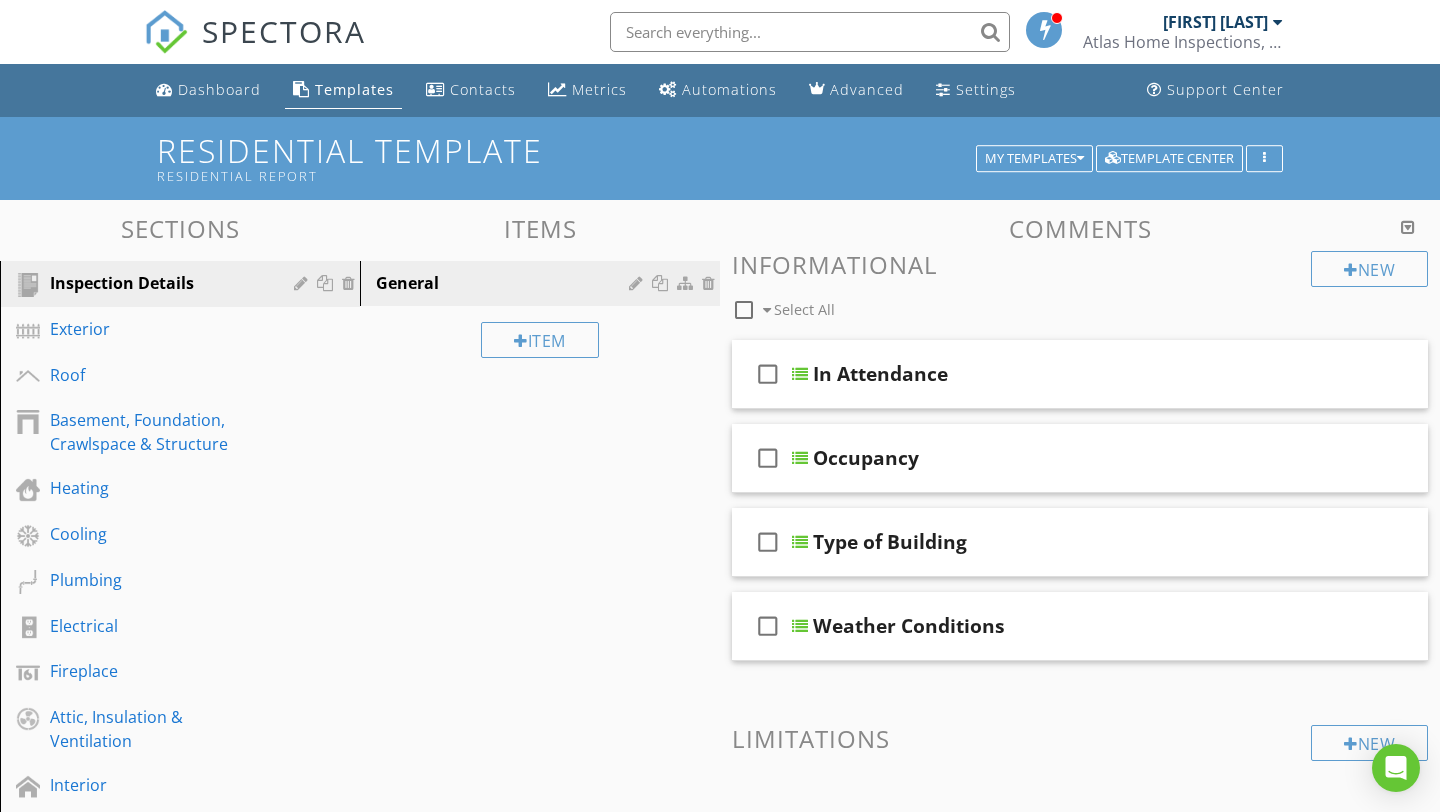 click at bounding box center [810, 32] 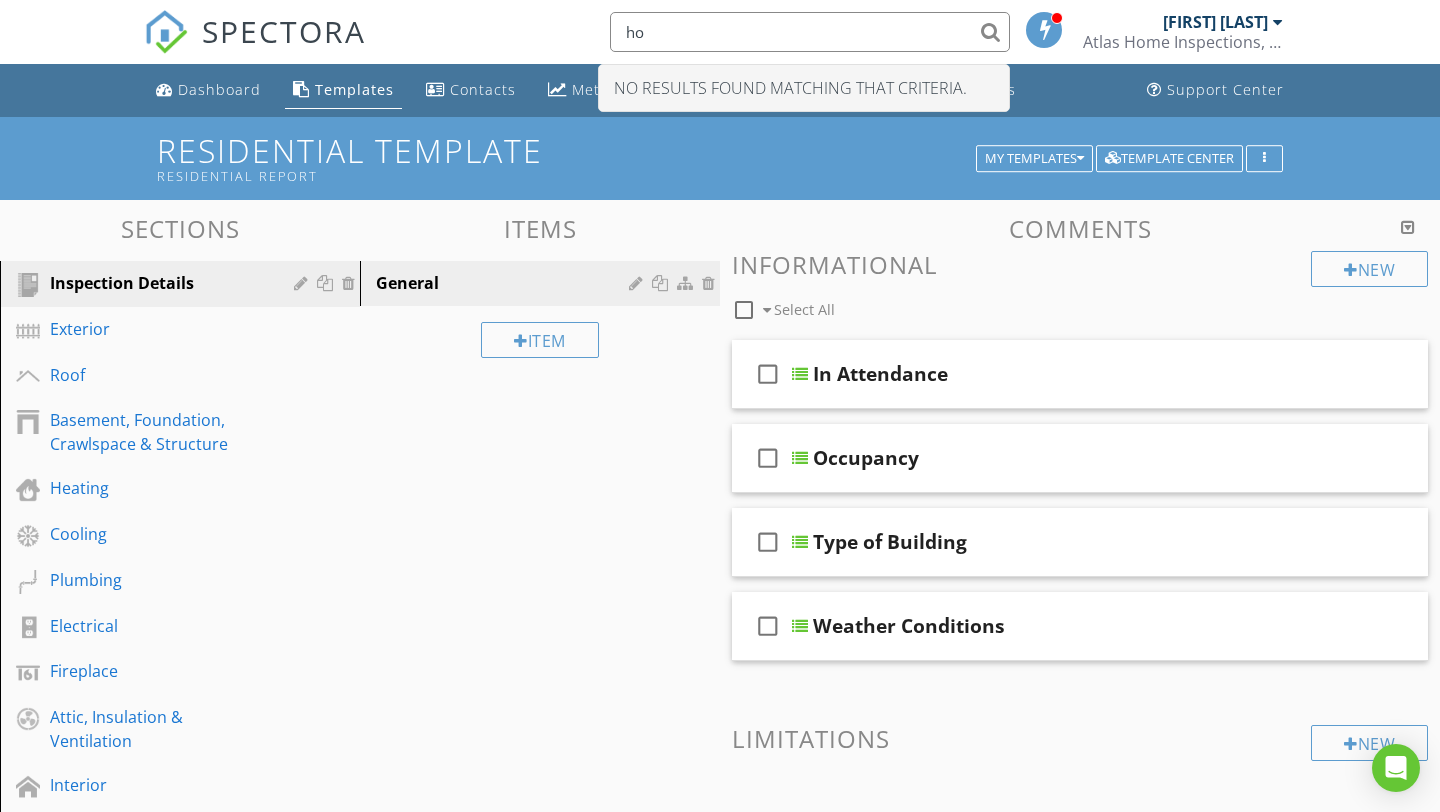 type on "h" 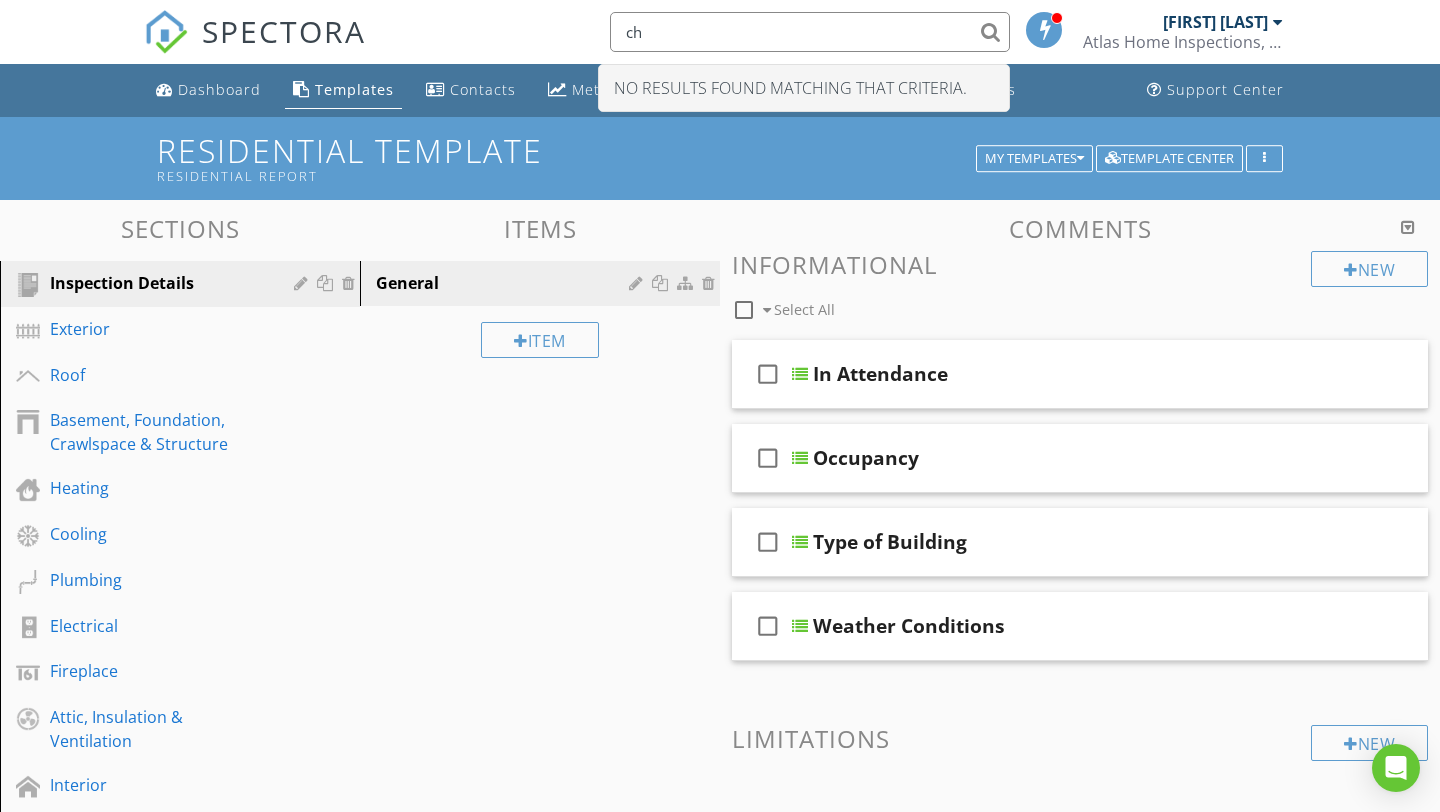 type on "c" 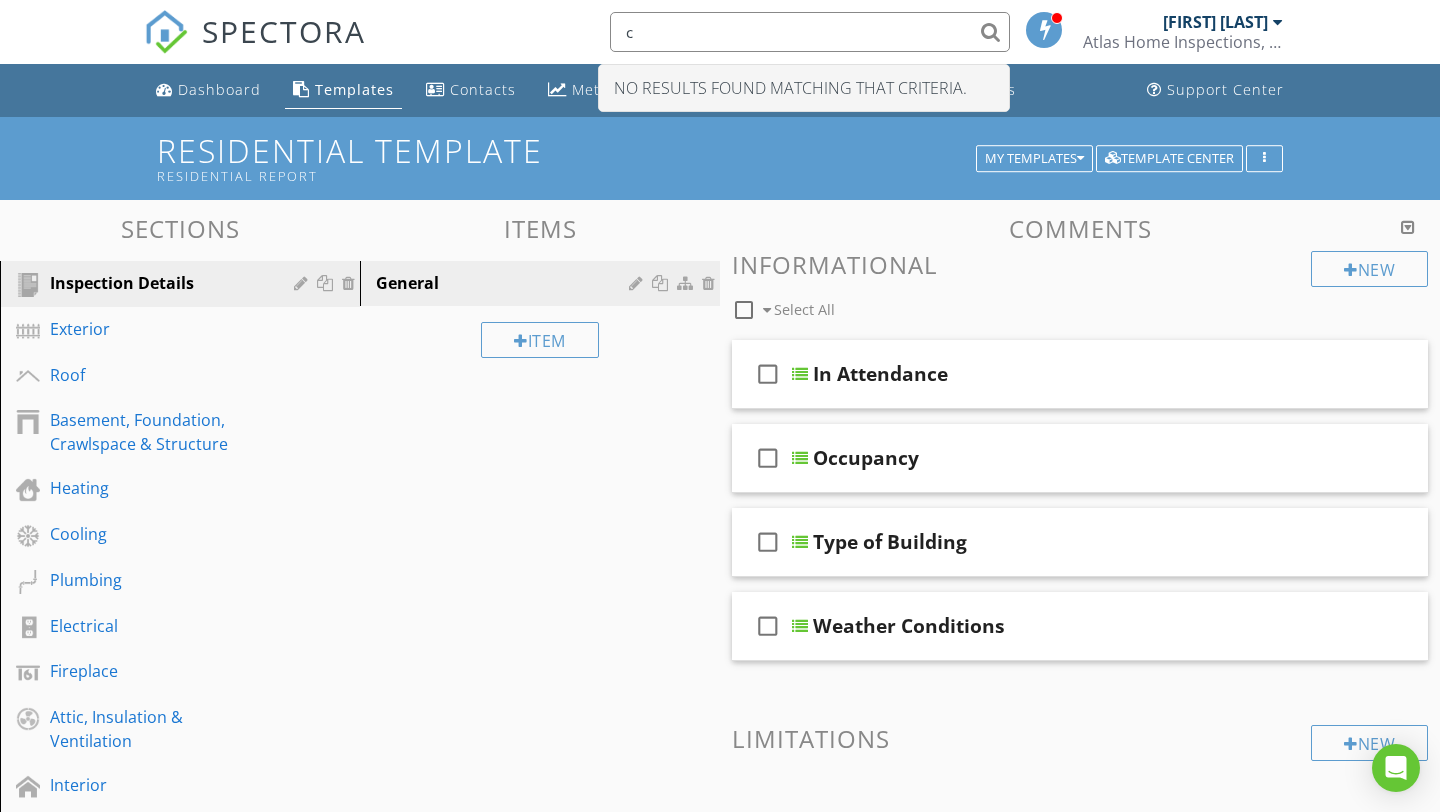 type 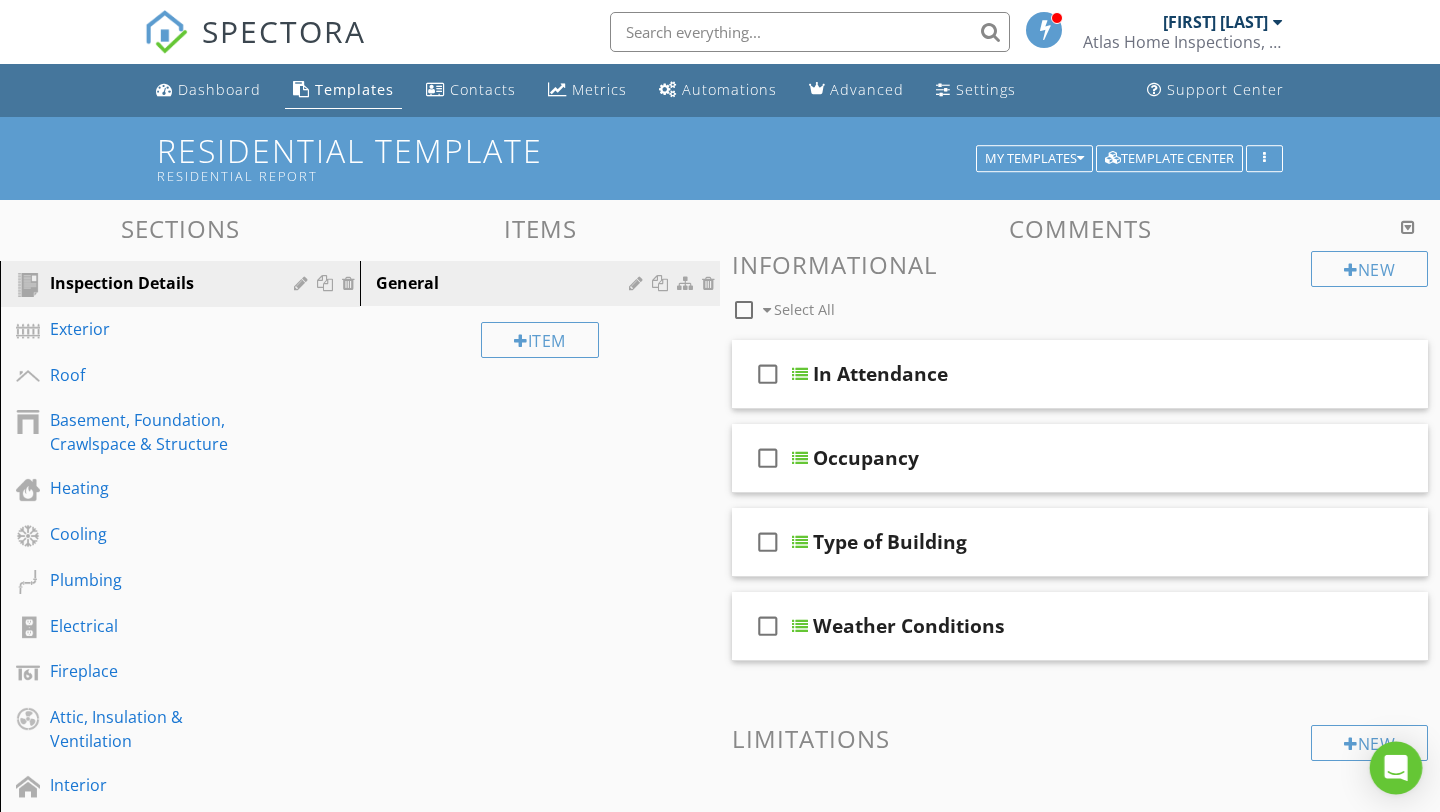 click at bounding box center [1396, 768] 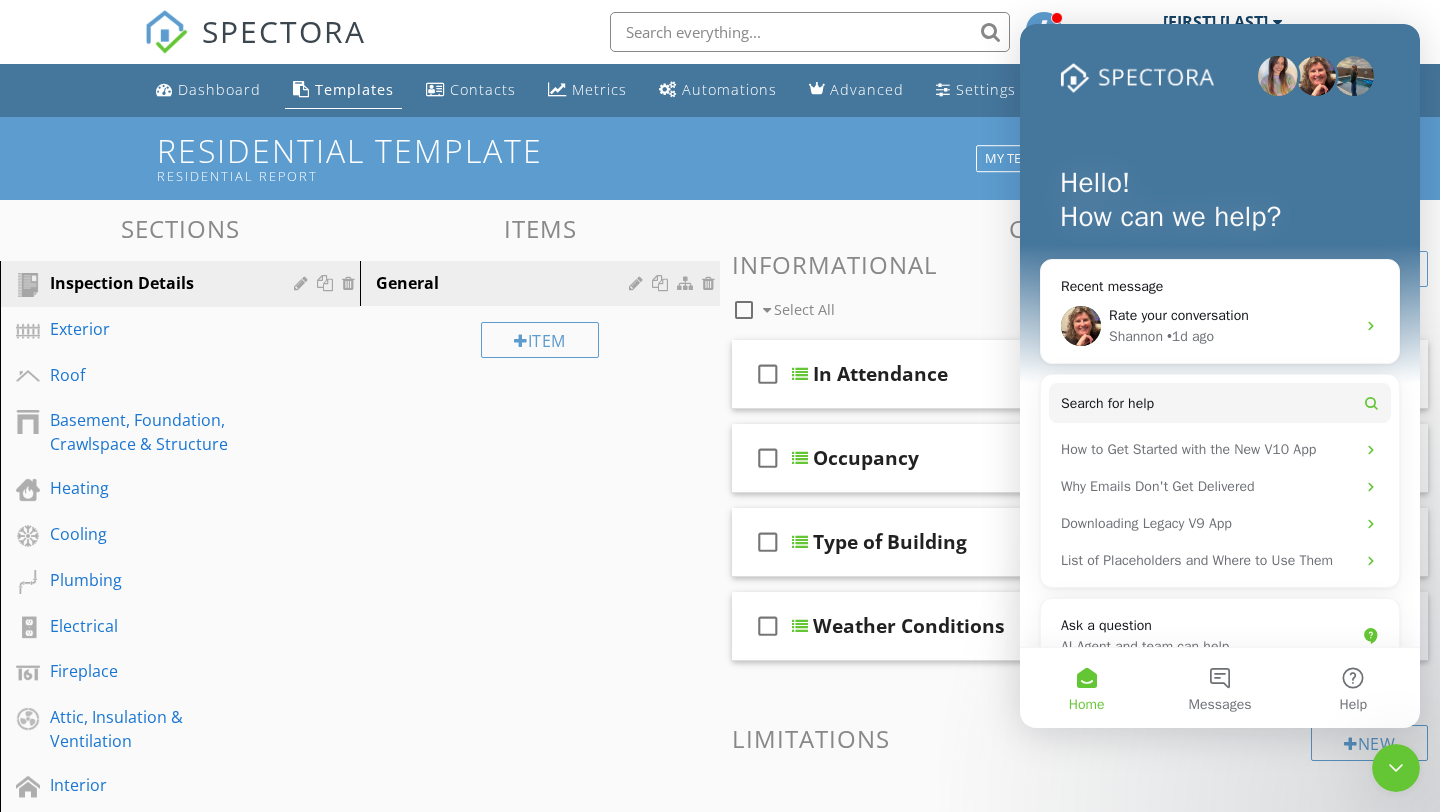 scroll, scrollTop: 0, scrollLeft: 0, axis: both 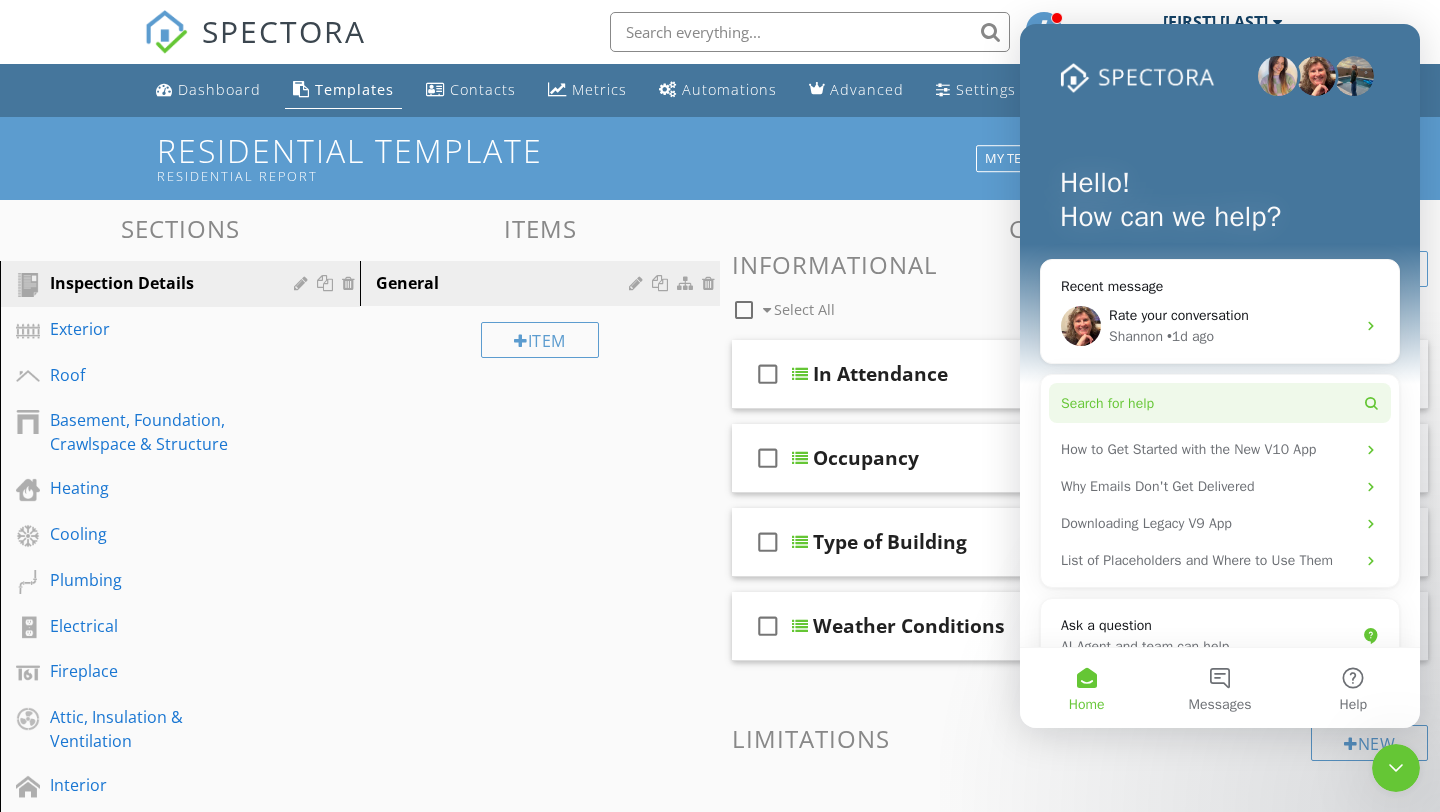 click on "Search for help" at bounding box center (1107, 403) 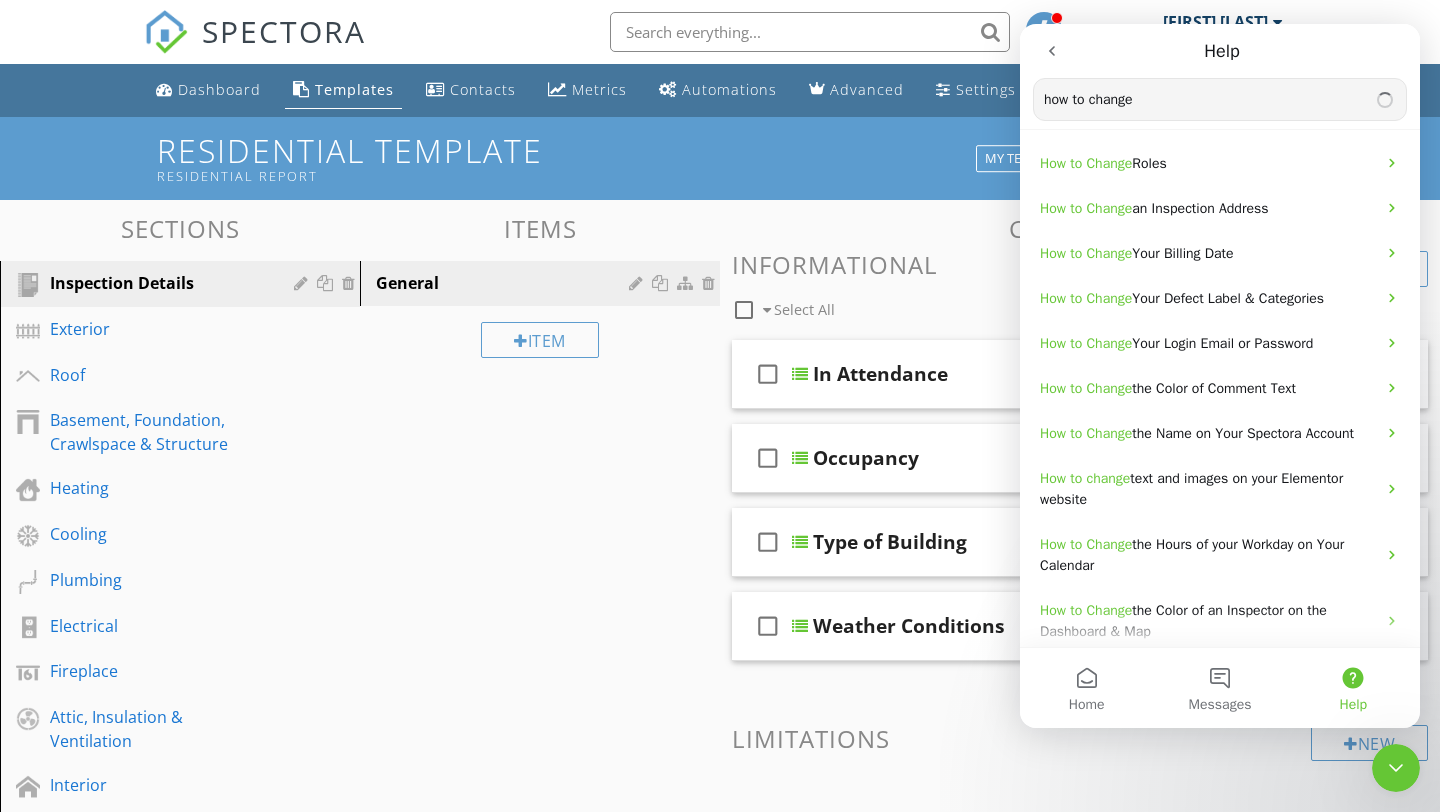 type on "how to change" 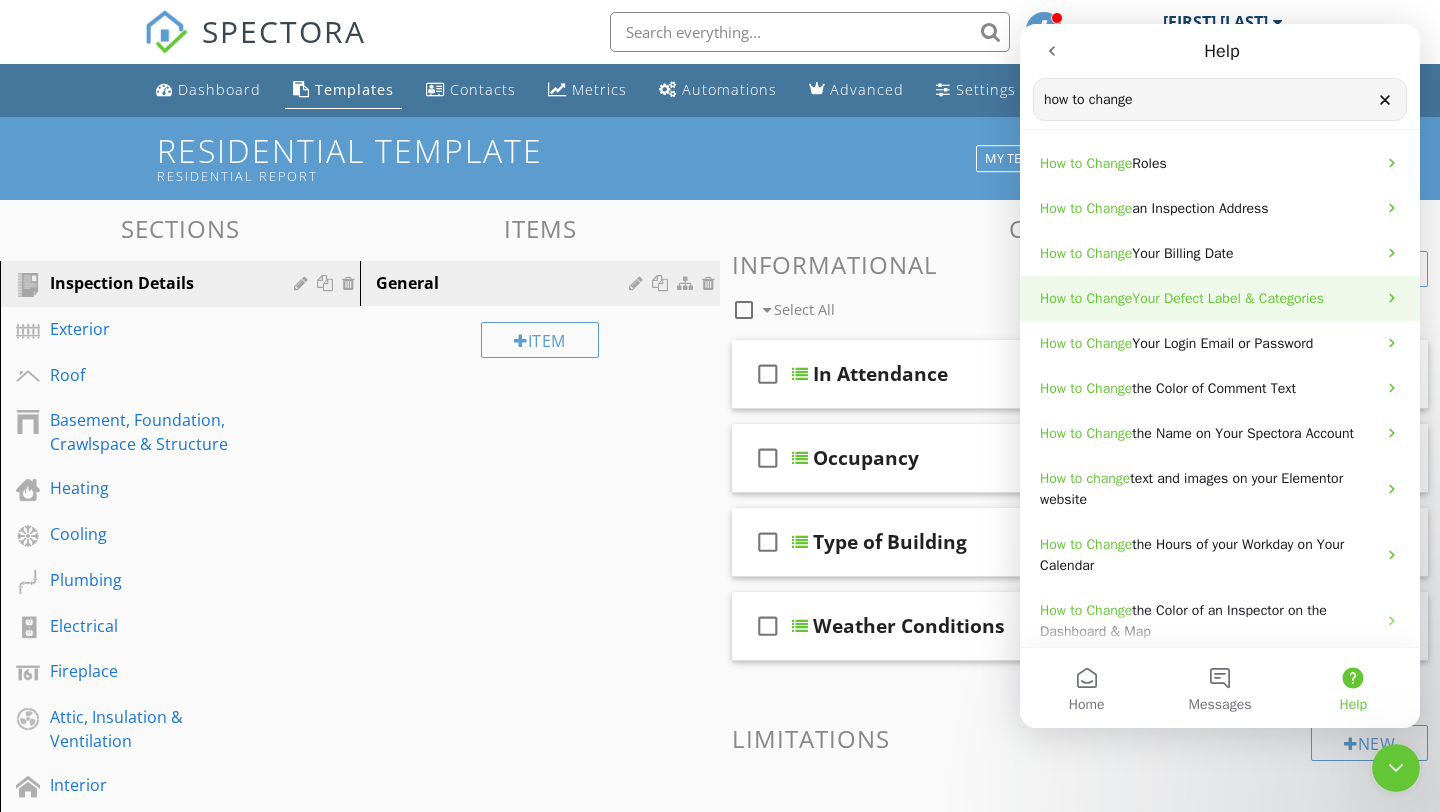 click on "Your Defect Label & Categories" at bounding box center (1228, 298) 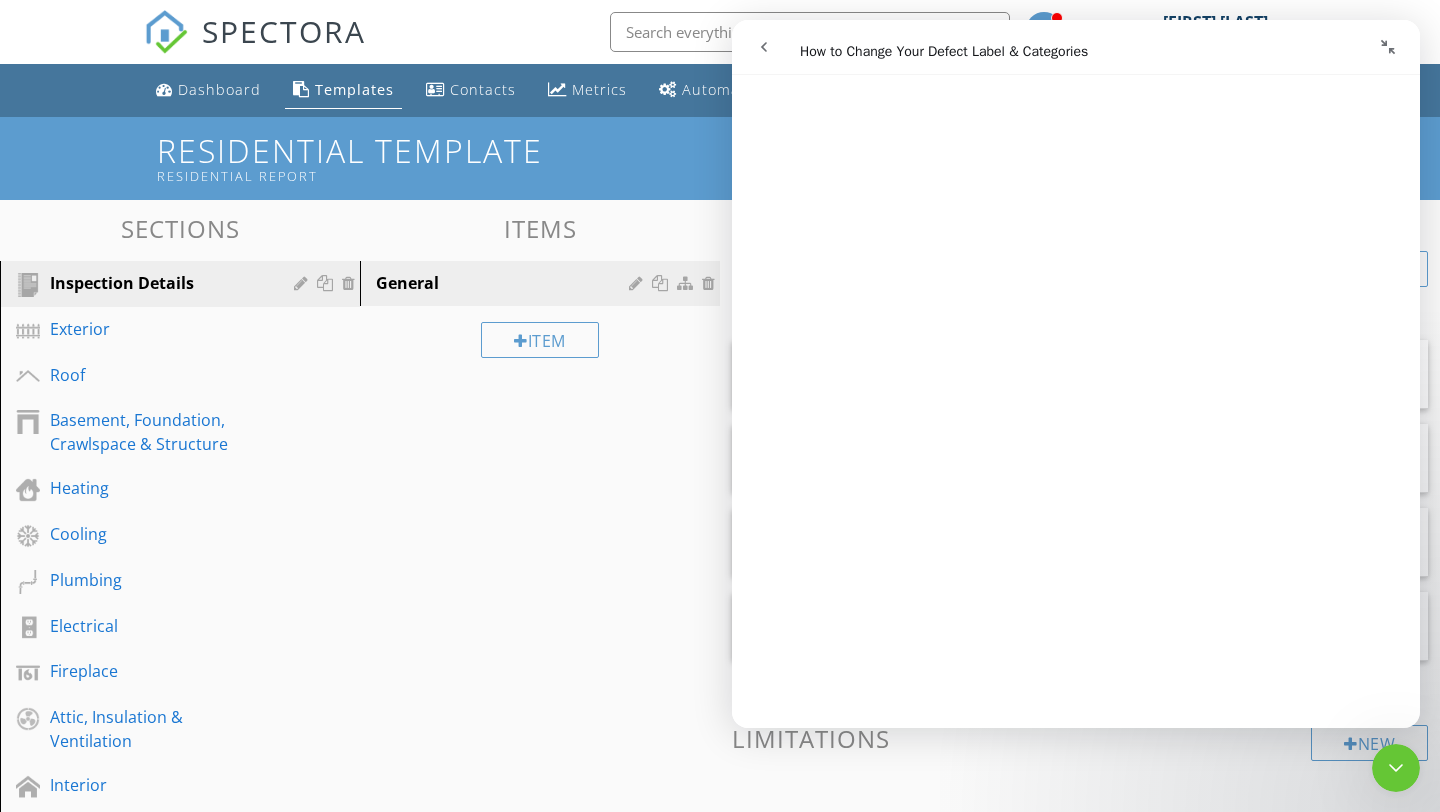 scroll, scrollTop: 1234, scrollLeft: 0, axis: vertical 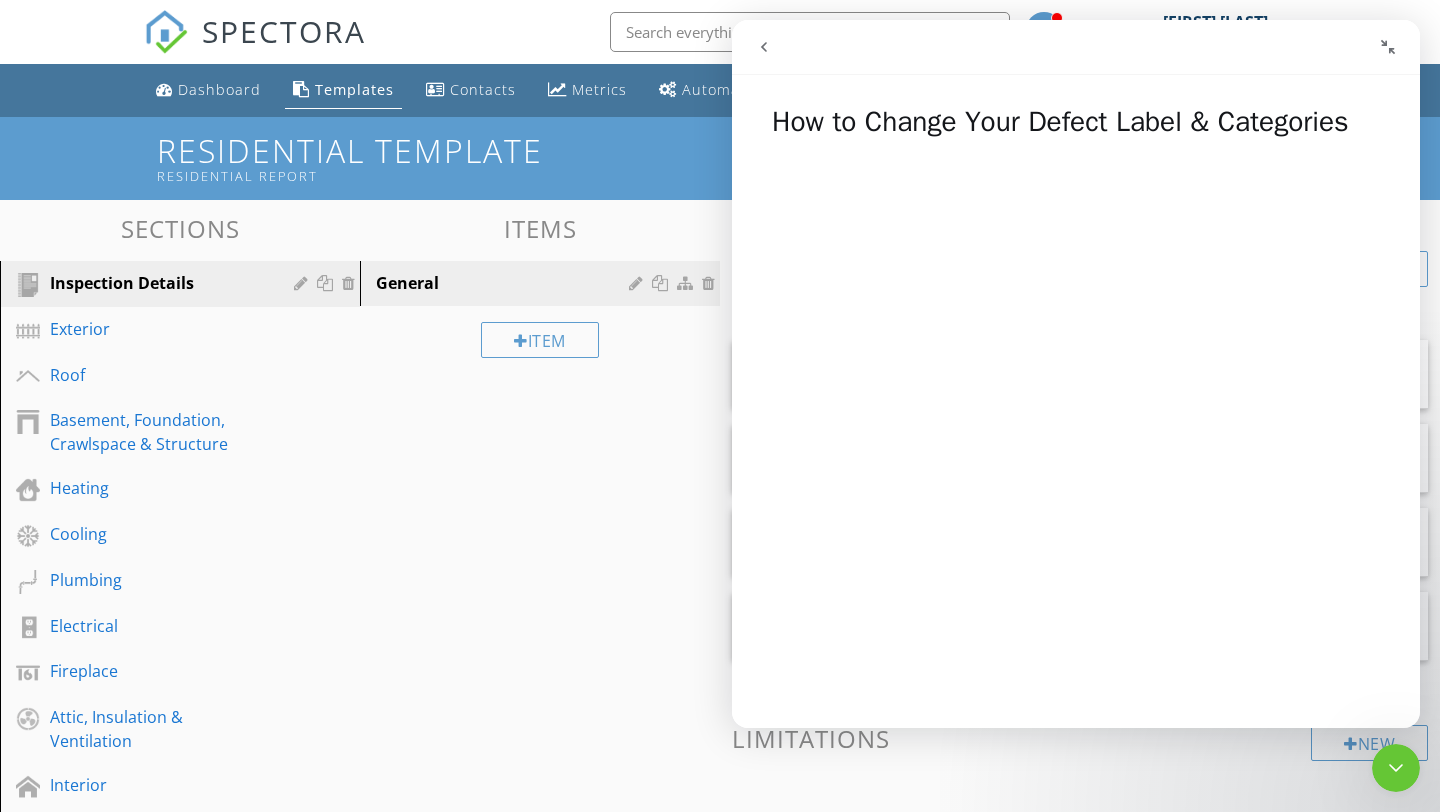 click at bounding box center [908, 47] 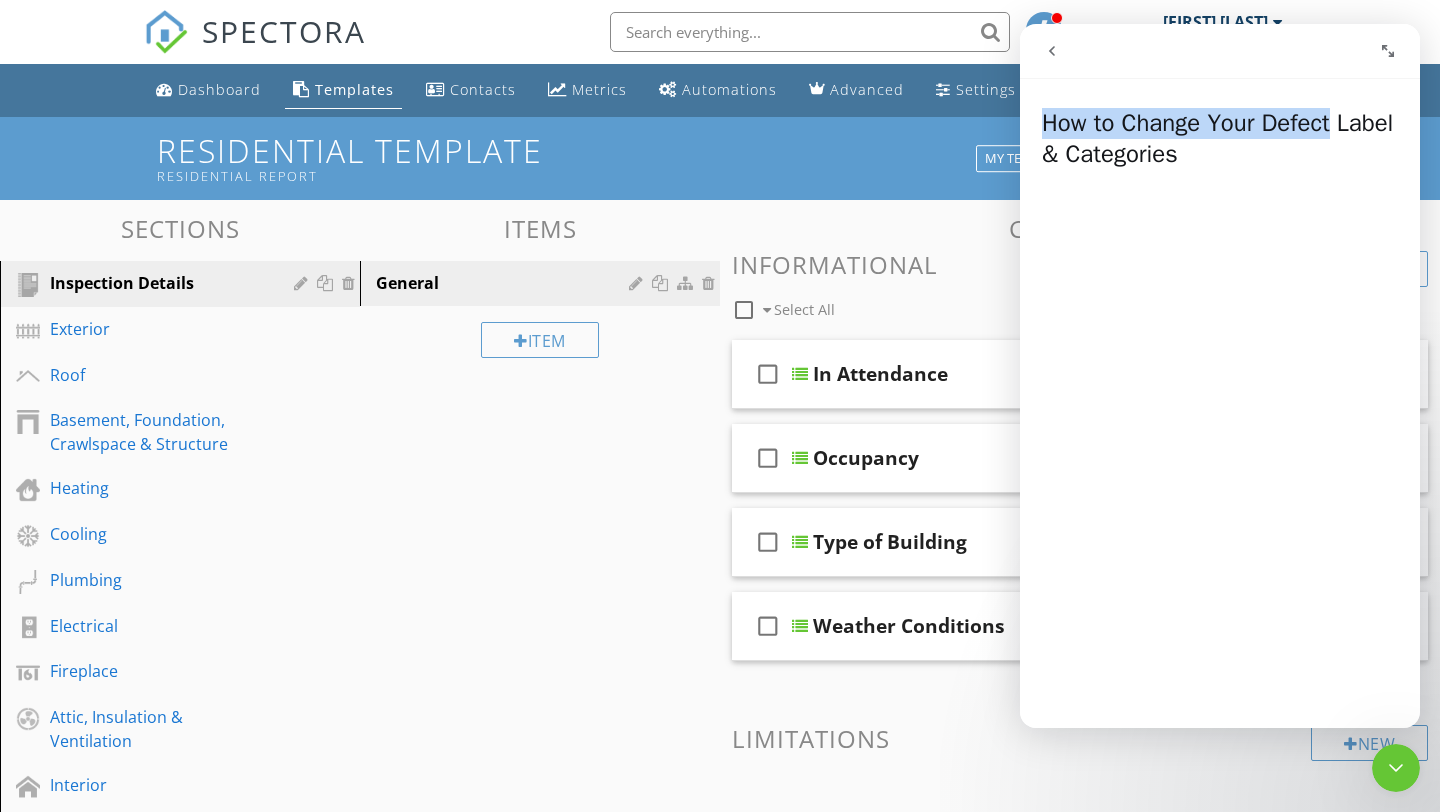 drag, startPoint x: 1243, startPoint y: 54, endPoint x: 1427, endPoint y: 124, distance: 196.86543 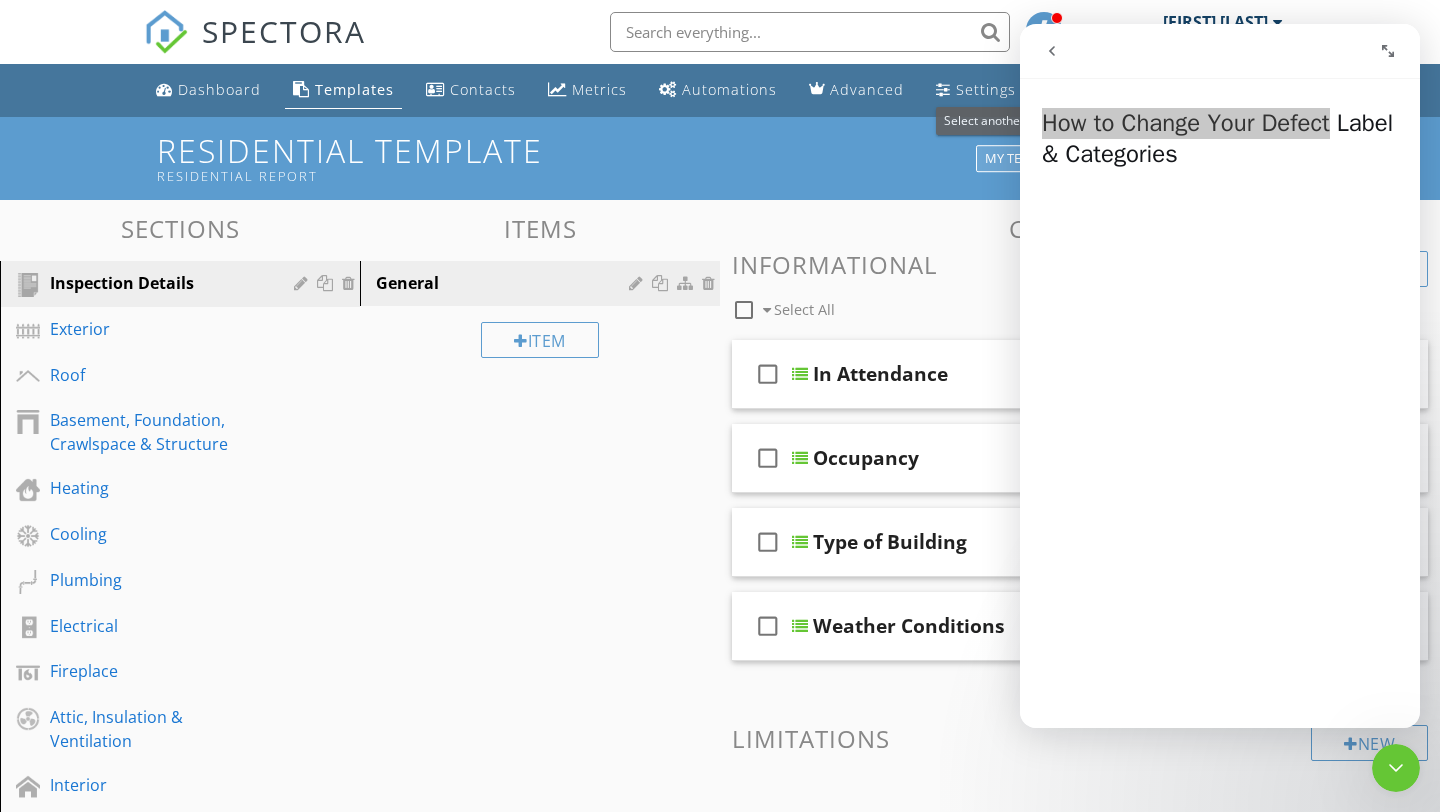 click on "My Templates" at bounding box center [1034, 159] 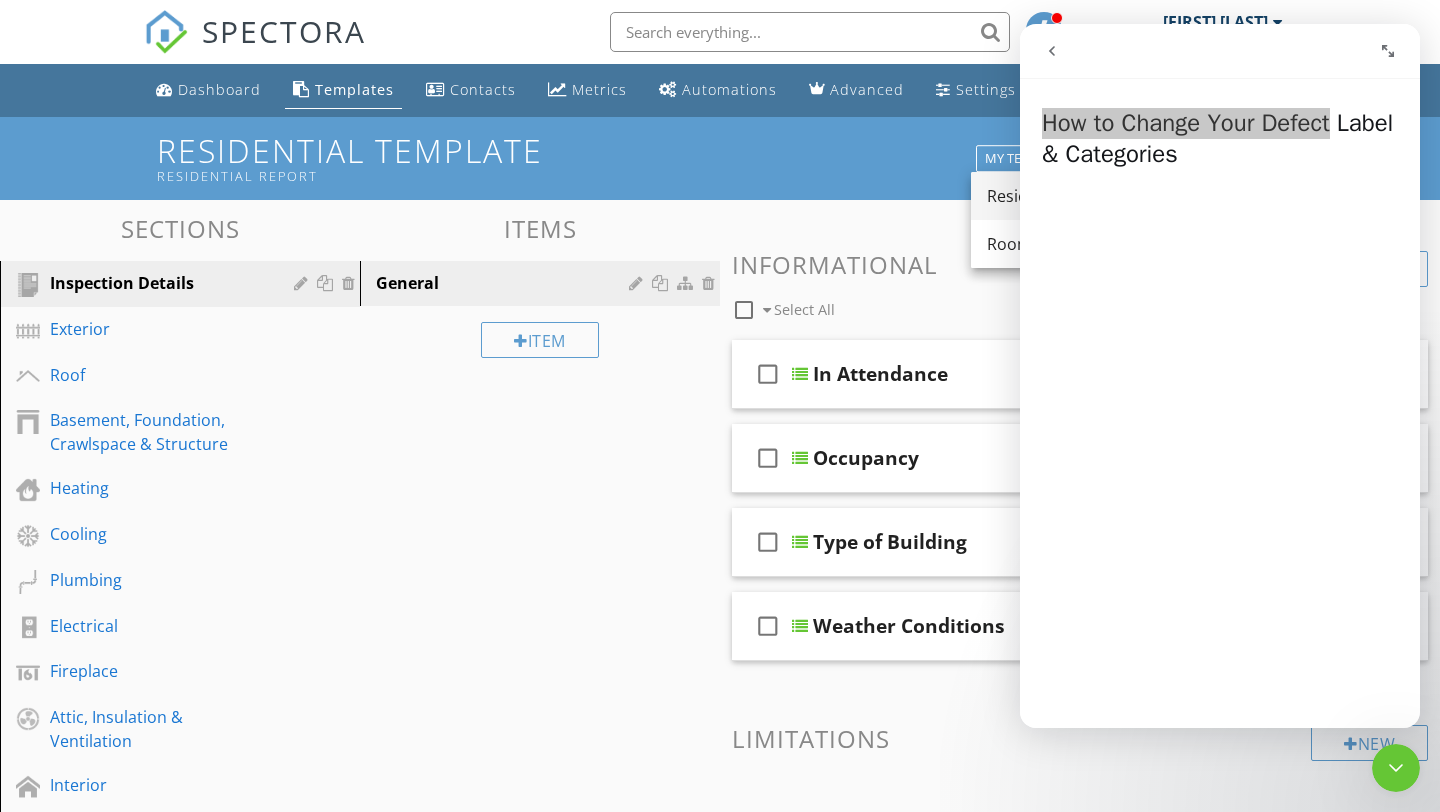 click on "Residential Template" at bounding box center (1127, 196) 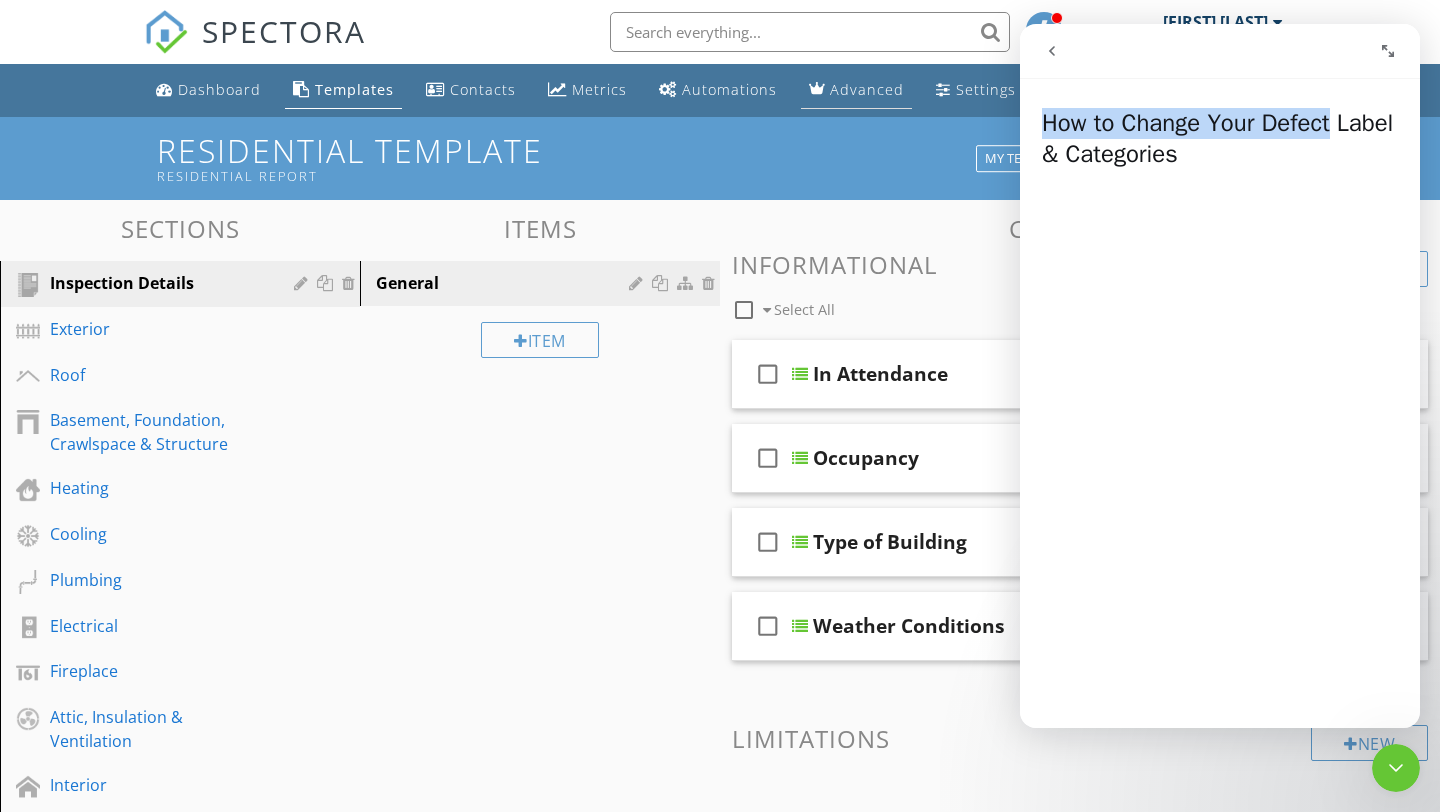 drag, startPoint x: 287, startPoint y: 23, endPoint x: 817, endPoint y: 108, distance: 536.77277 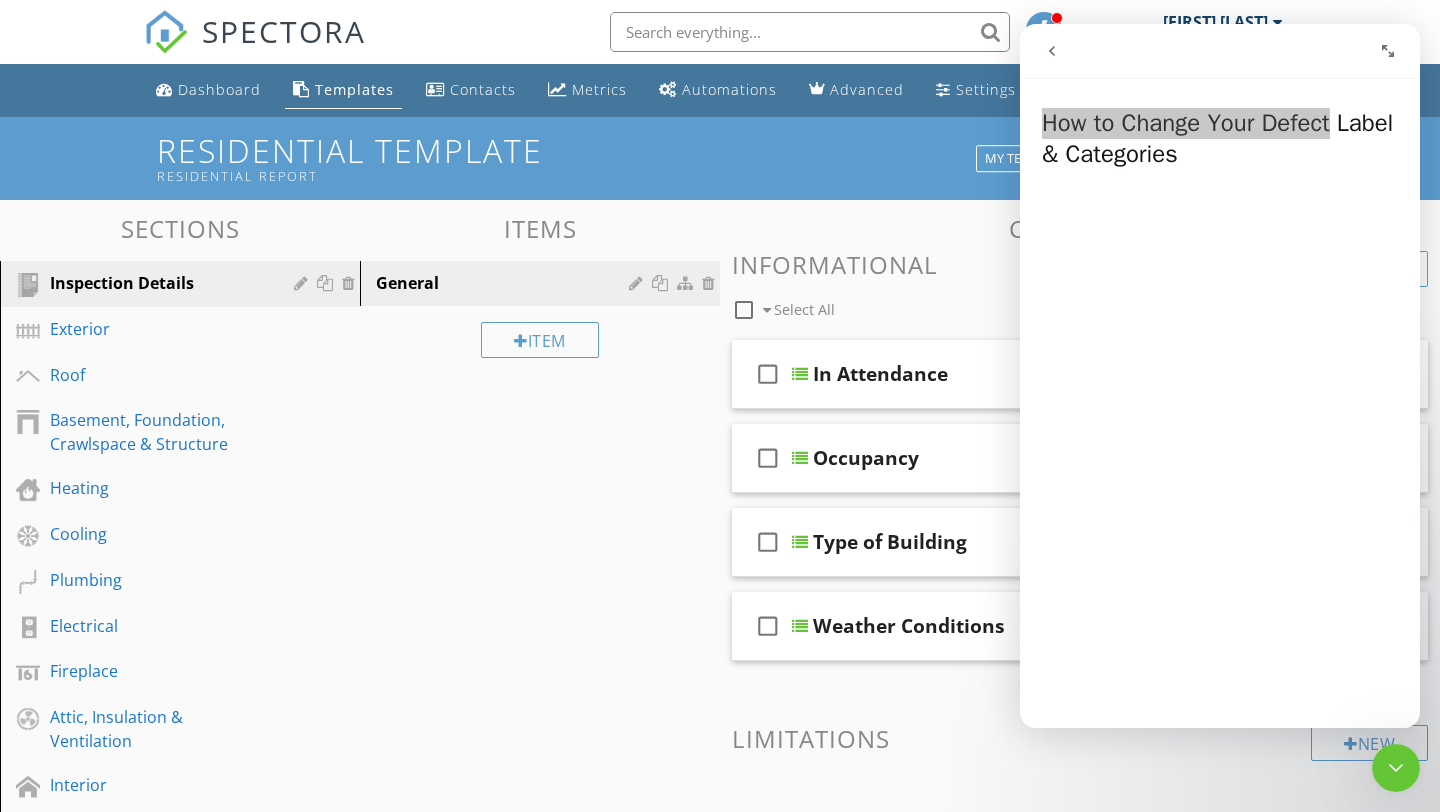 click 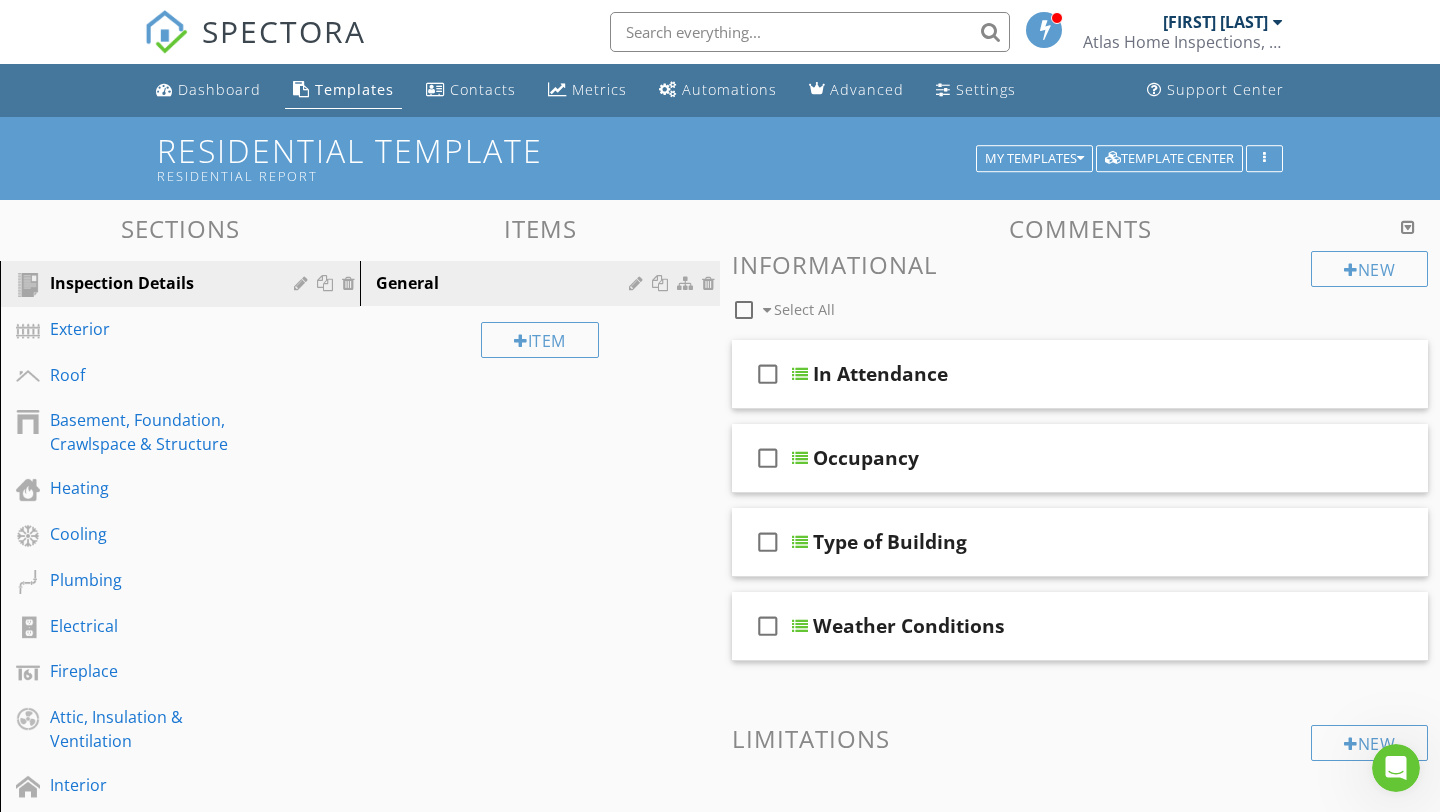 scroll, scrollTop: 0, scrollLeft: 0, axis: both 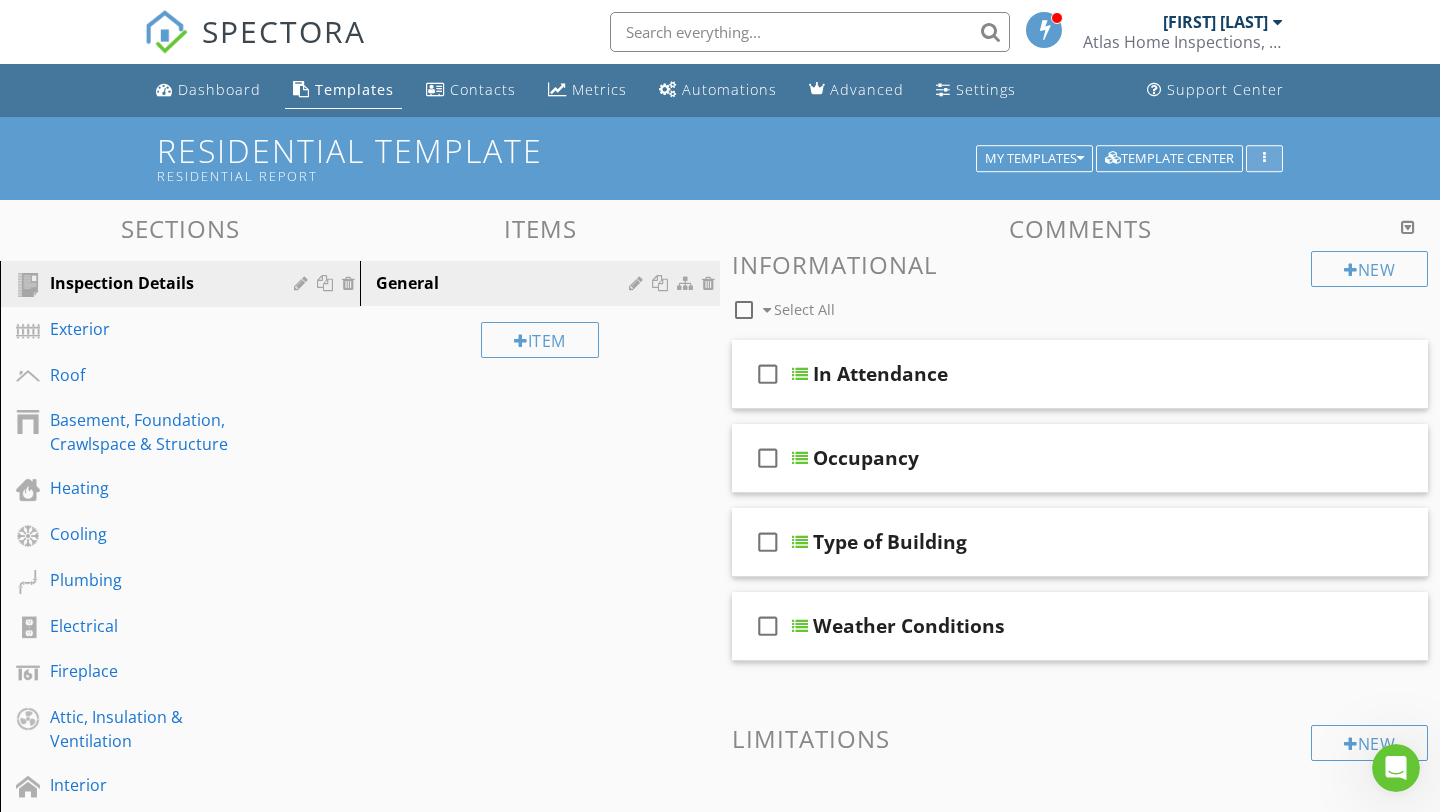 click at bounding box center [1264, 159] 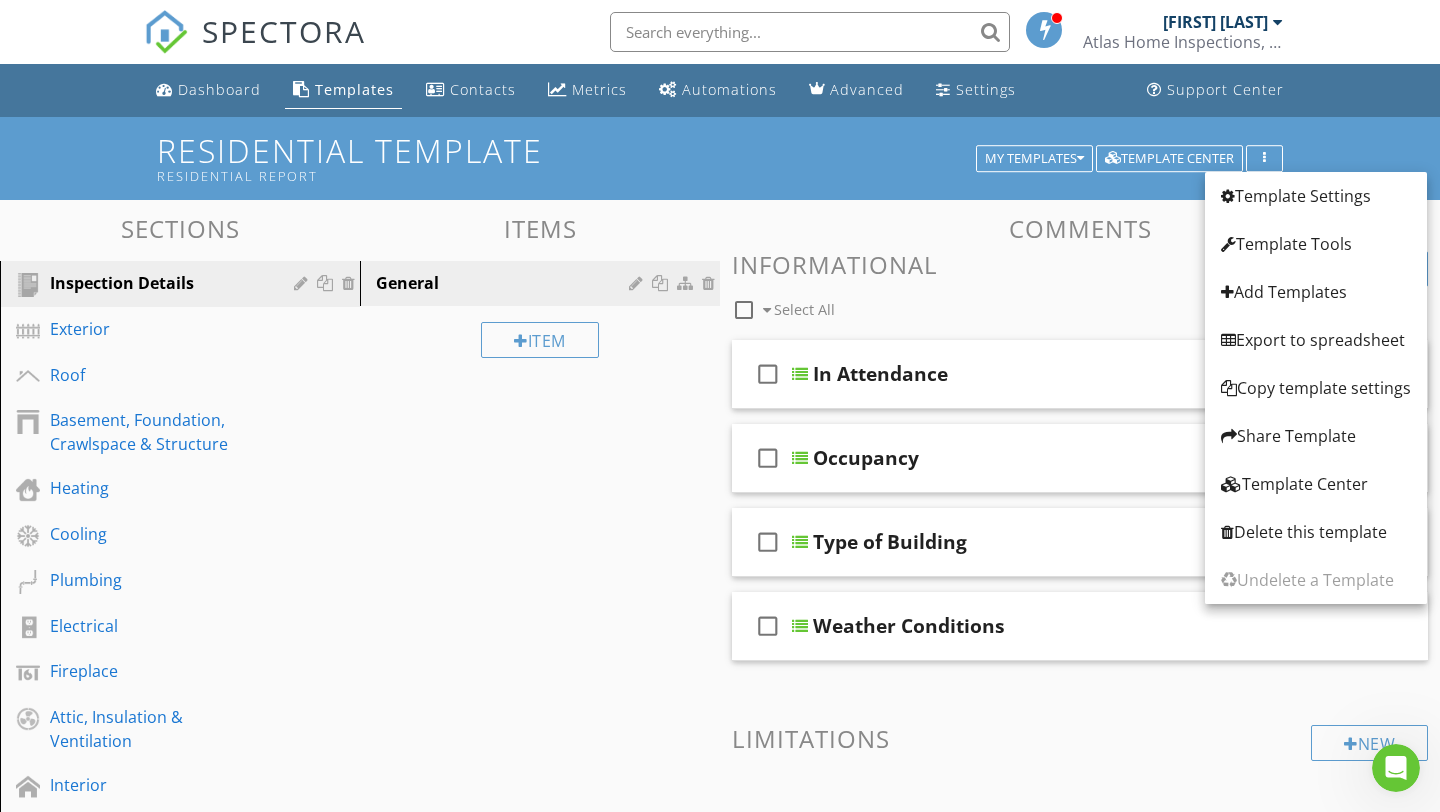click 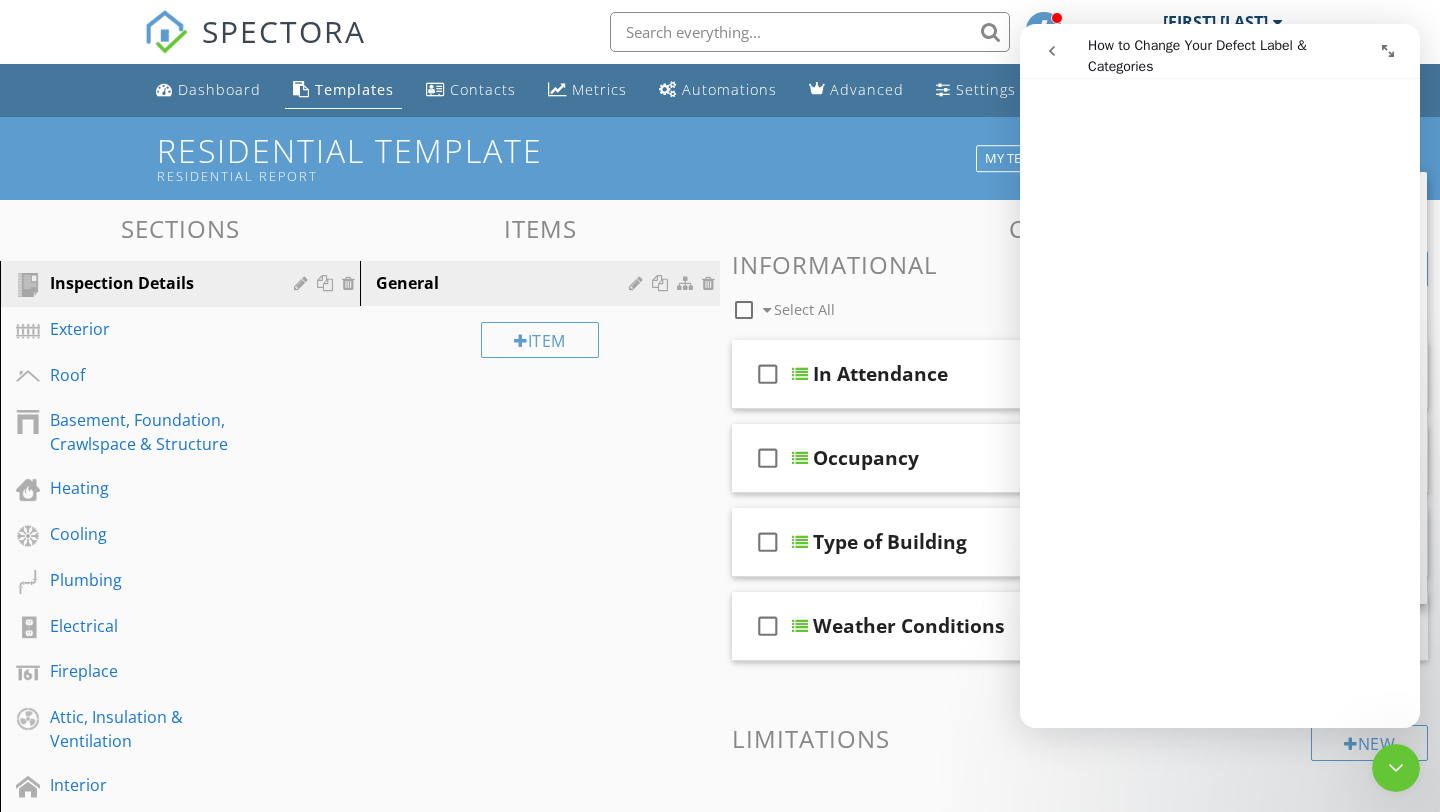 scroll, scrollTop: 131, scrollLeft: 0, axis: vertical 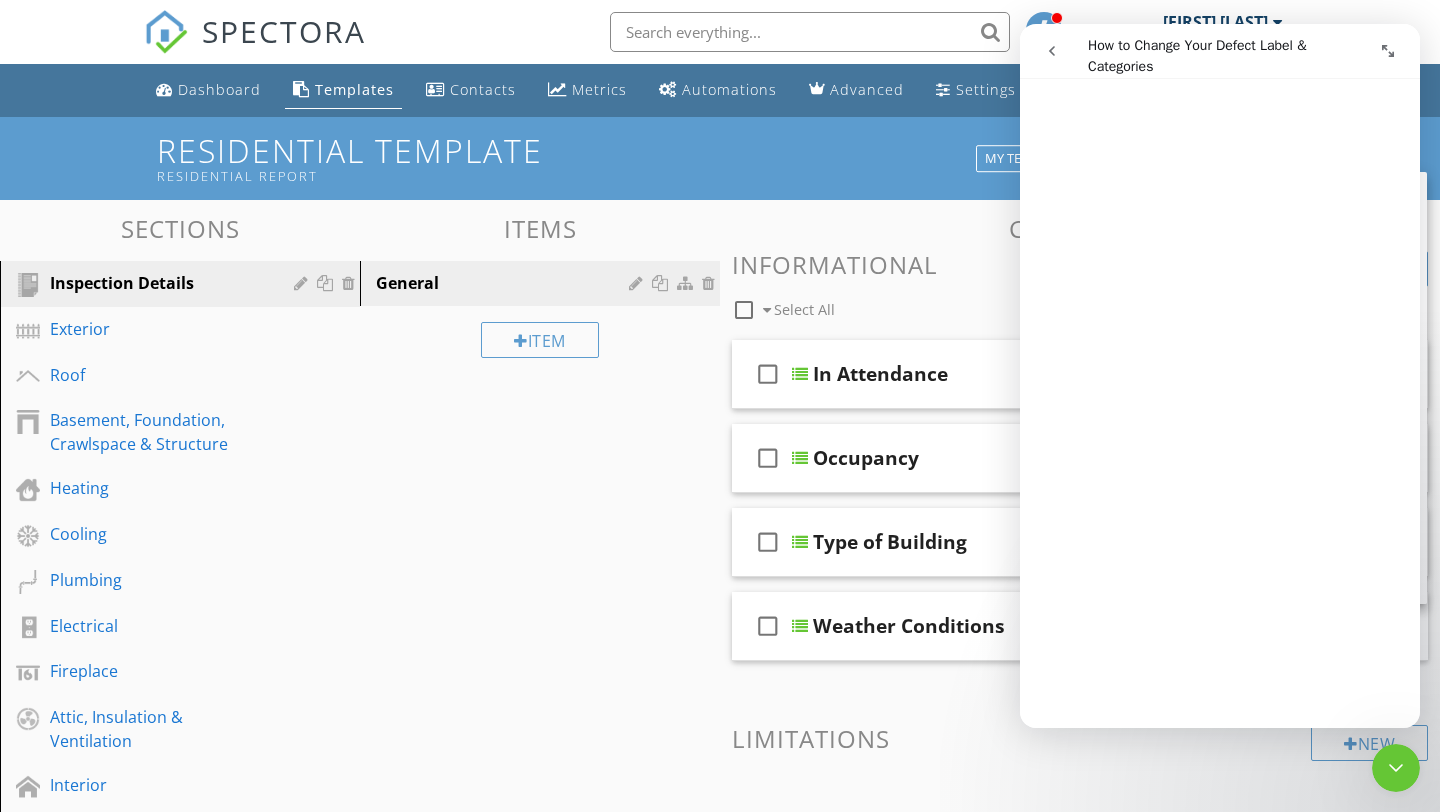 click 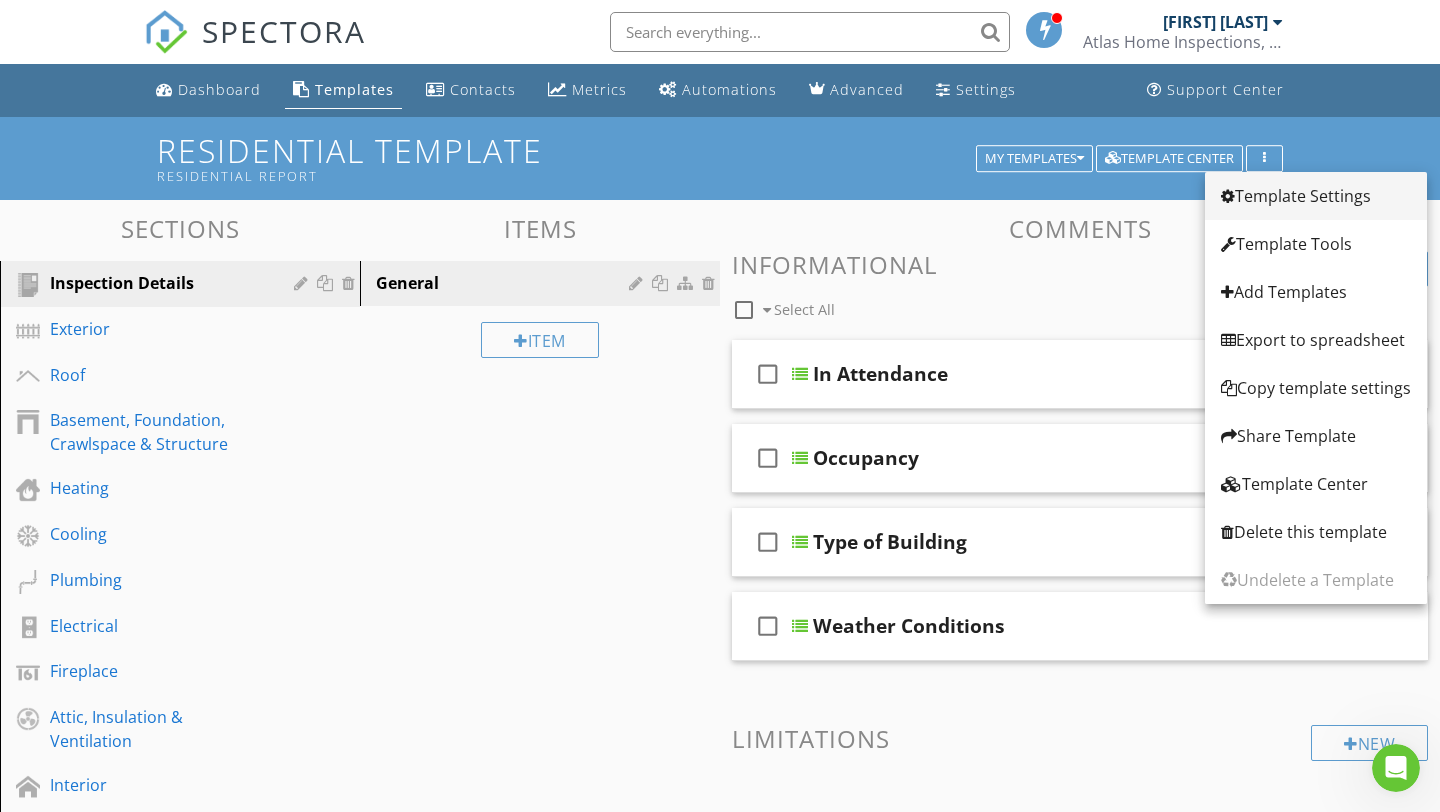 click on "Template Settings" at bounding box center (1316, 196) 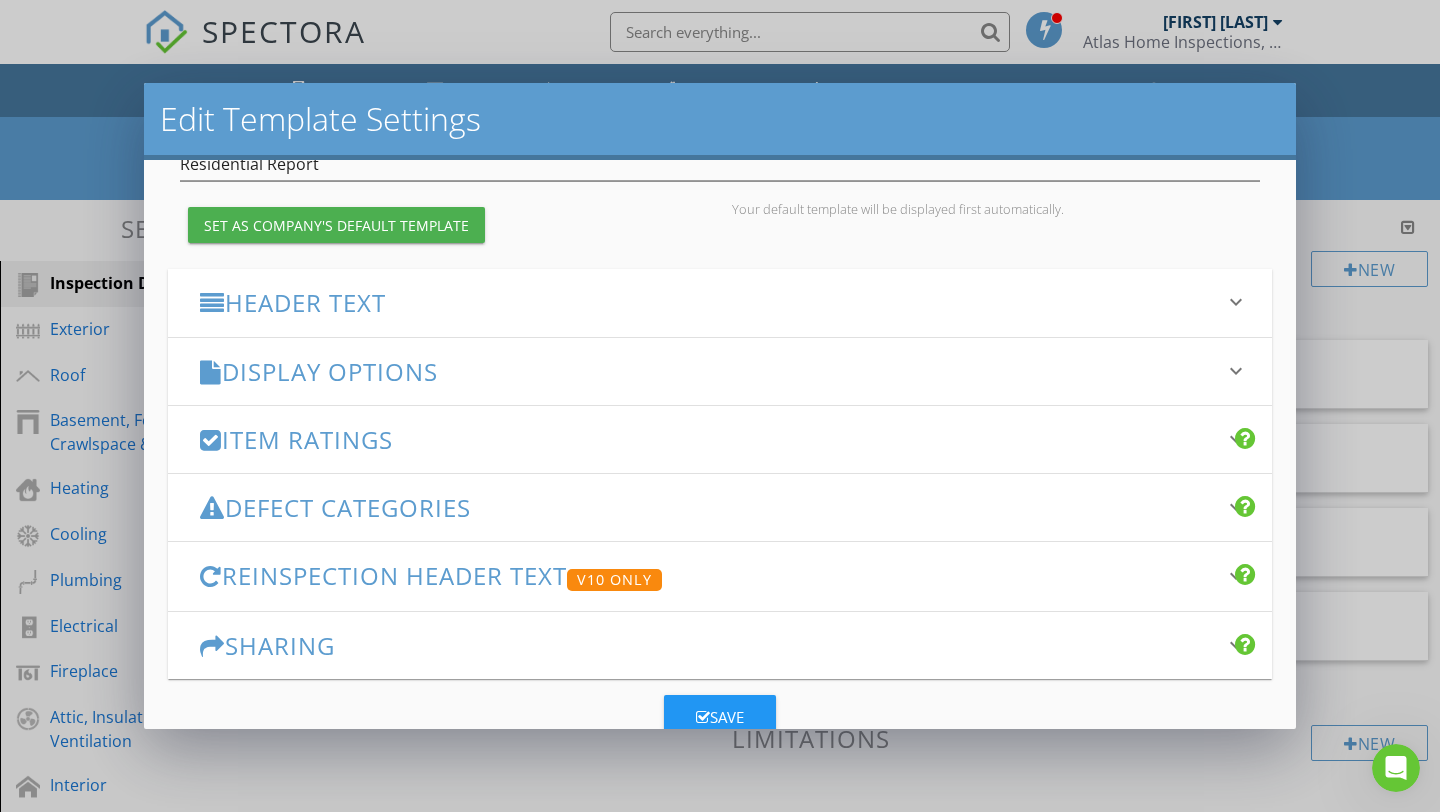 scroll, scrollTop: 175, scrollLeft: 0, axis: vertical 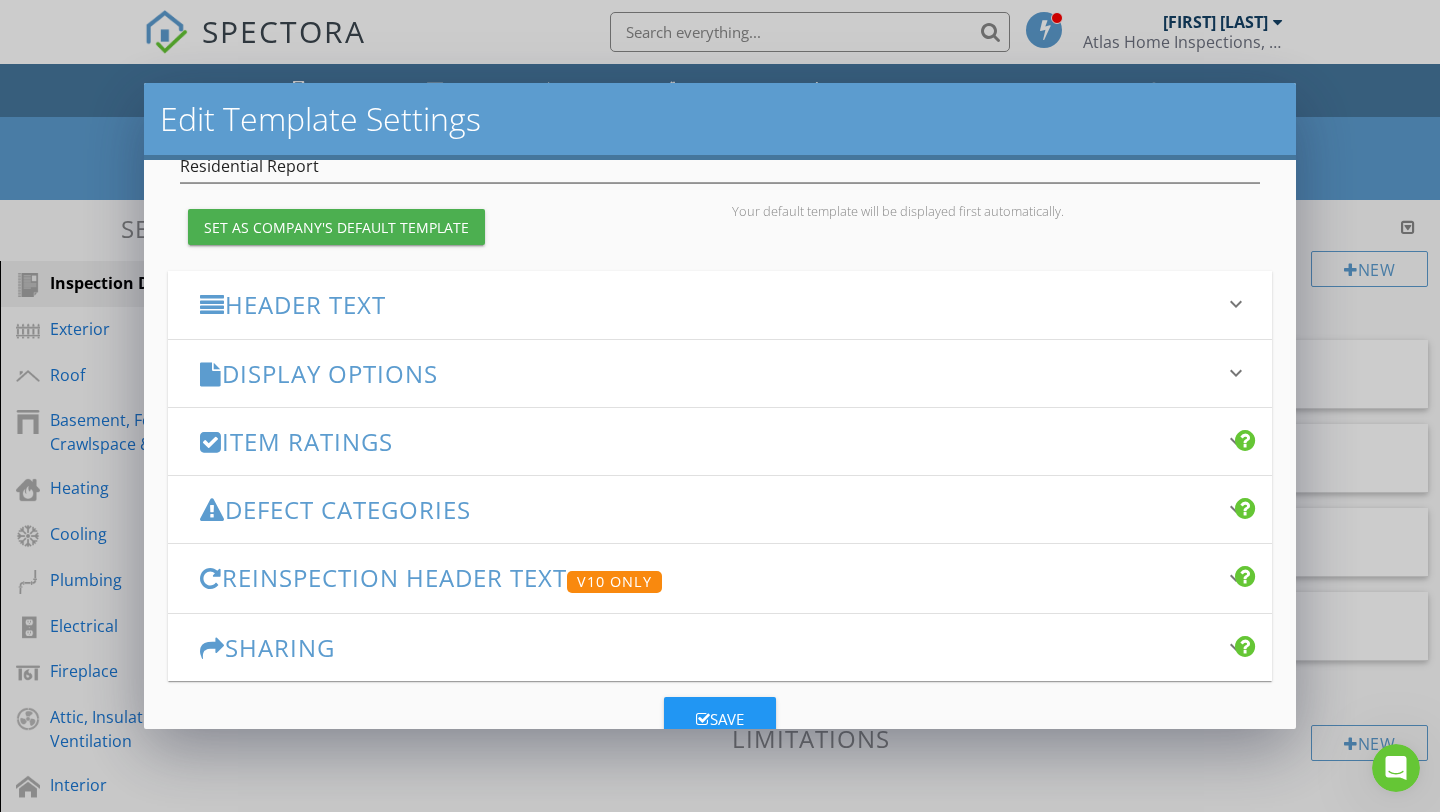 click on "Defect Categories" at bounding box center (708, 509) 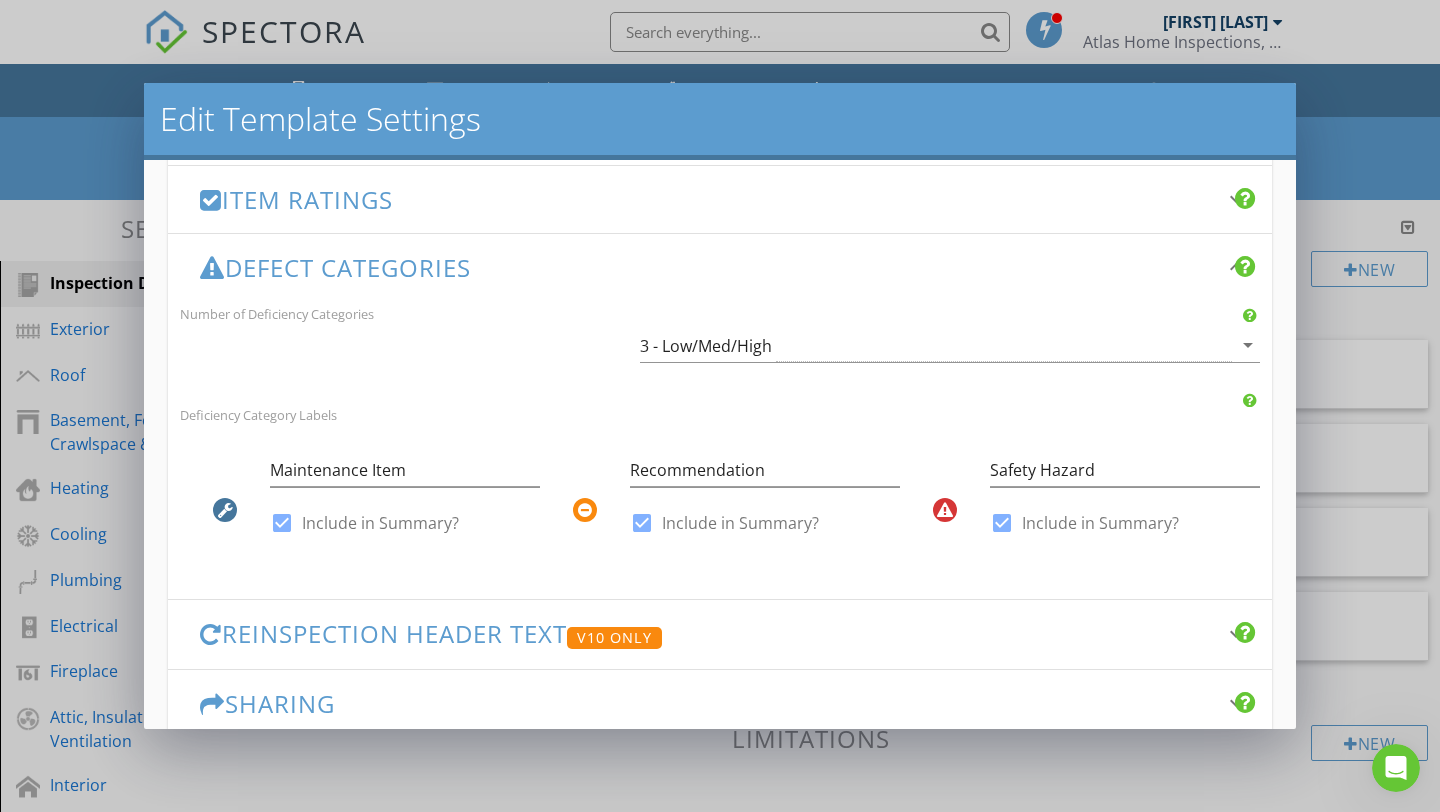 scroll, scrollTop: 419, scrollLeft: 0, axis: vertical 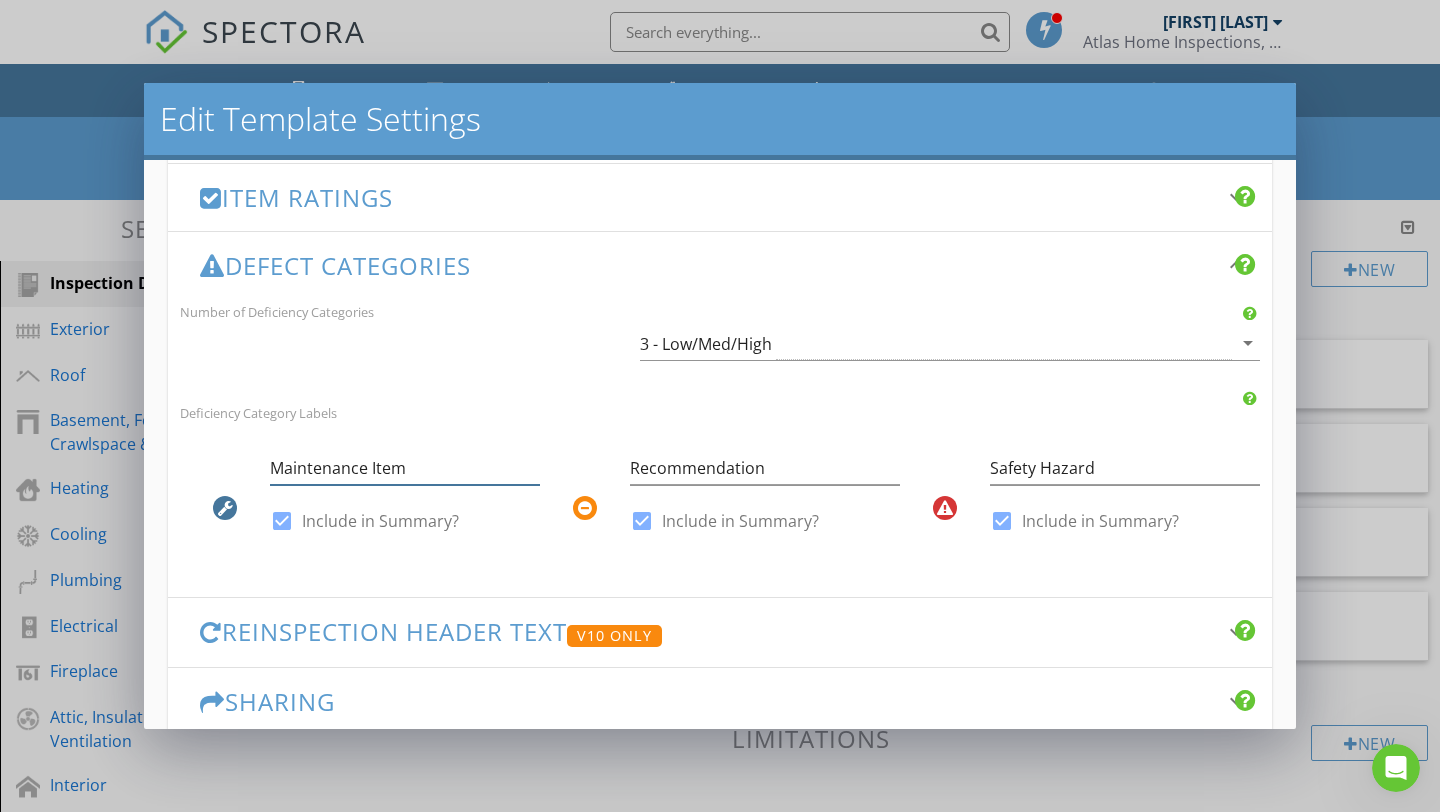 click on "Maintenance Item" at bounding box center [405, 468] 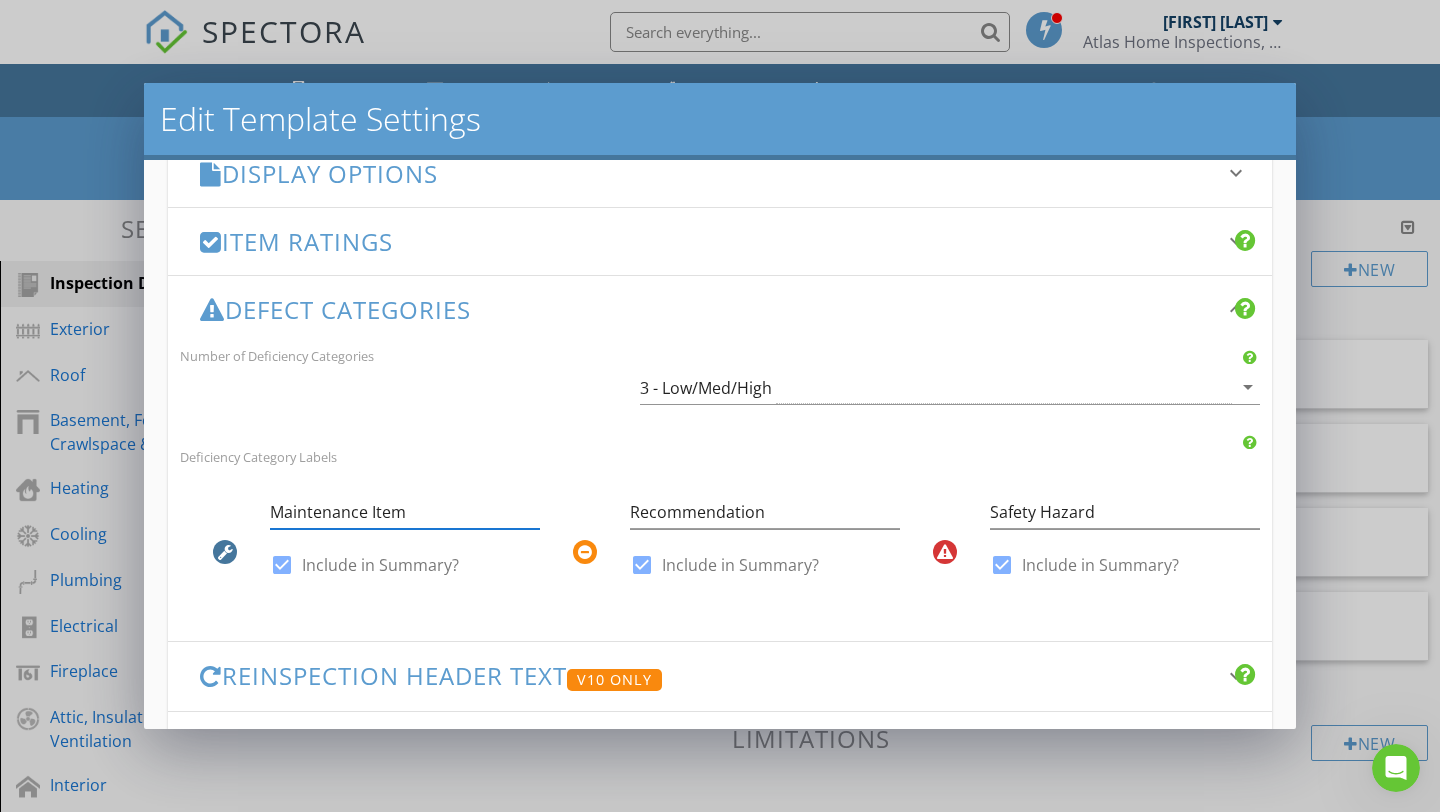 scroll, scrollTop: 384, scrollLeft: 0, axis: vertical 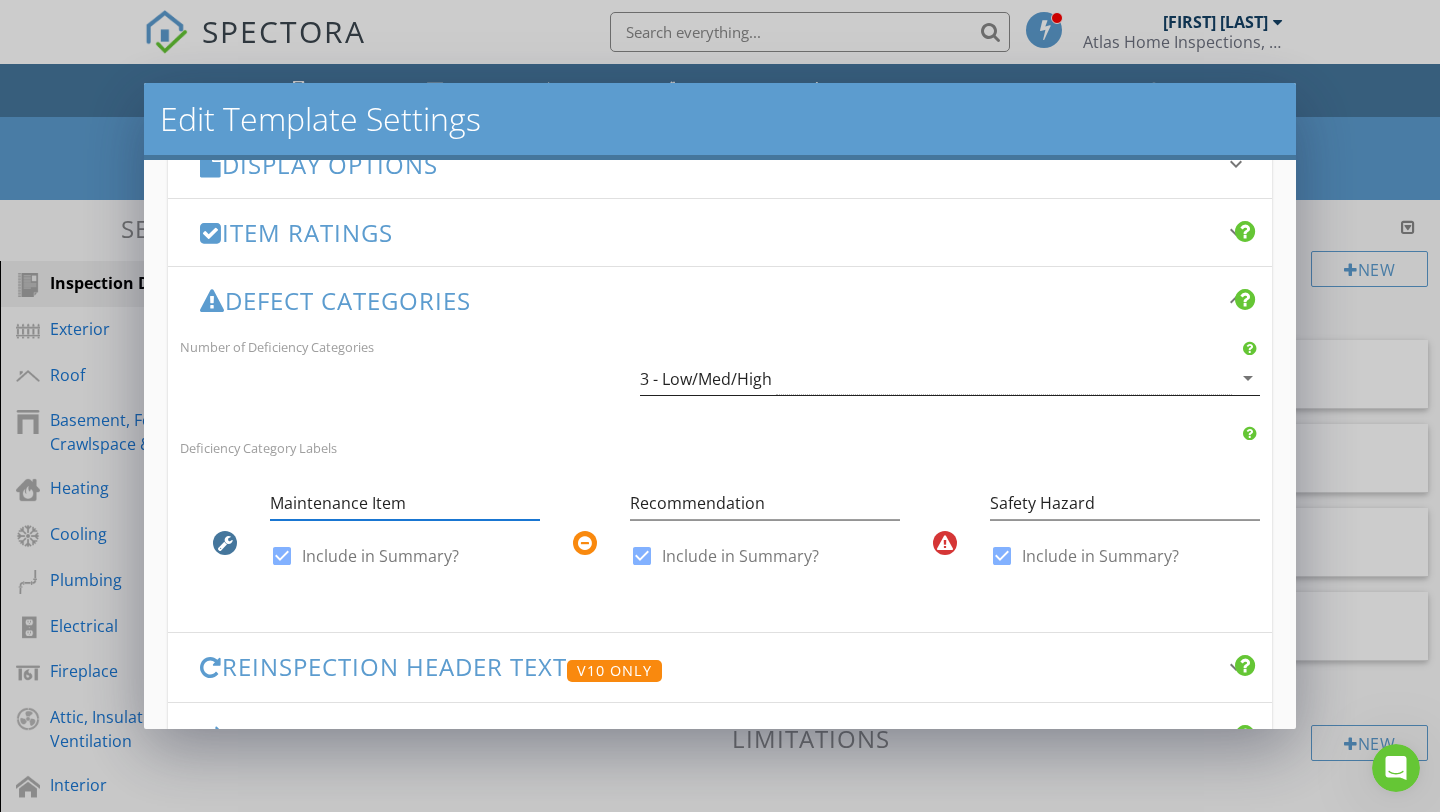 click on "3 - Low/Med/High" at bounding box center [936, 378] 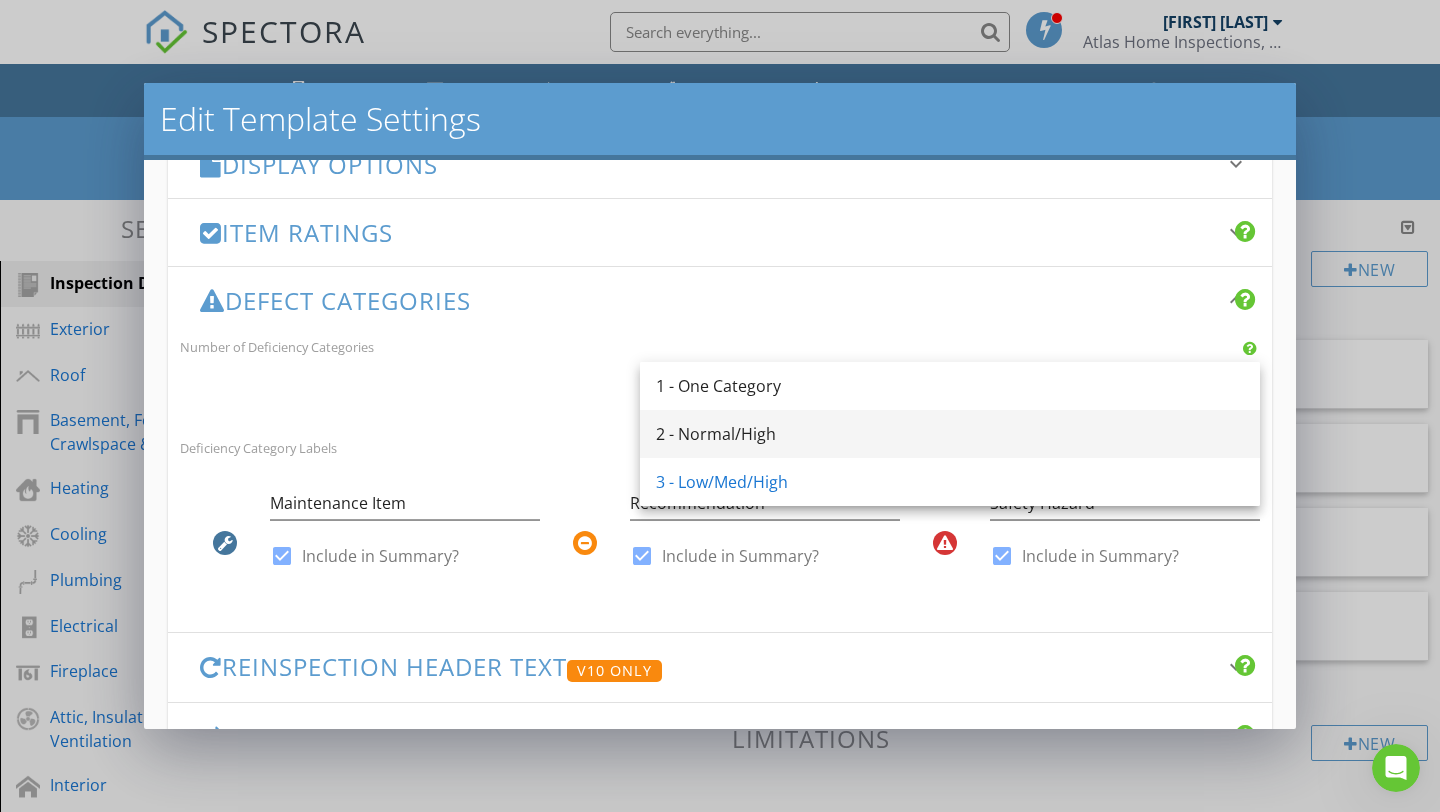 click on "2 - Normal/High" at bounding box center (950, 434) 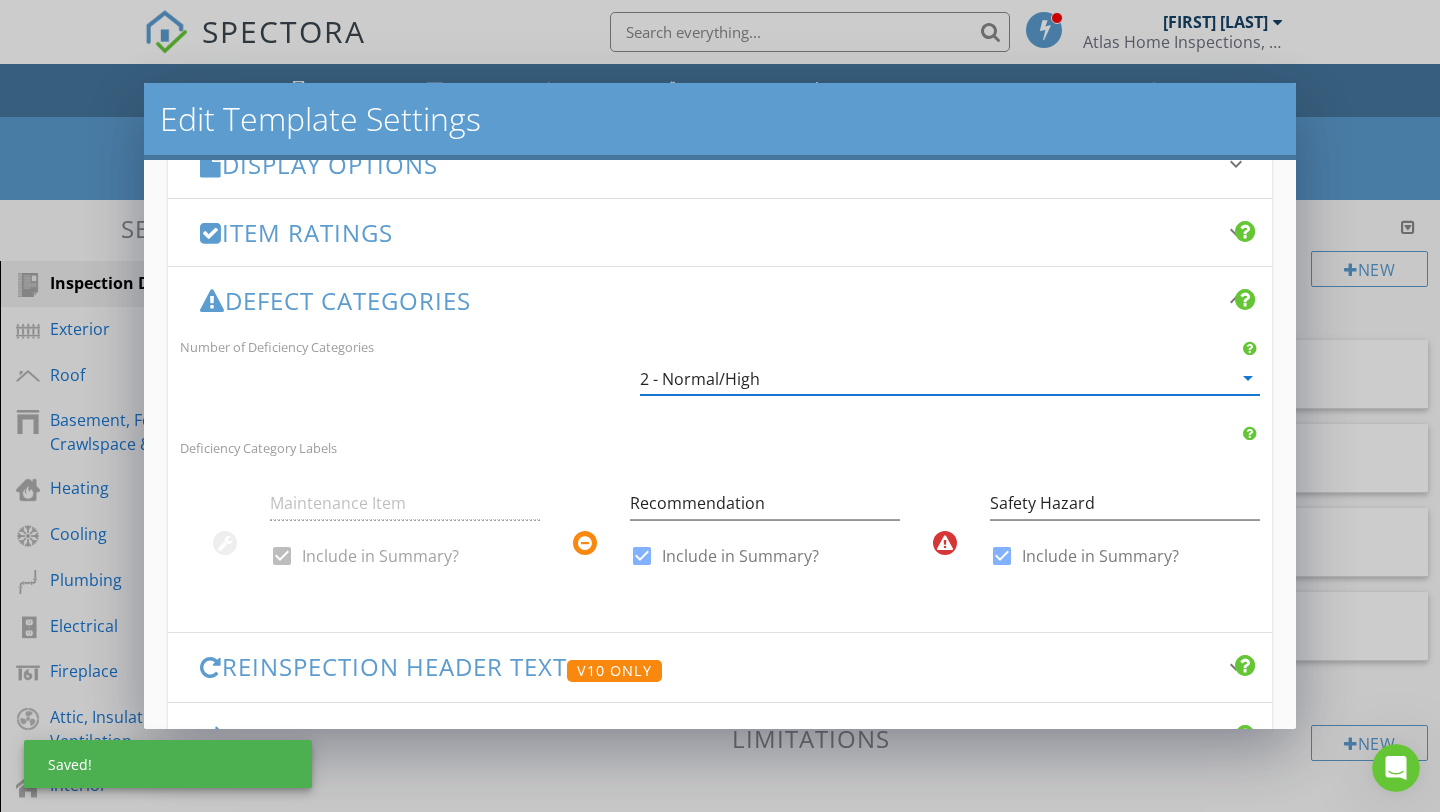 click on "2 - Normal/High" at bounding box center (936, 378) 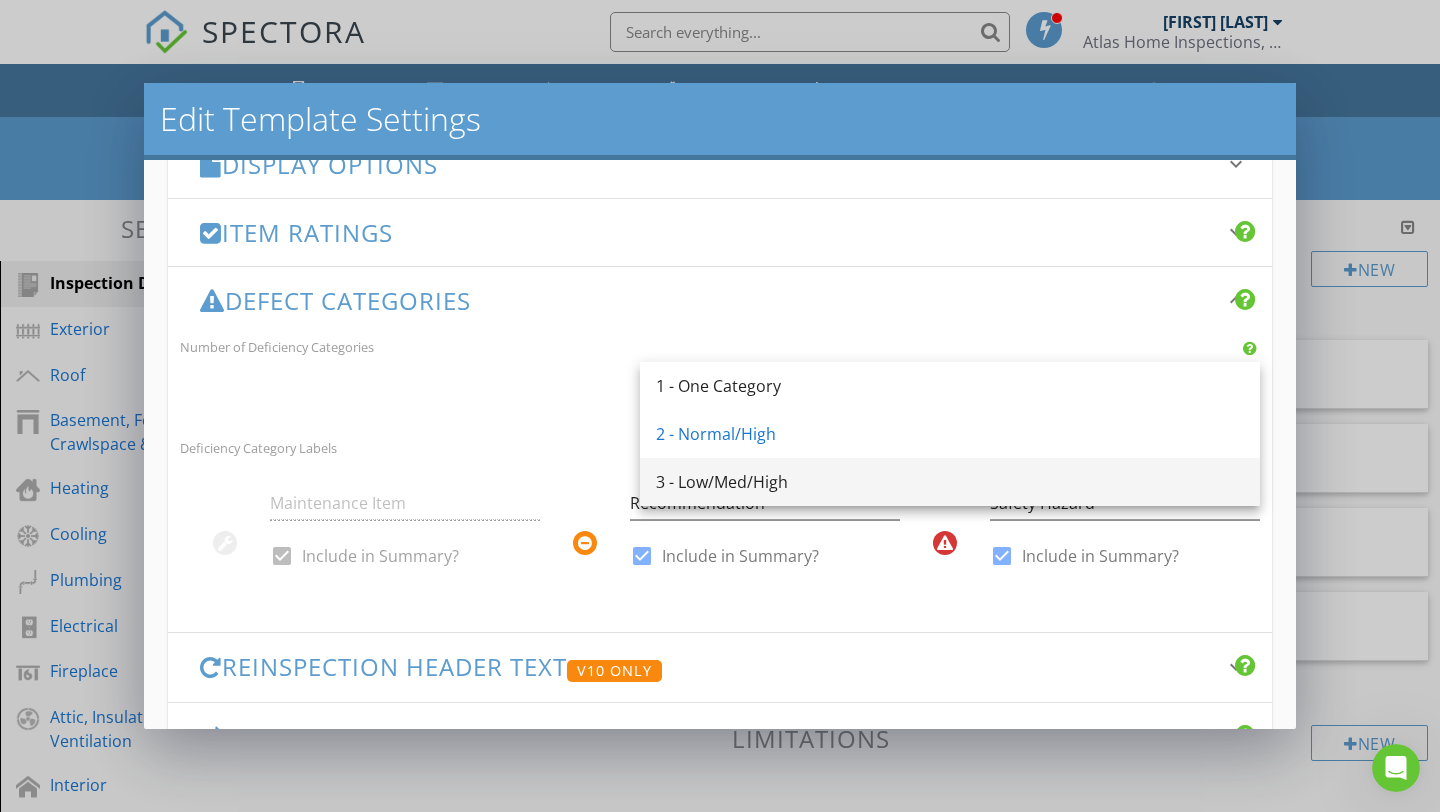 click on "3 - Low/Med/High" at bounding box center [950, 482] 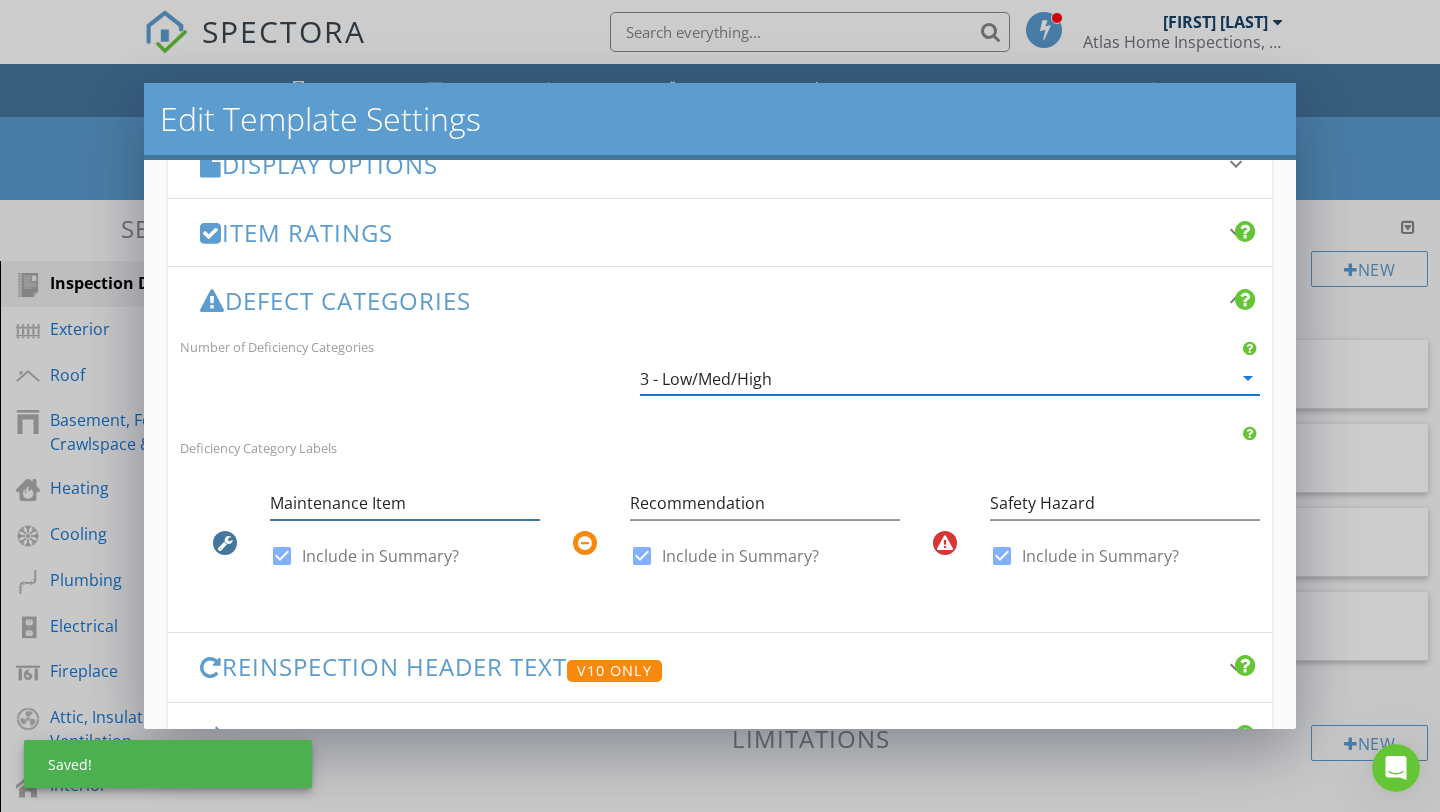click on "Maintenance Item" at bounding box center (405, 503) 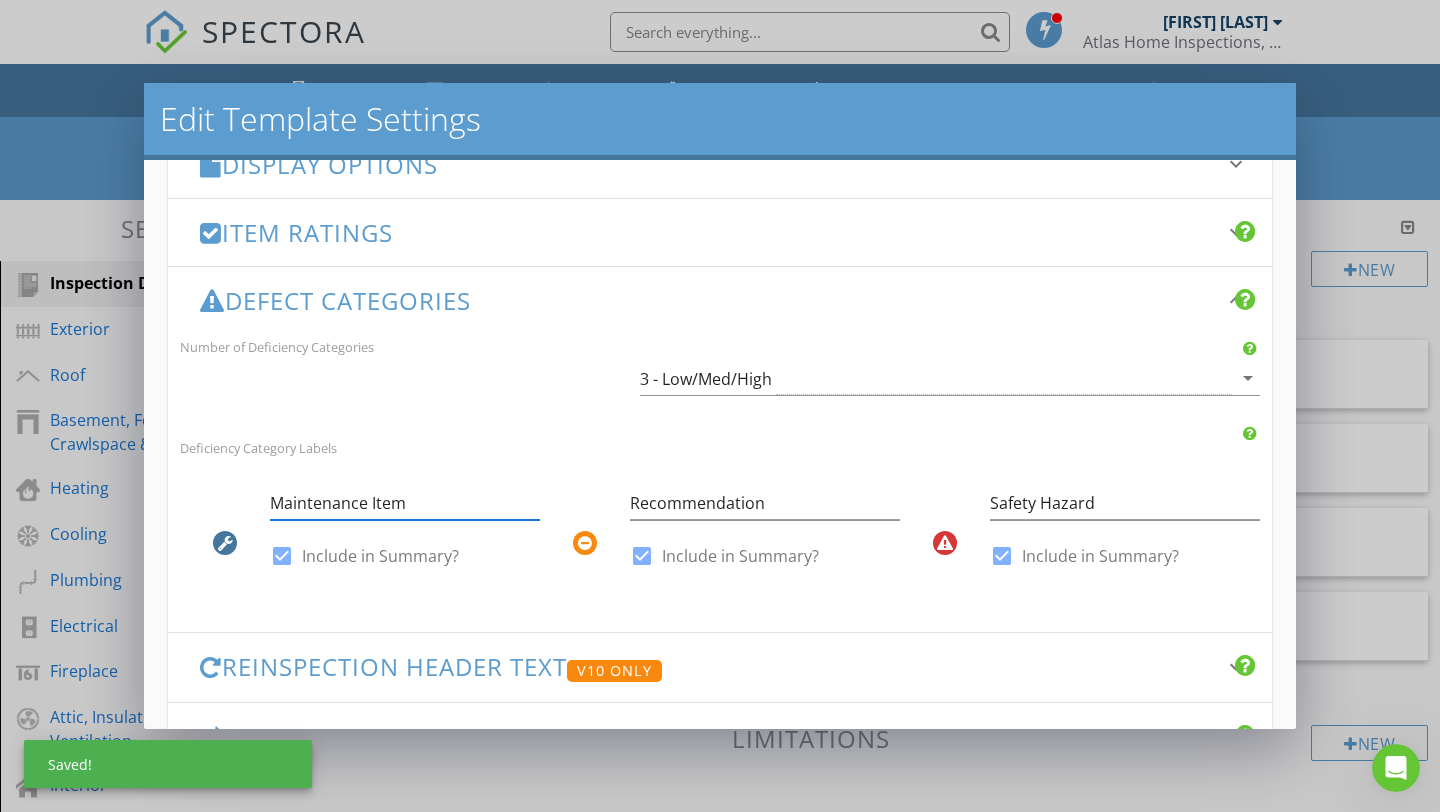 click on "Maintenance Item" at bounding box center [405, 503] 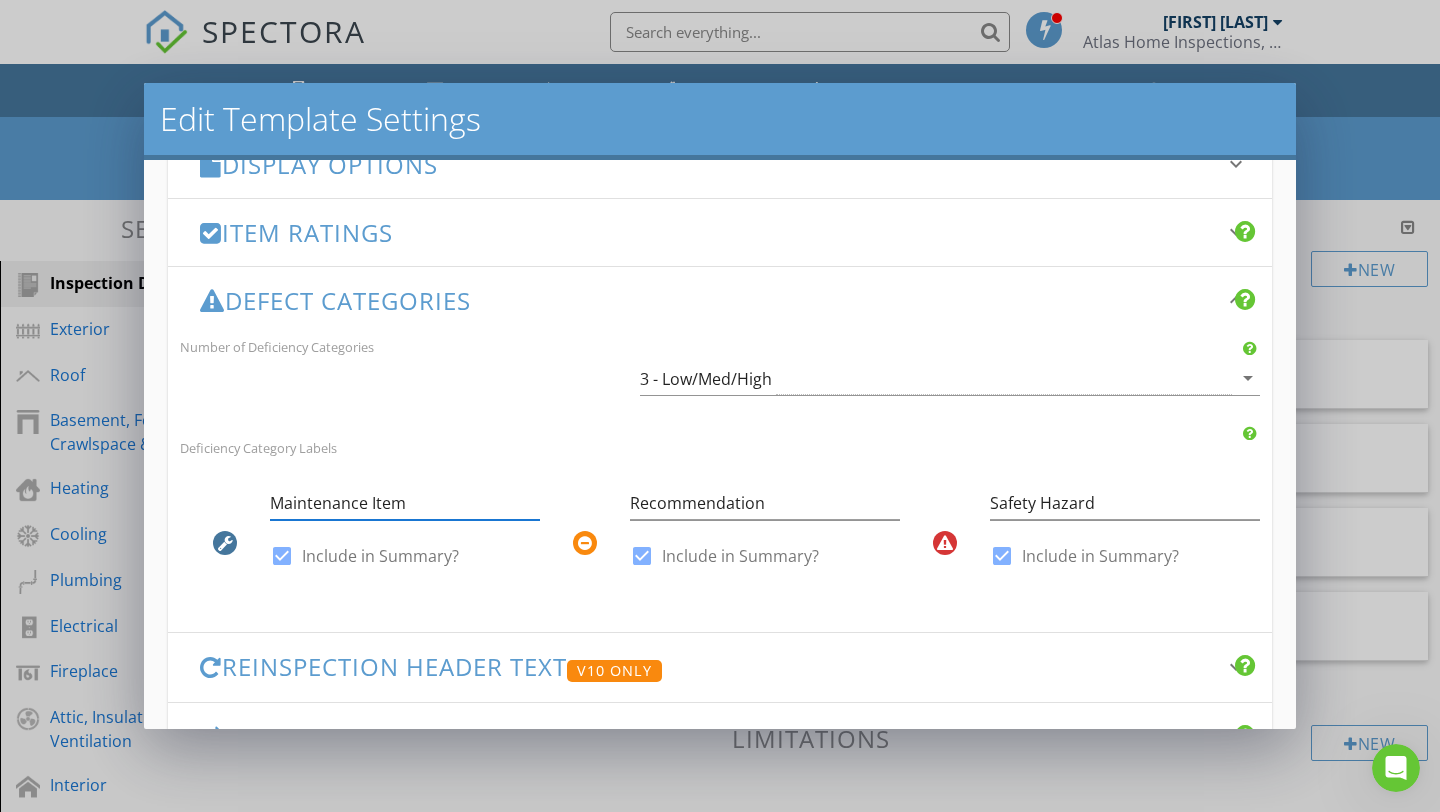 click on "Maintenance Item" at bounding box center (405, 503) 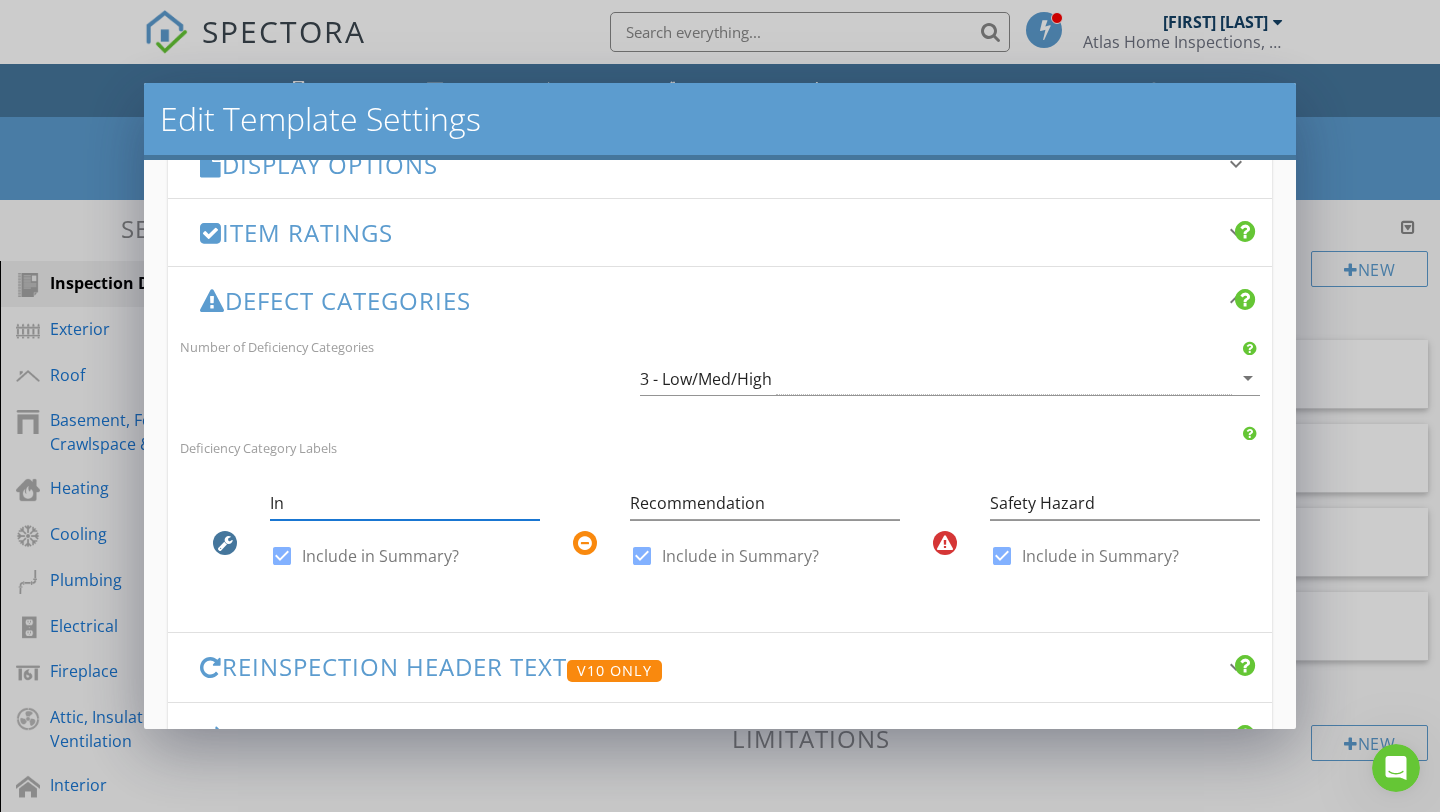 type on "I" 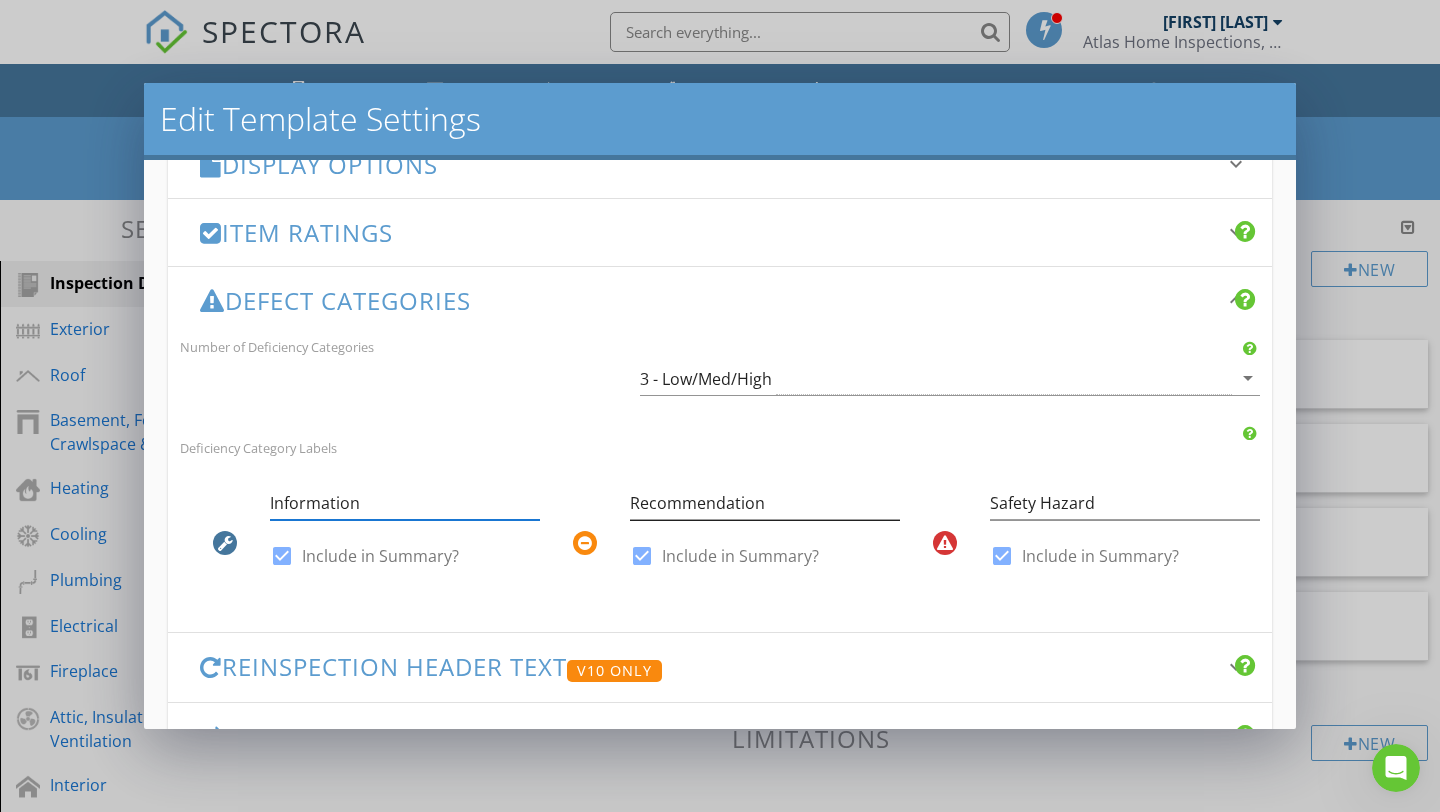 type on "Information" 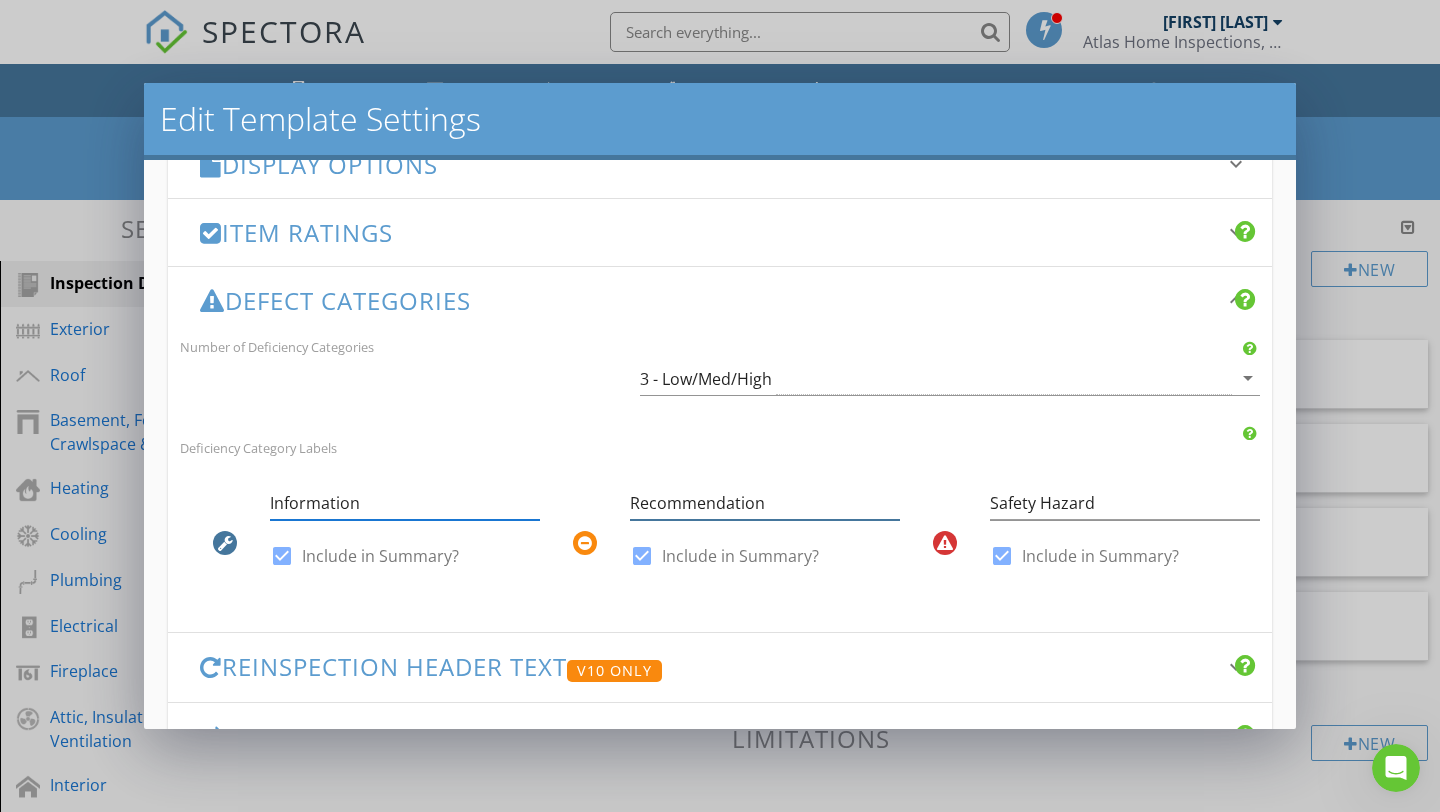 click on "Recommendation" at bounding box center (765, 503) 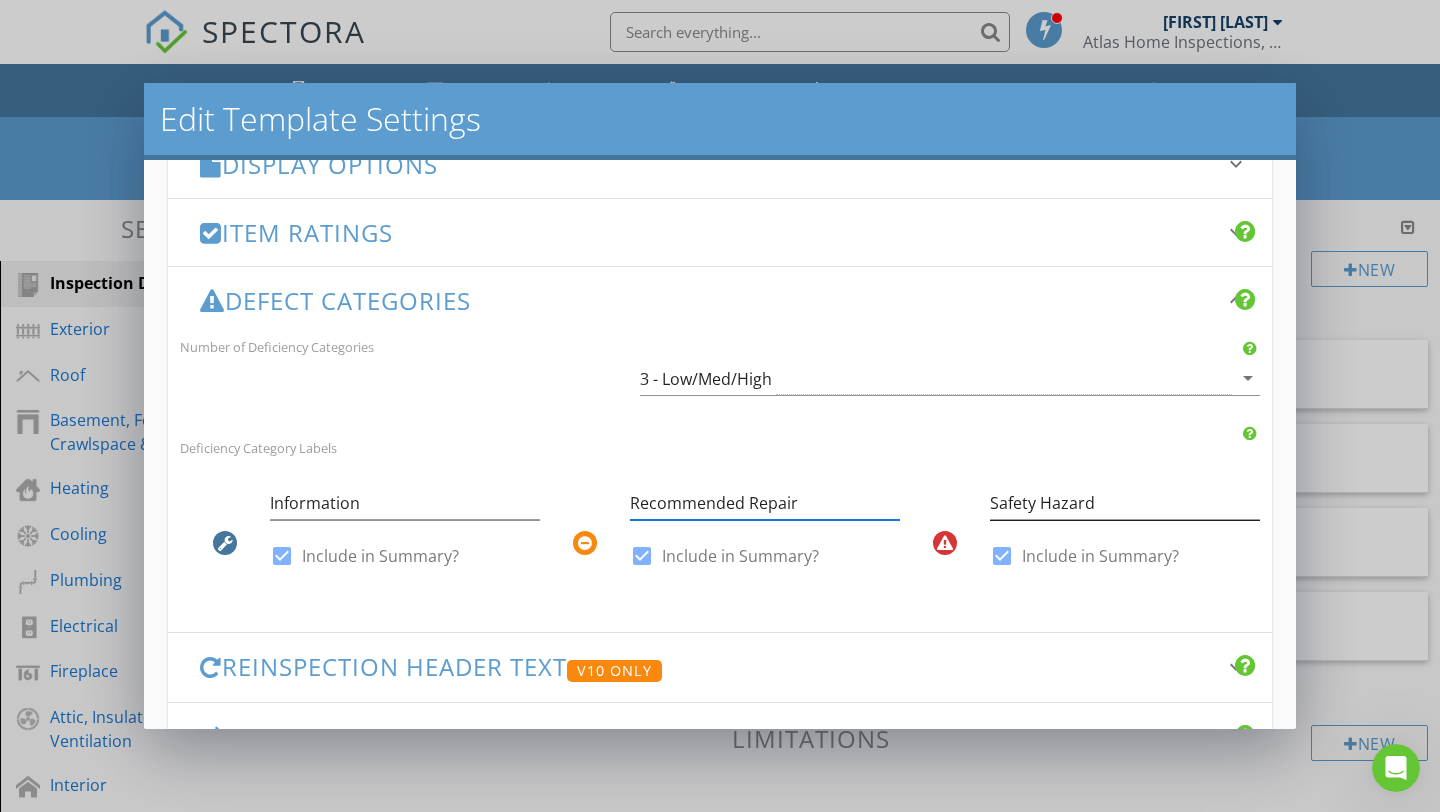 type on "Recommended Repair" 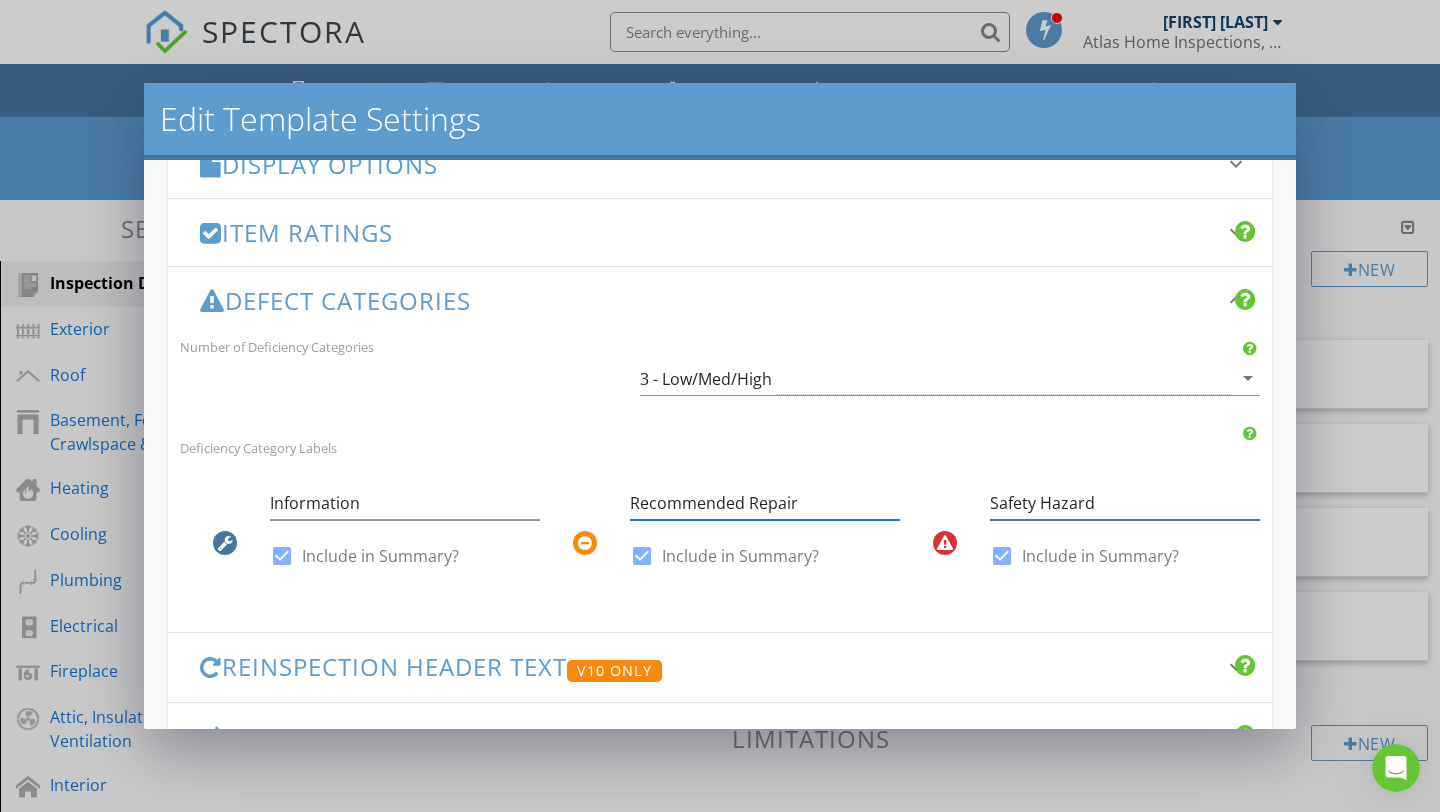 click on "Safety Hazard" at bounding box center (1125, 503) 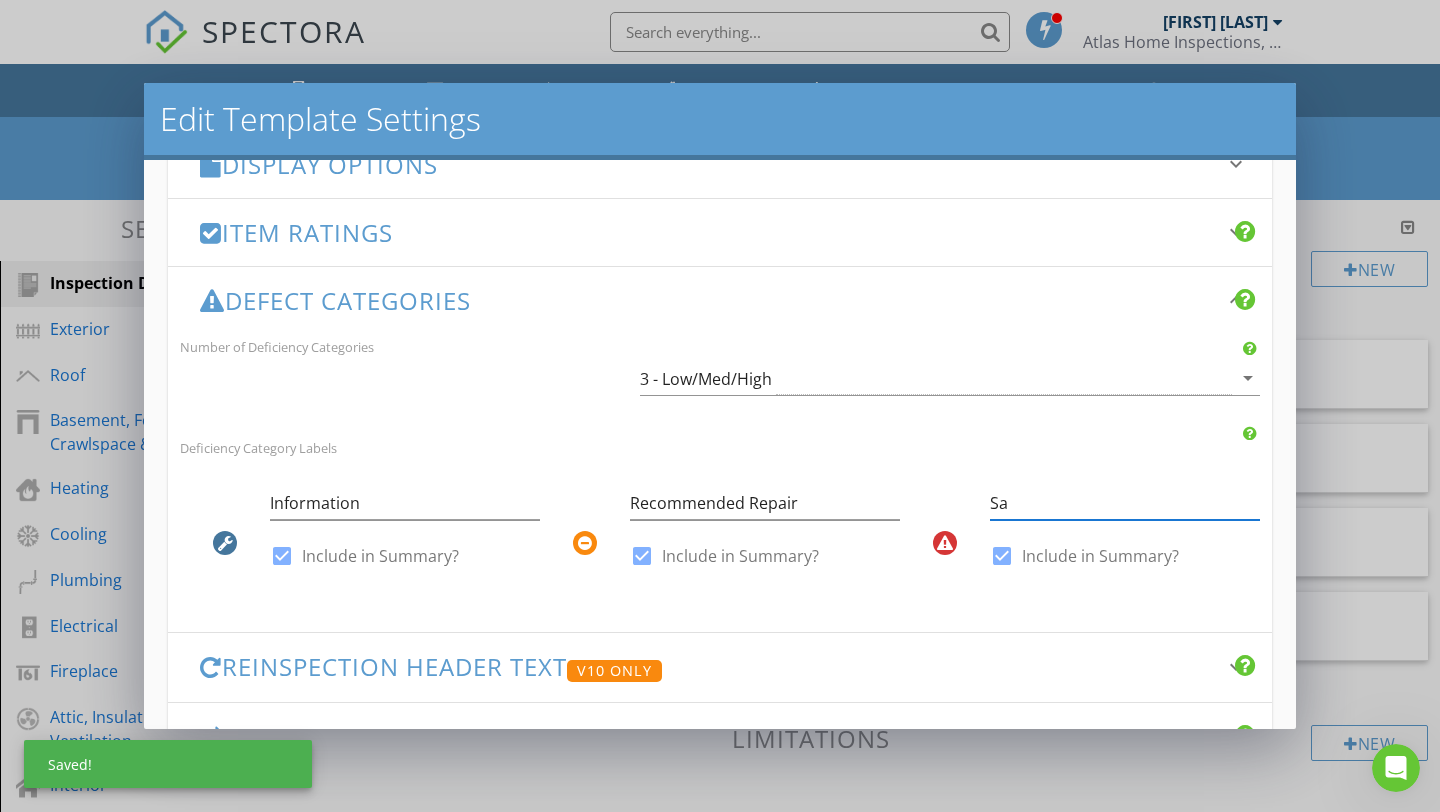 type on "S" 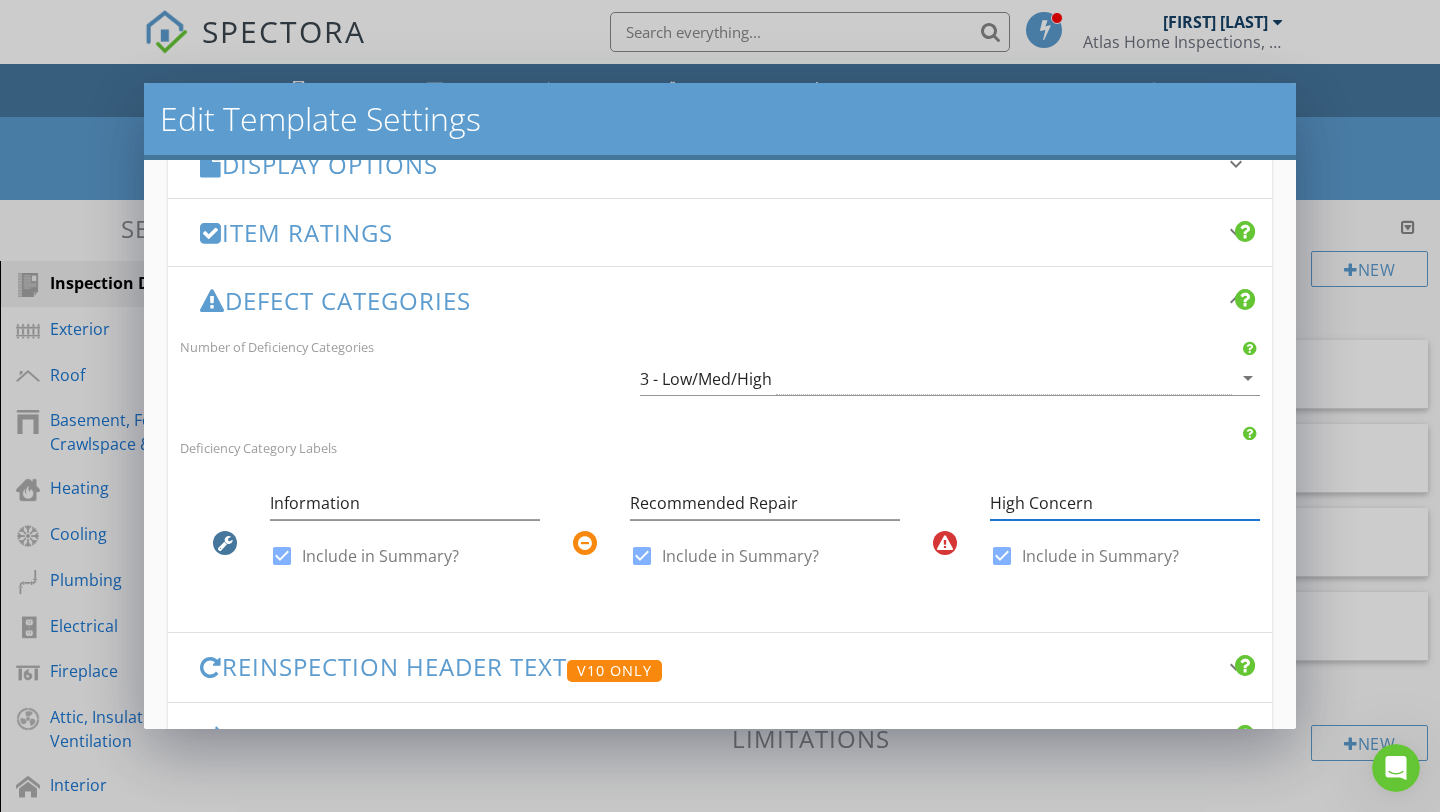 type on "High Concern" 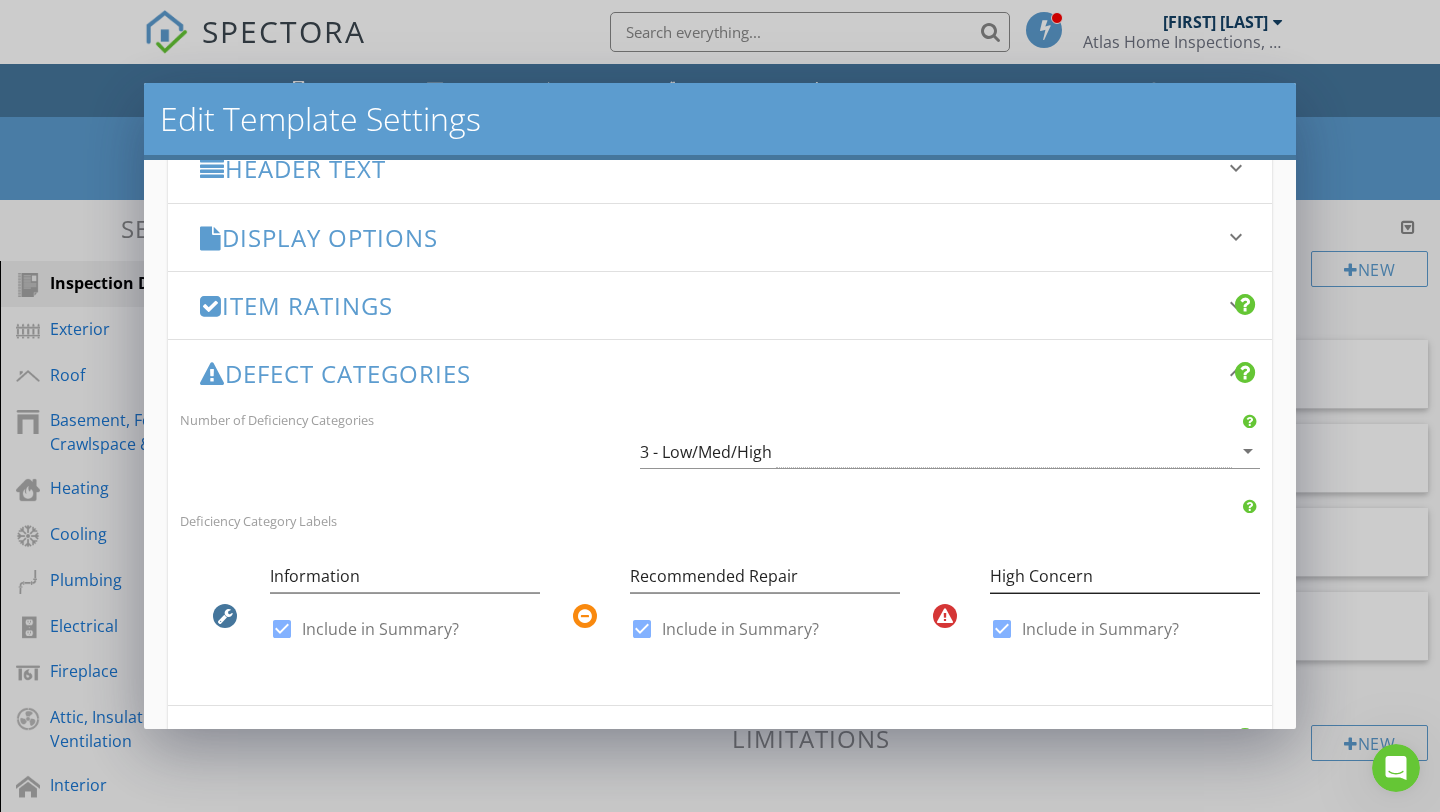 scroll, scrollTop: 309, scrollLeft: 0, axis: vertical 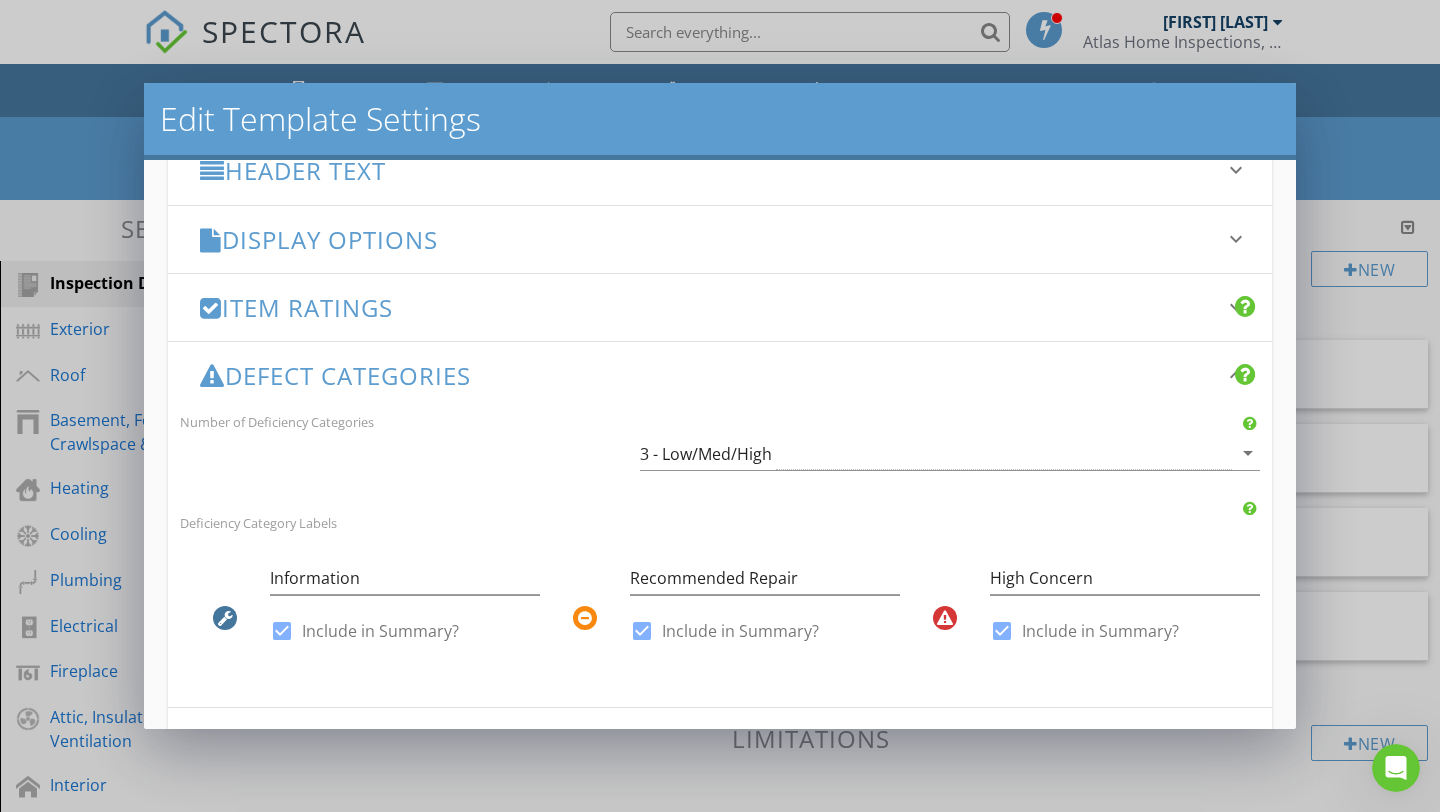 click on "Item Ratings" at bounding box center [708, 307] 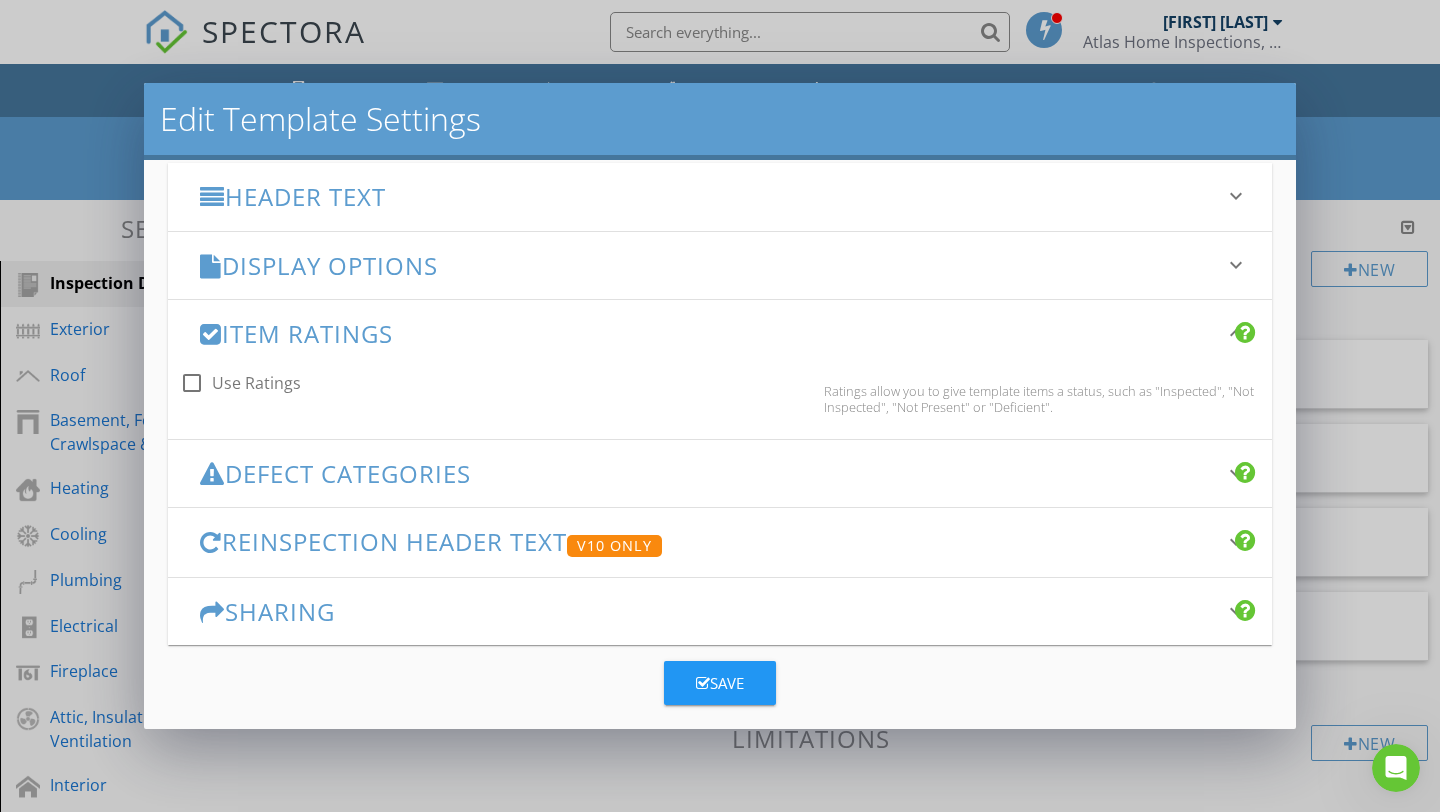 scroll, scrollTop: 302, scrollLeft: 0, axis: vertical 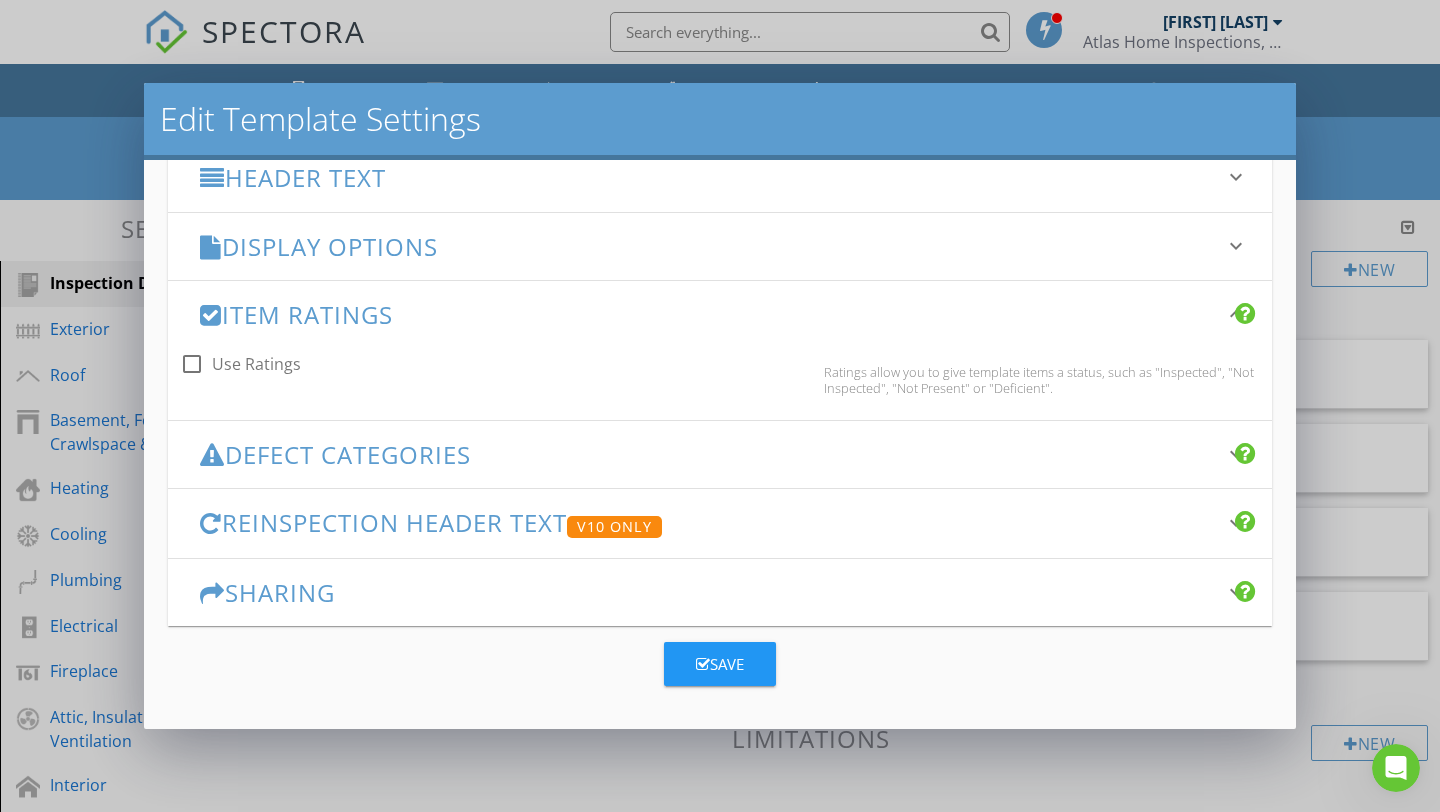 click at bounding box center [192, 364] 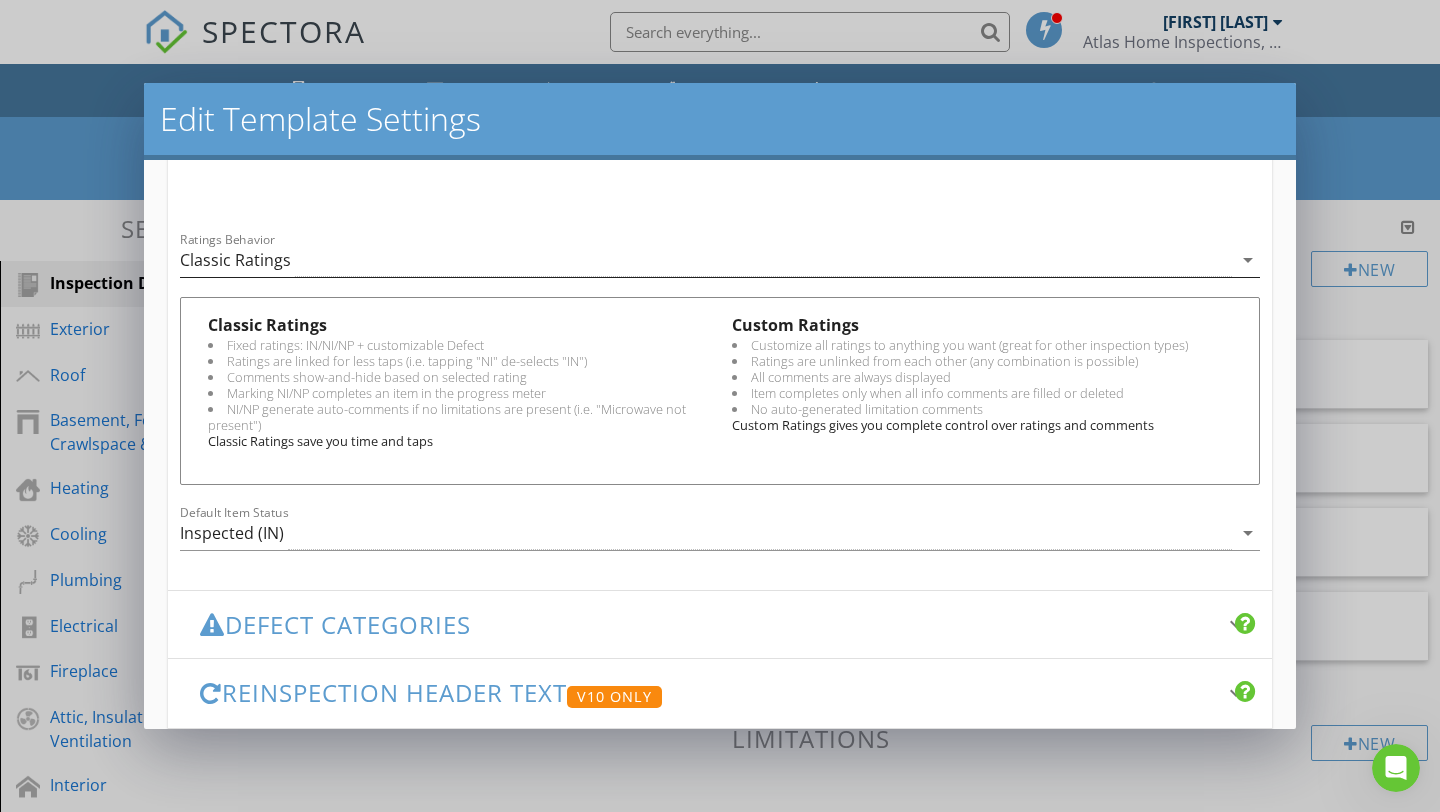 scroll, scrollTop: 587, scrollLeft: 0, axis: vertical 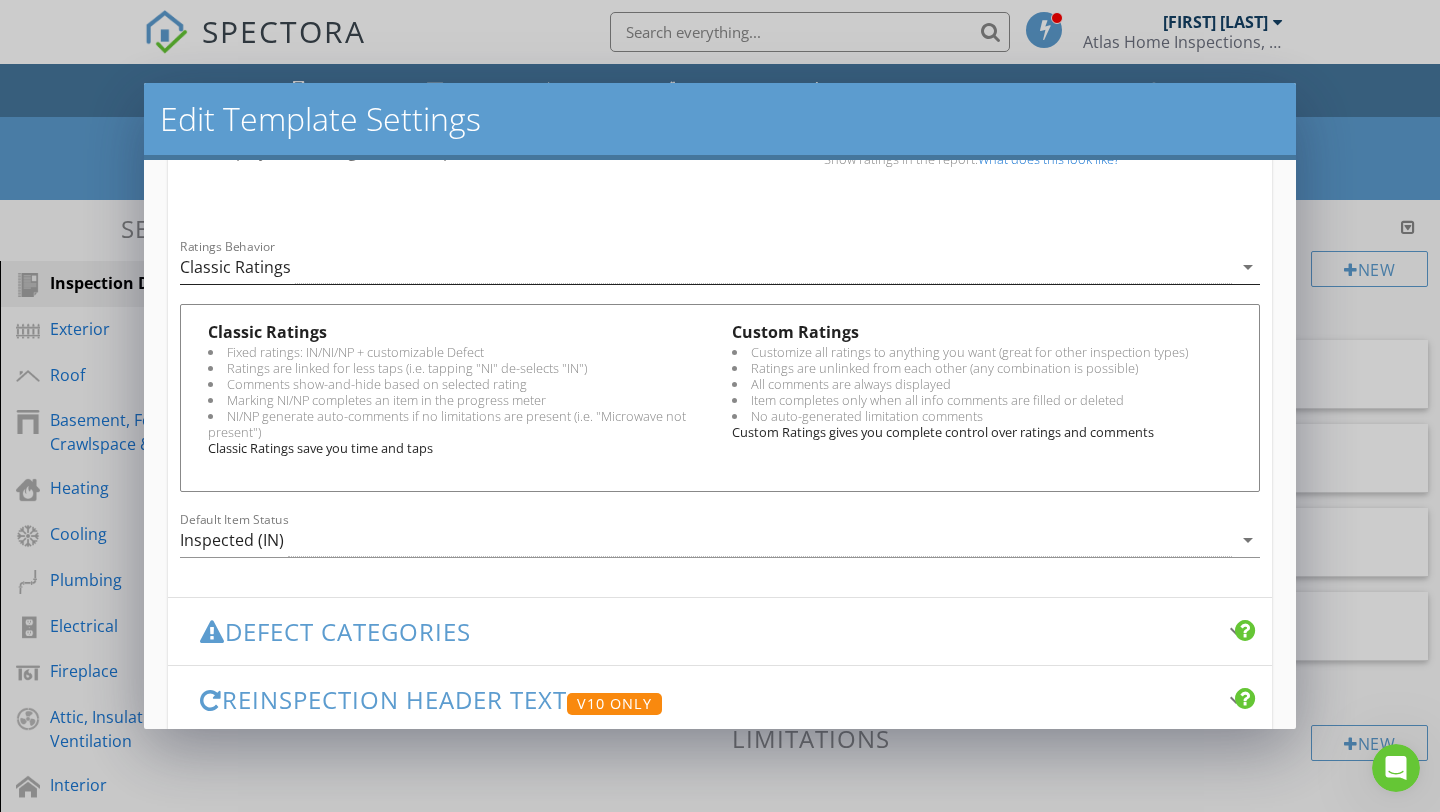 click on "Inspected (IN)" at bounding box center (706, 540) 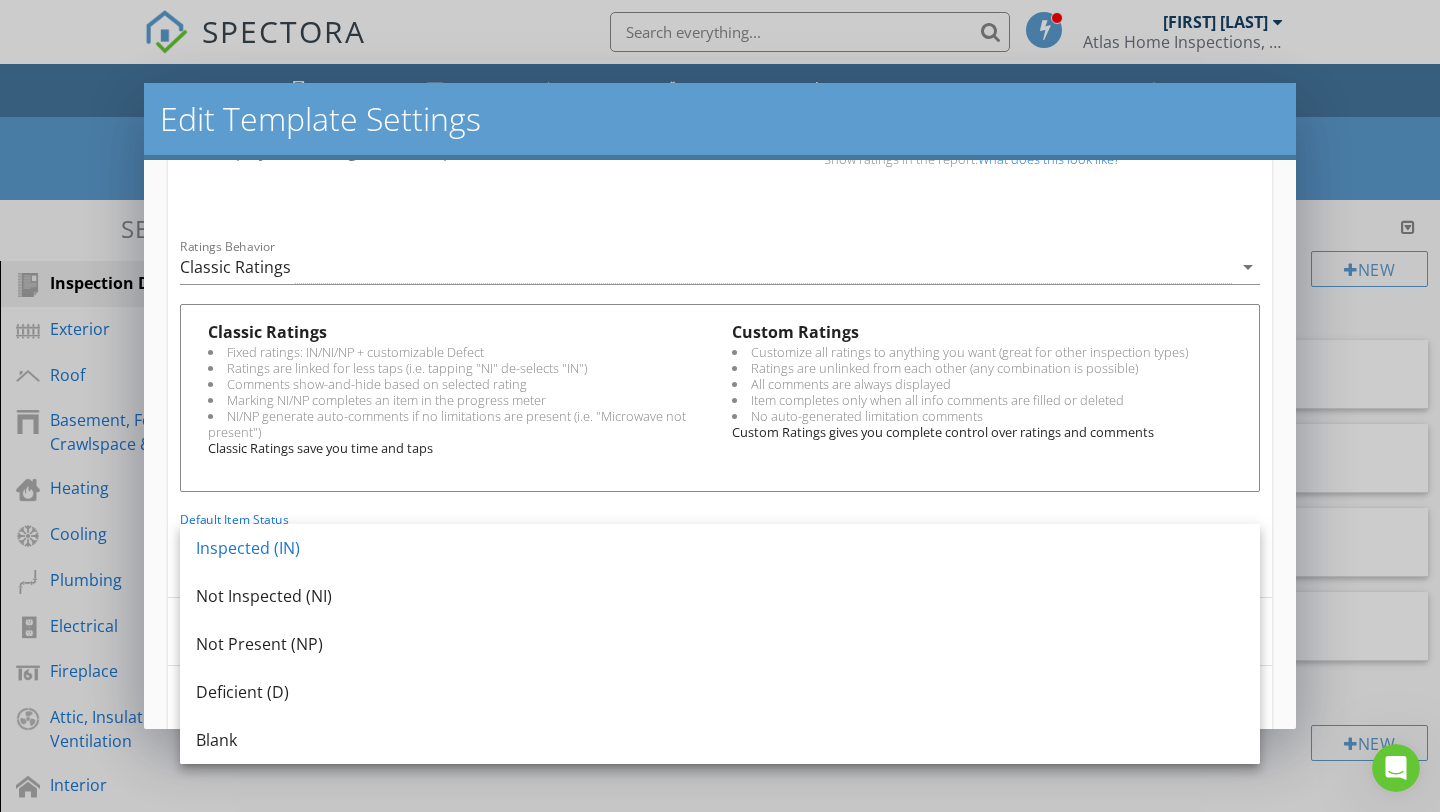 click on "Ratings Behavior Classic Ratings arrow_drop_down   Classic Ratings   Fixed ratings: IN/NI/NP + customizable Defect   Ratings are linked for less taps (i.e. tapping "NI"
de-selects "IN")   Comments show-and-hide based on selected rating   Marking NI/NP completes an item in the progress
meter   NI/NP generate auto-comments if no limitations are
present (i.e. "Microwave not present")   Classic Ratings save you time and taps   Custom Ratings   Customize all ratings to anything you want (great
for other inspection types)   Ratings are unlinked from each other (any
combination is possible)   All comments are always displayed   Item completes only when all info comments are
filled or deleted   No auto-generated limitation comments   Custom Ratings gives you complete control over
ratings and comments   Default Item Status Inspected (IN)" at bounding box center (720, 400) 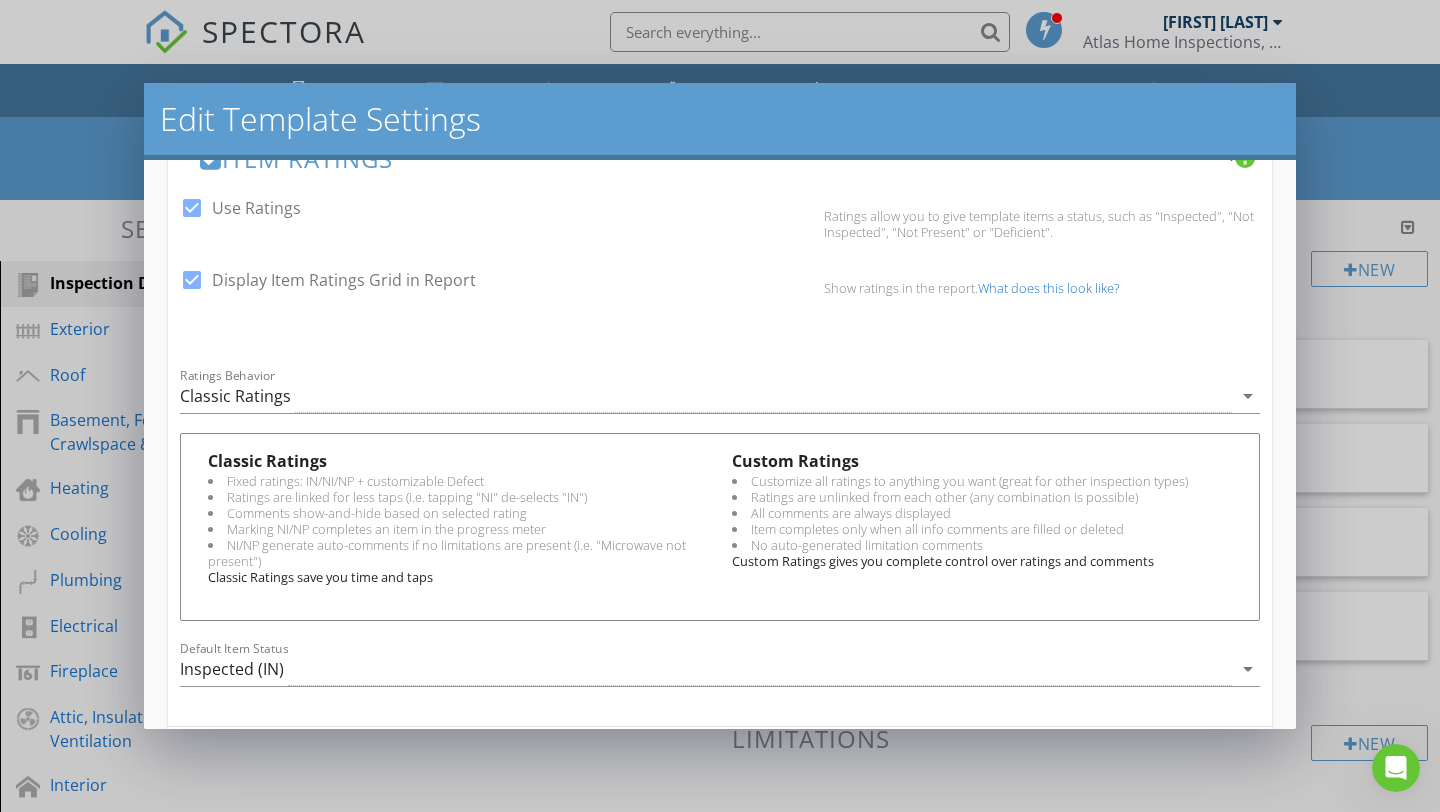 scroll, scrollTop: 446, scrollLeft: 0, axis: vertical 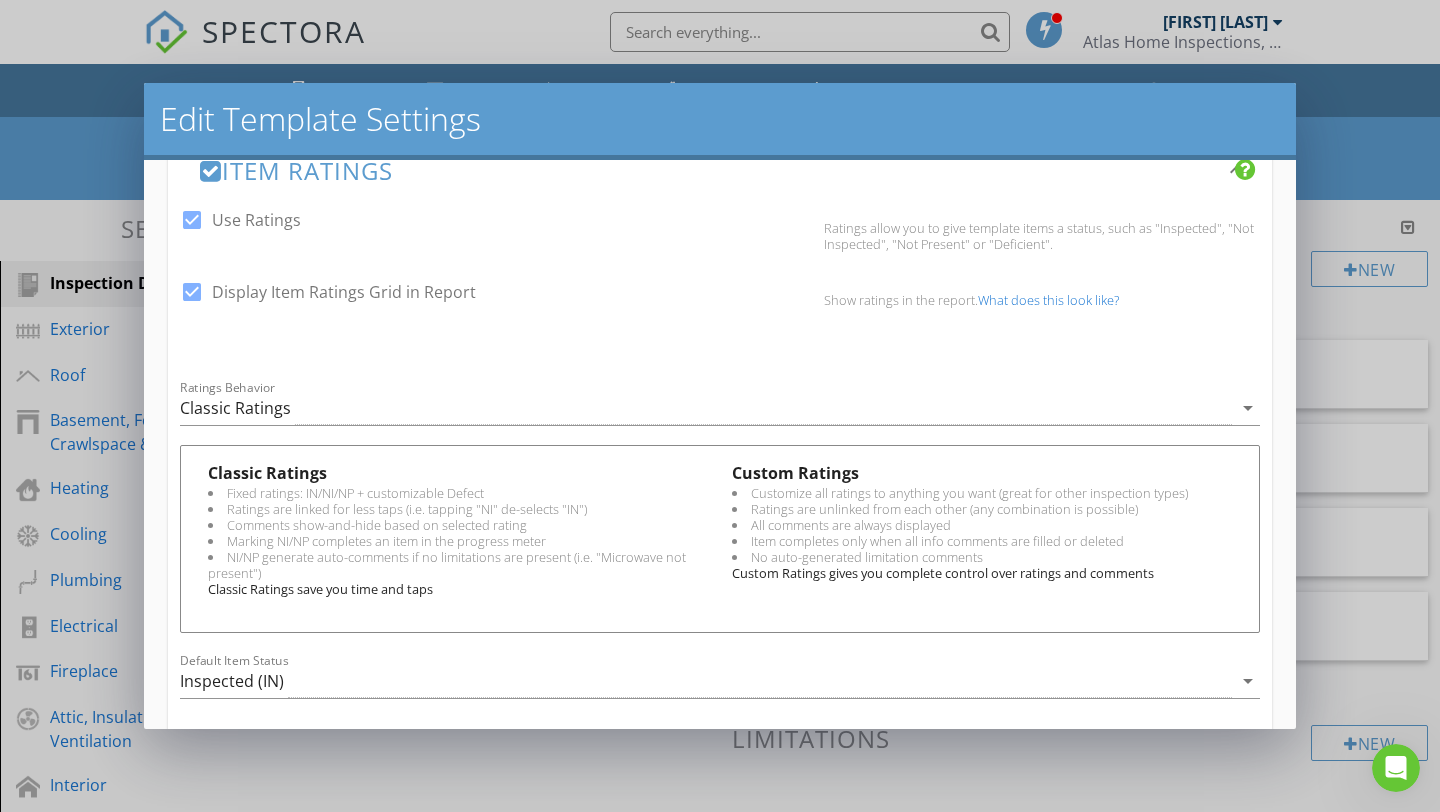 click at bounding box center (192, 220) 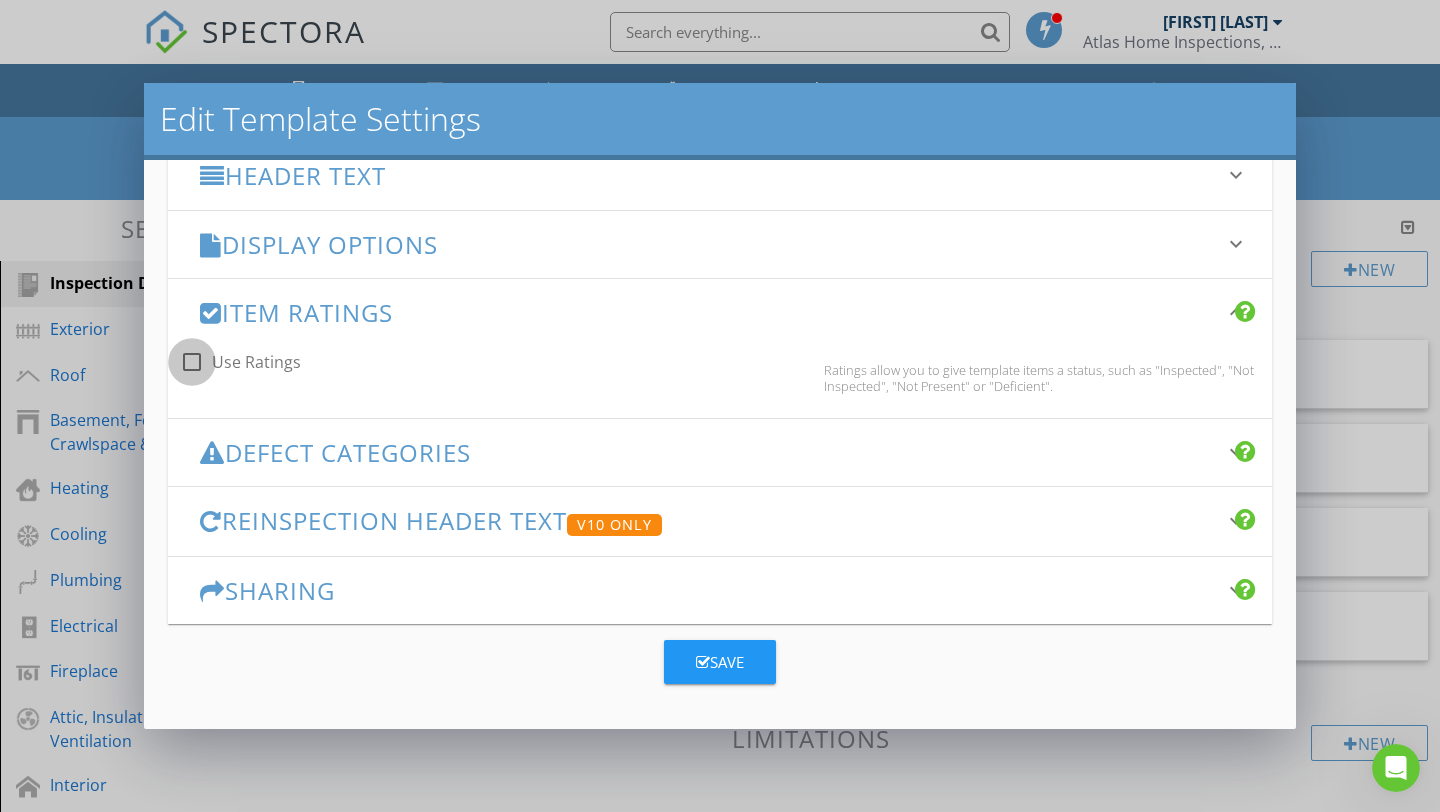 scroll, scrollTop: 302, scrollLeft: 0, axis: vertical 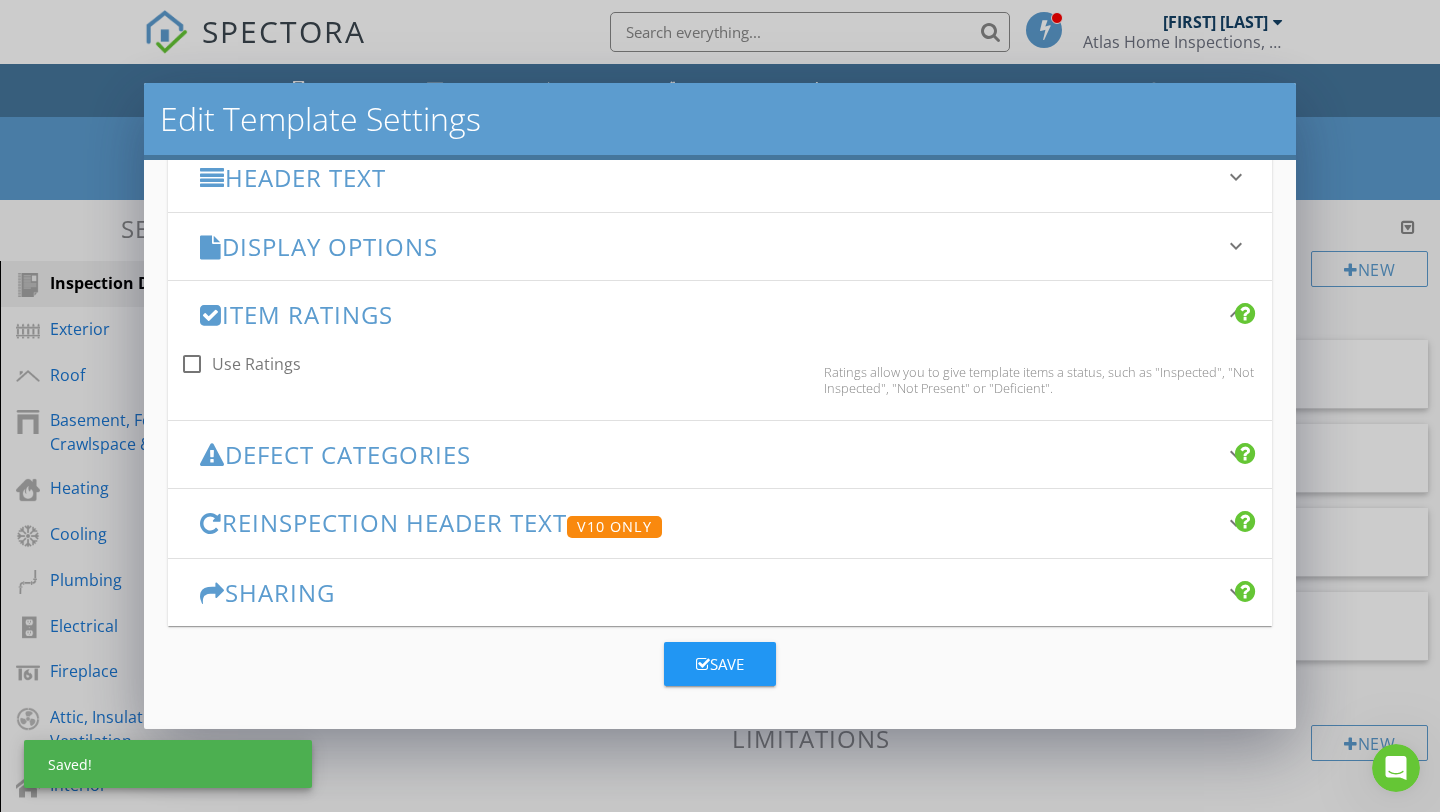 click on "Display Options" at bounding box center (708, 246) 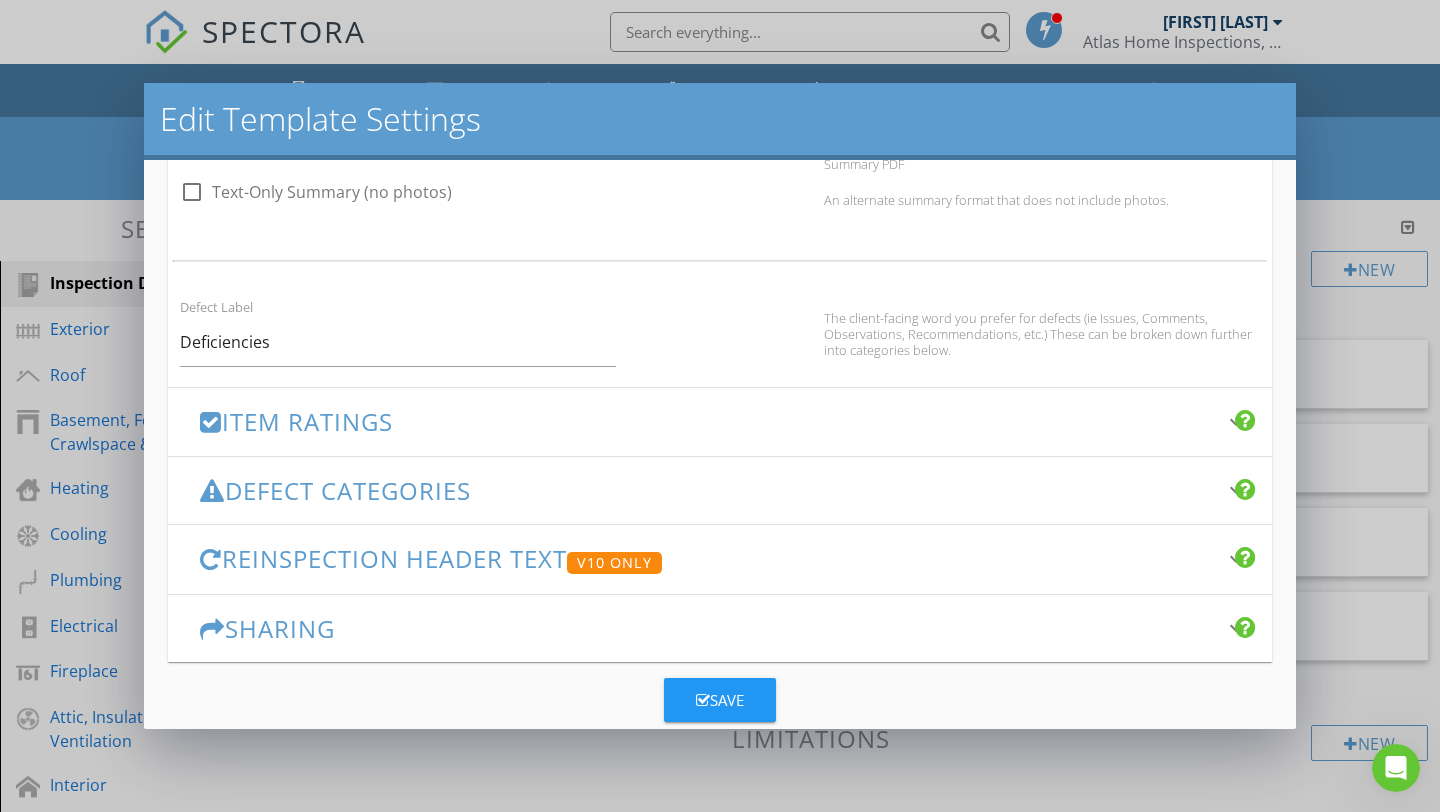 scroll, scrollTop: 1295, scrollLeft: 0, axis: vertical 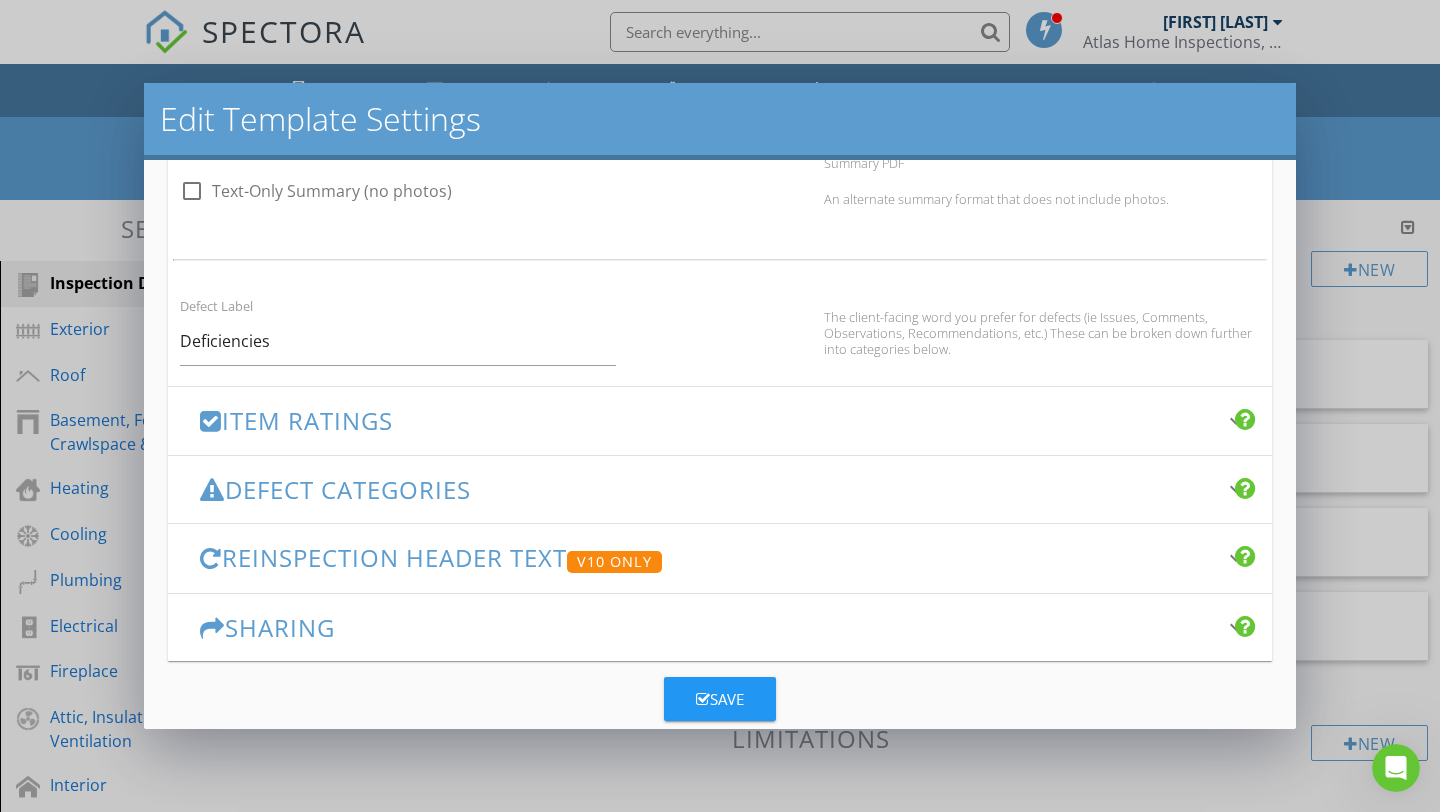 click on "Defect Categories" at bounding box center (708, 489) 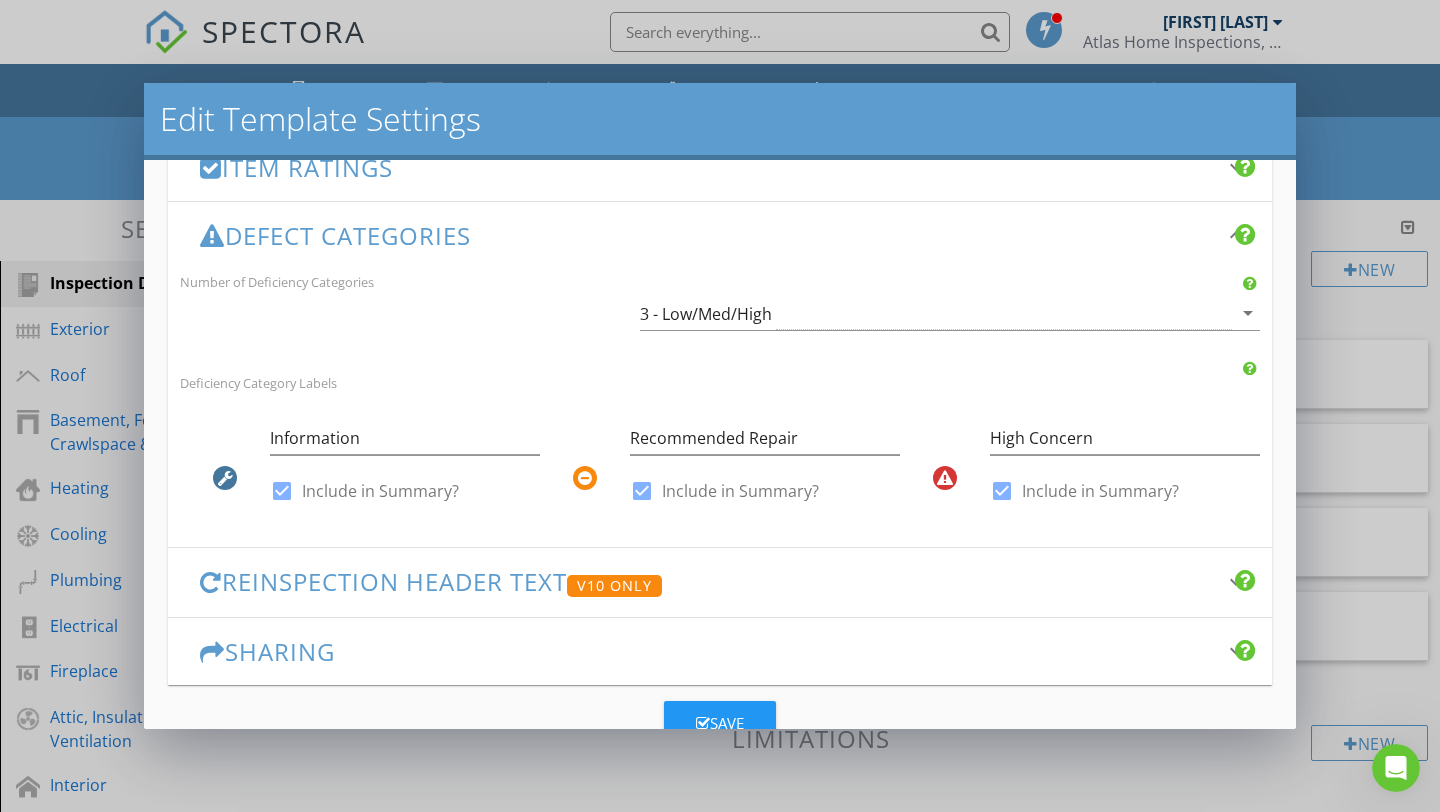 scroll, scrollTop: 431, scrollLeft: 0, axis: vertical 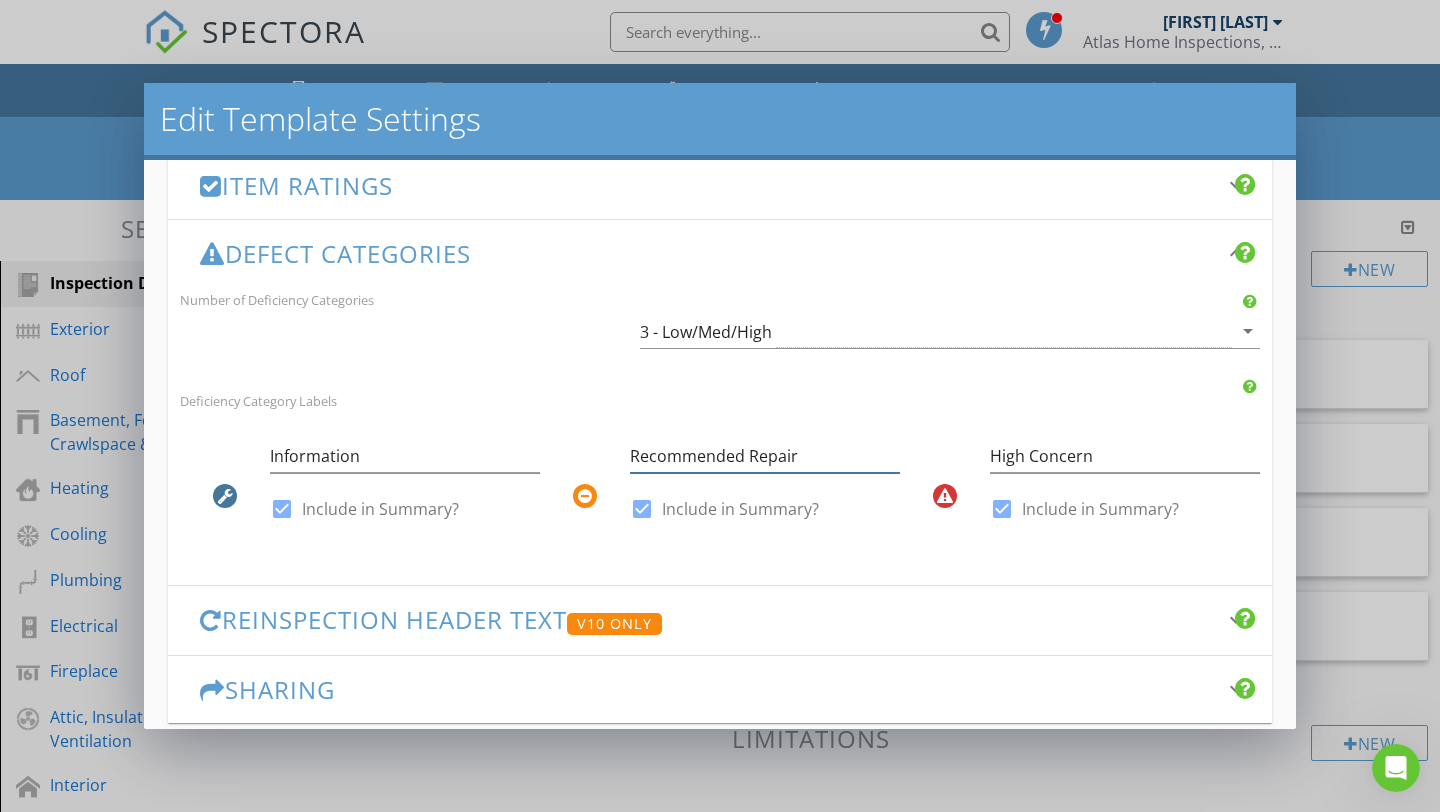 click on "Recommended Repair" at bounding box center [765, 456] 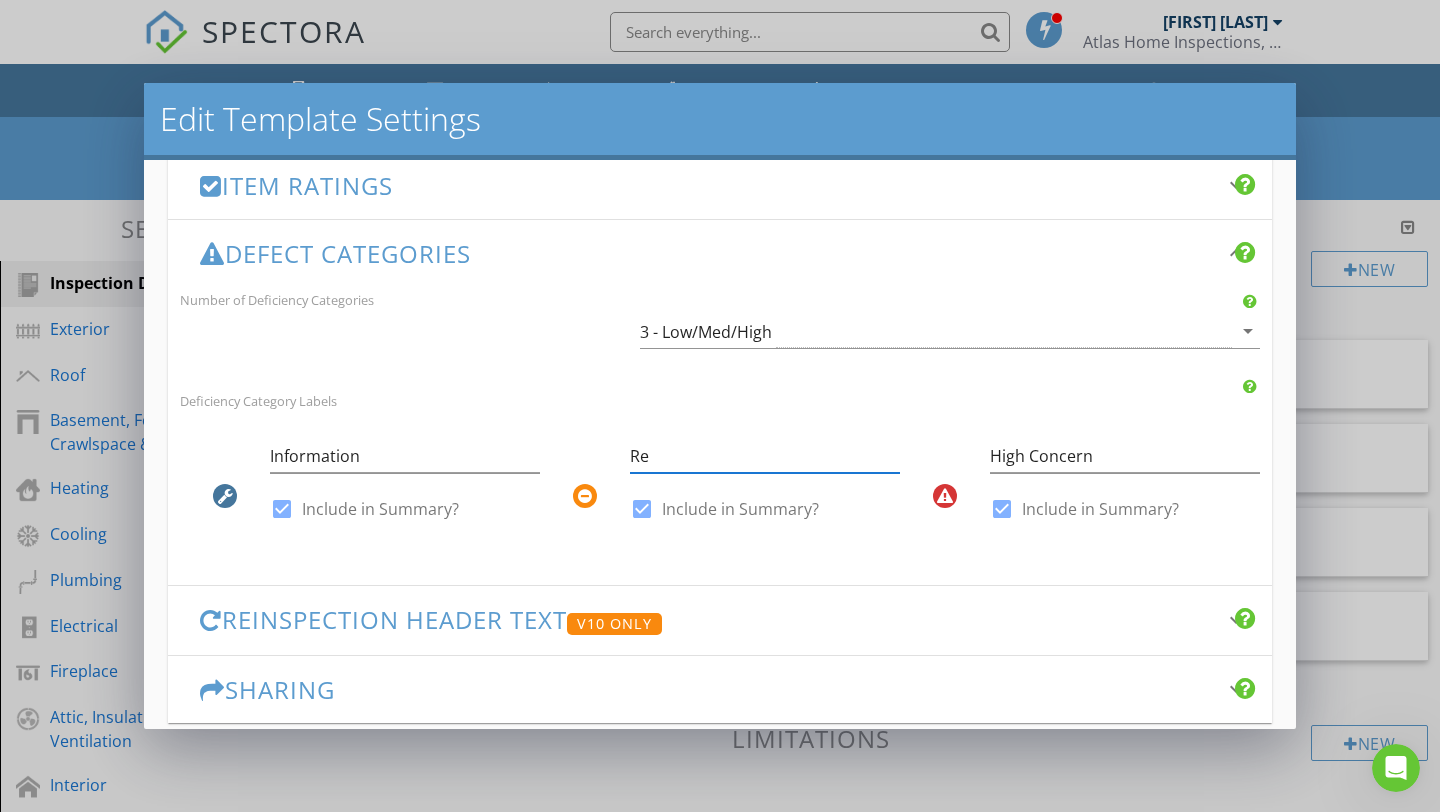 type on "R" 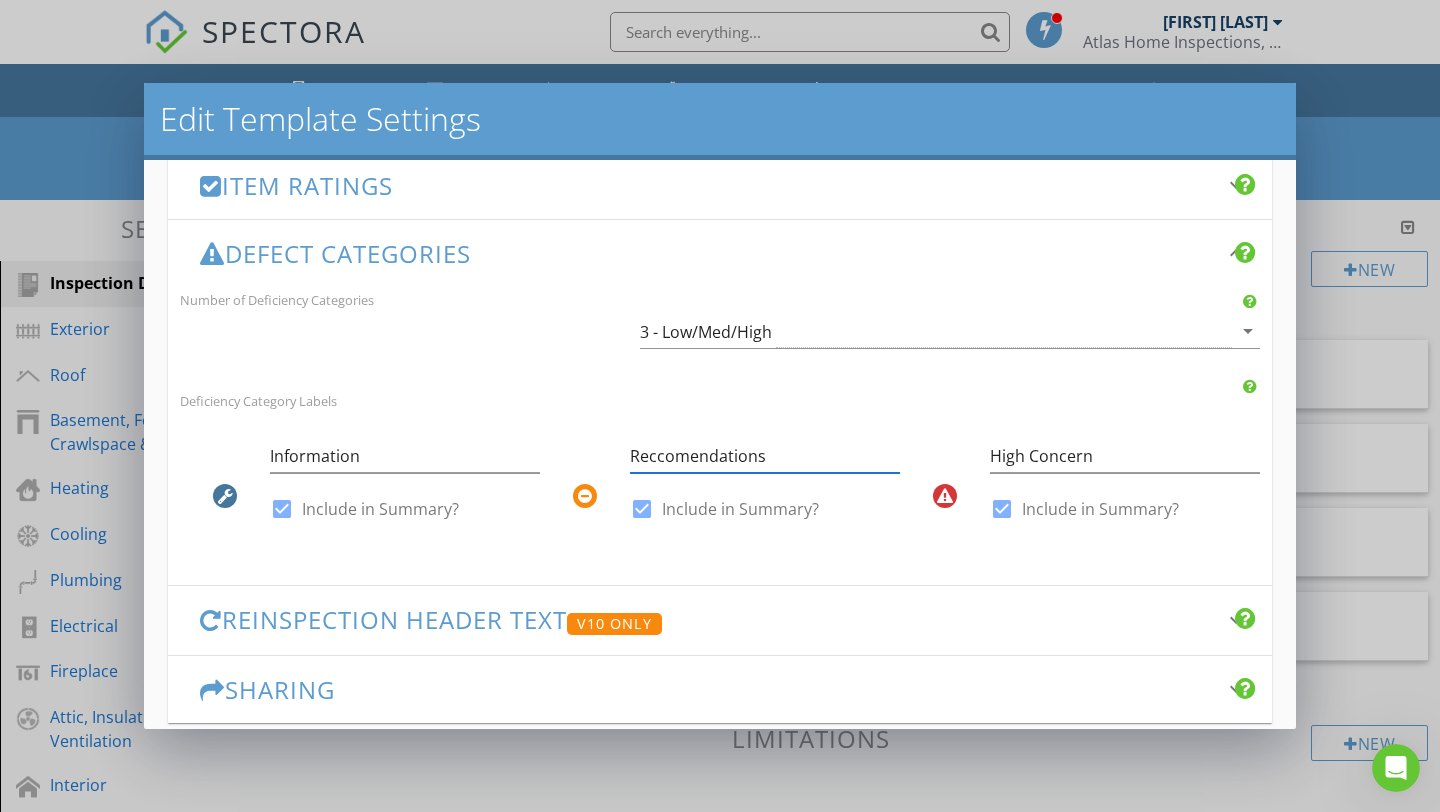 click on "check_box Include in Summary?" at bounding box center [765, 519] 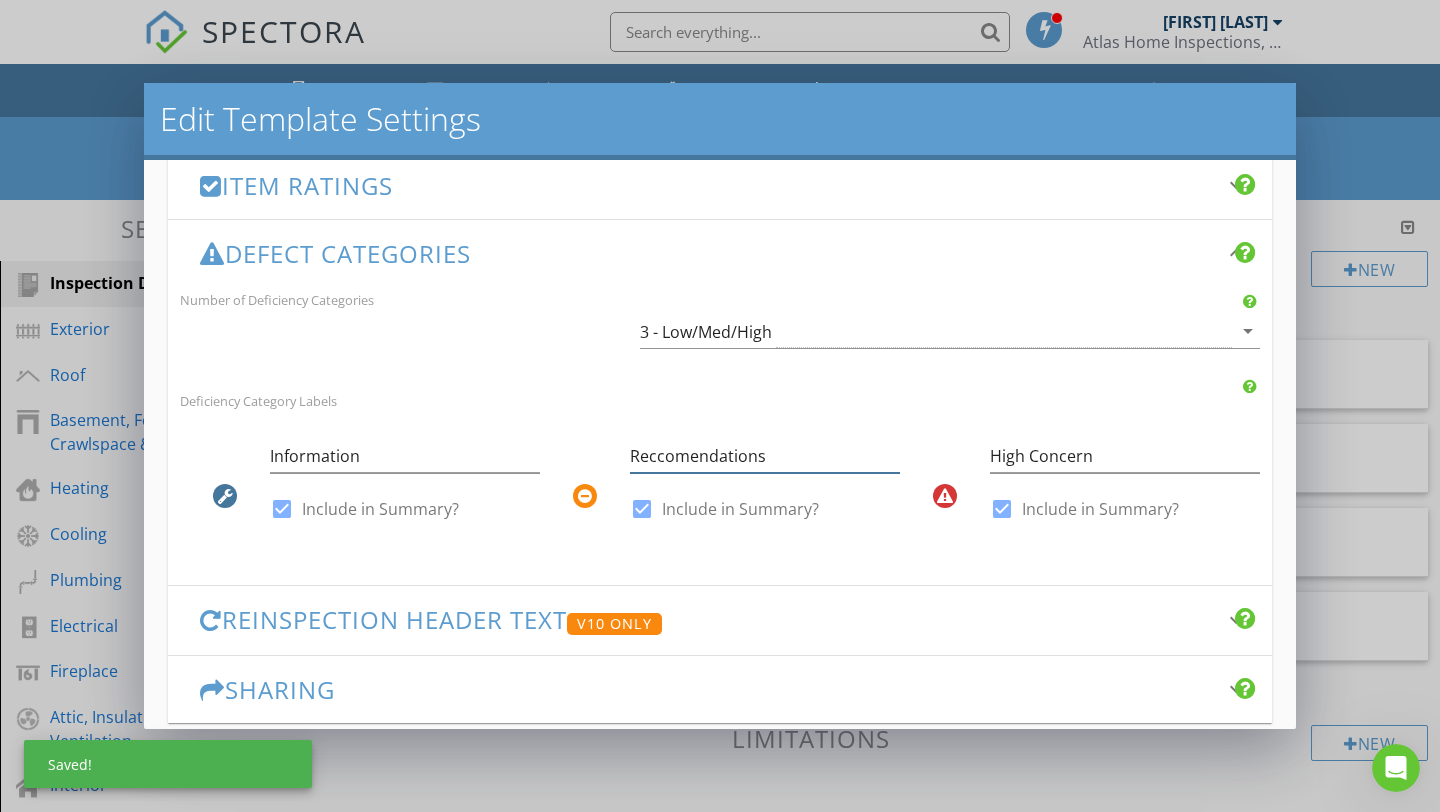 click on "Reccomendations" at bounding box center (765, 456) 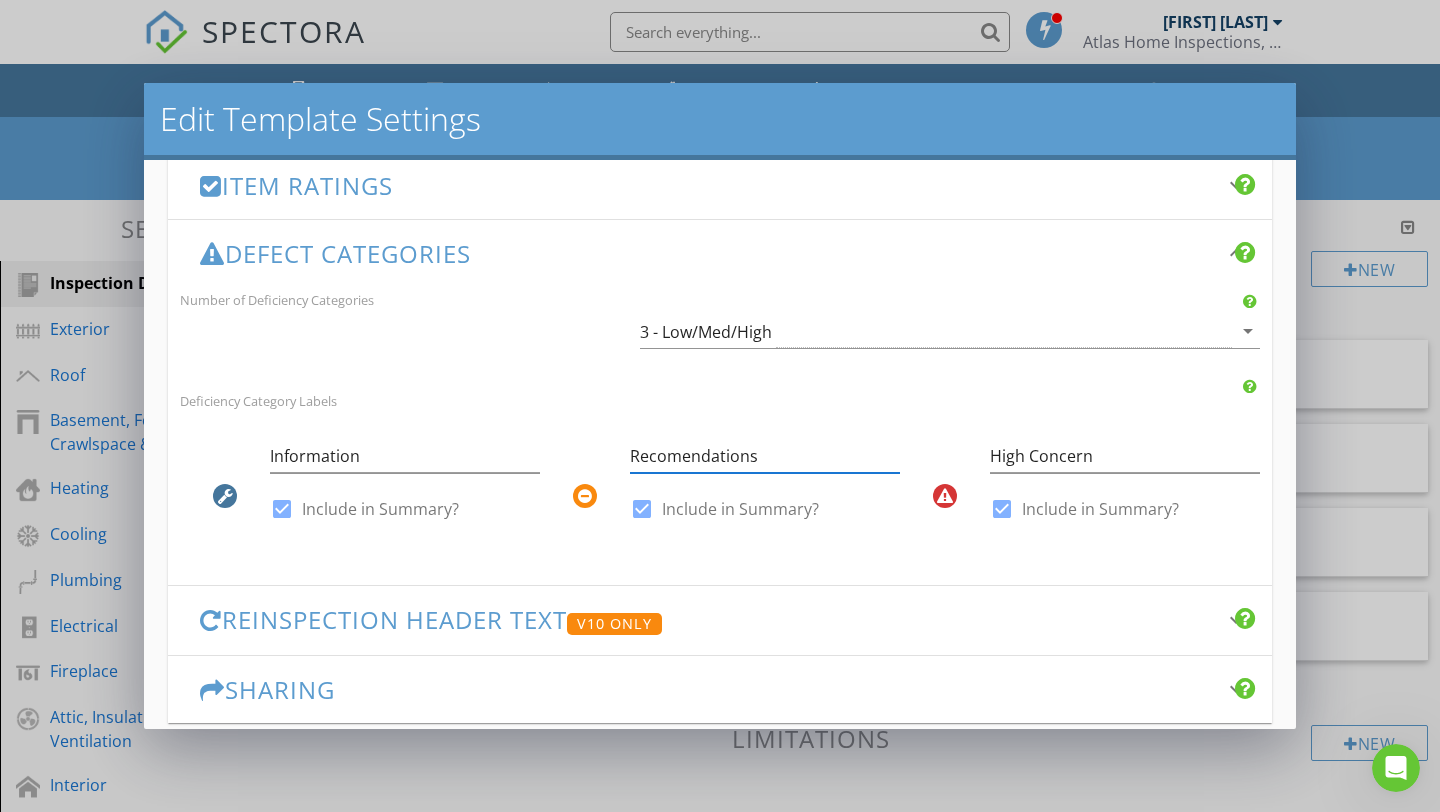 type on "Recomendations" 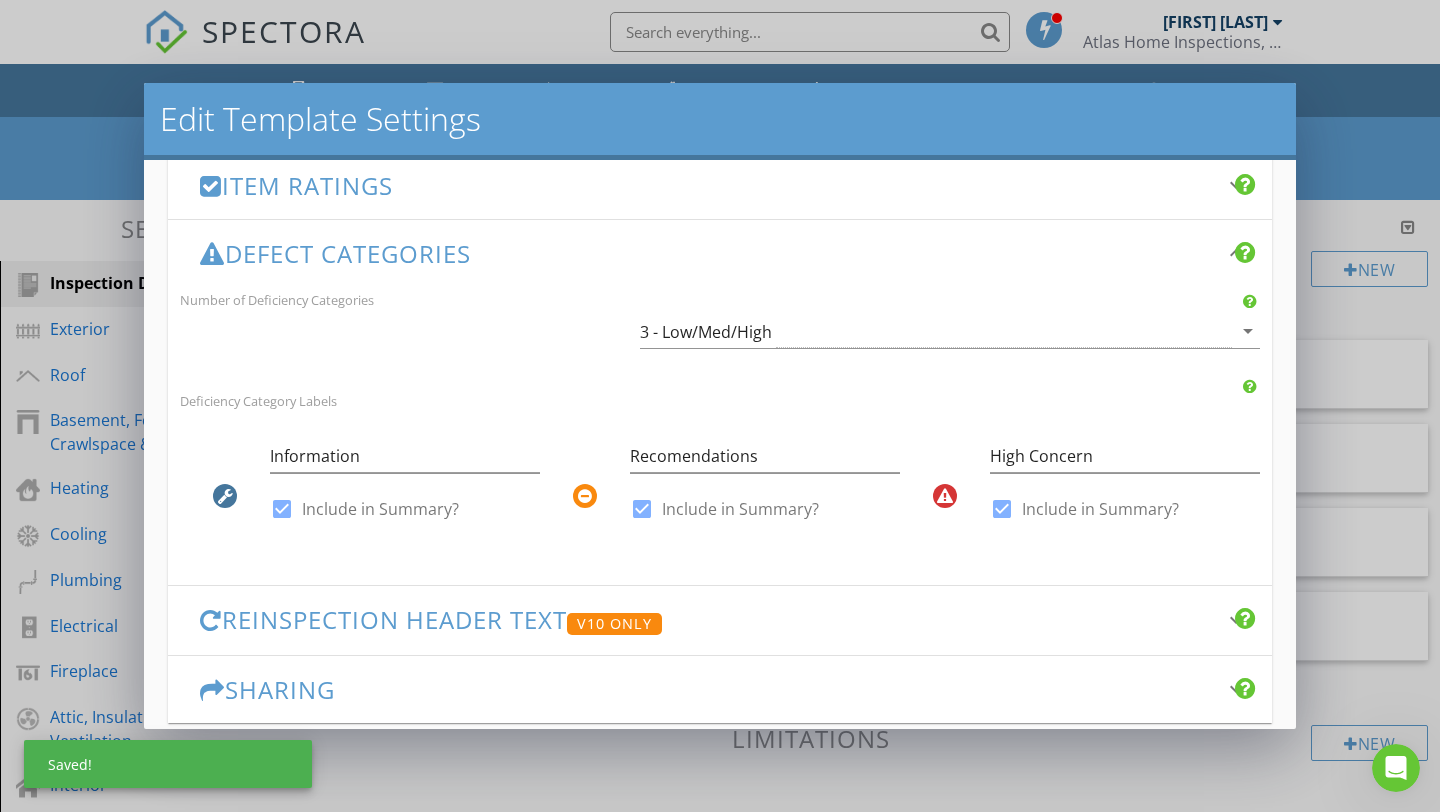 click on "Information   check_box Include in Summary?     Recomendations   check_box Include in Summary?     High Concern   check_box Include in Summary?" at bounding box center (720, 488) 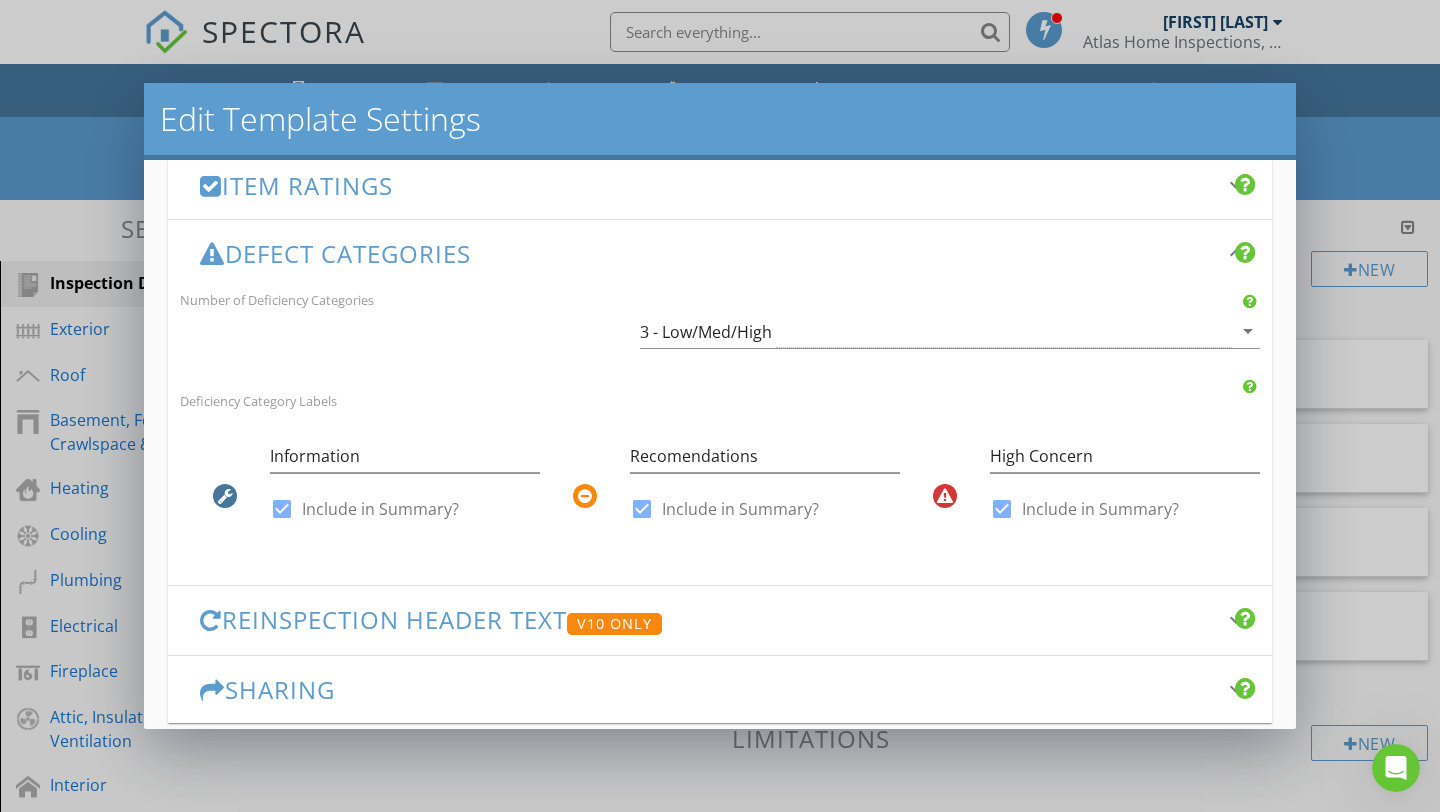 click at bounding box center [225, 496] 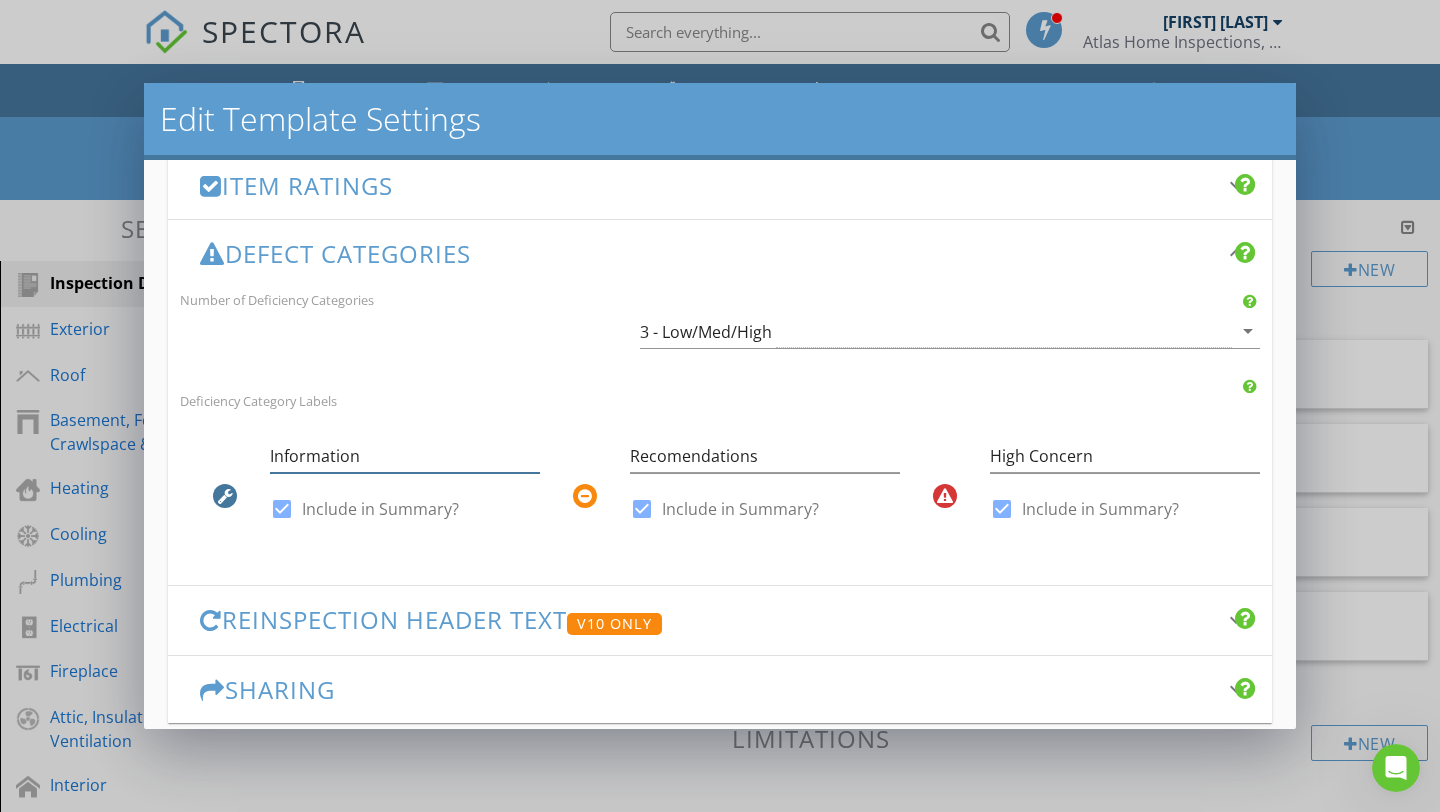 click on "Information" at bounding box center (405, 456) 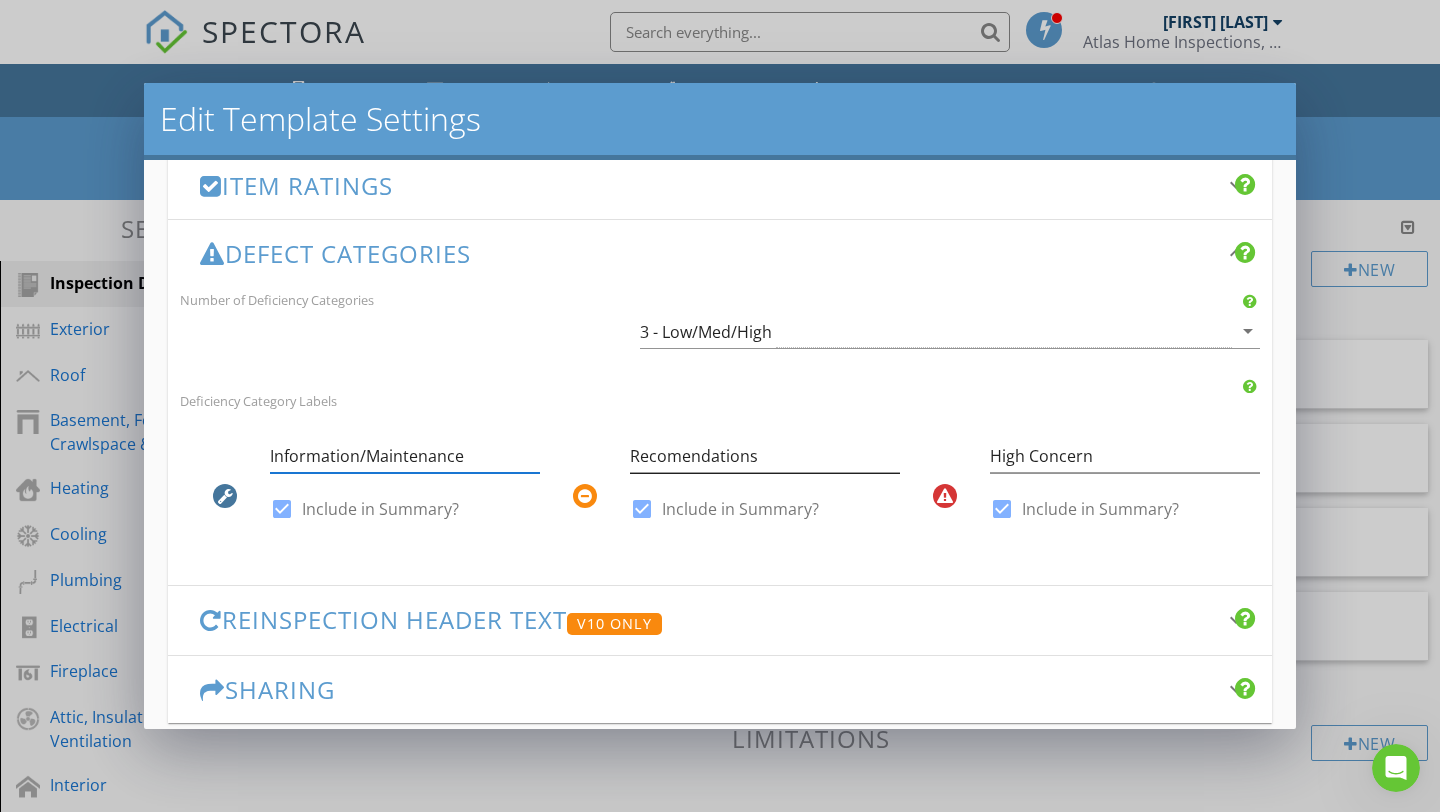 type on "Information/Maintenance" 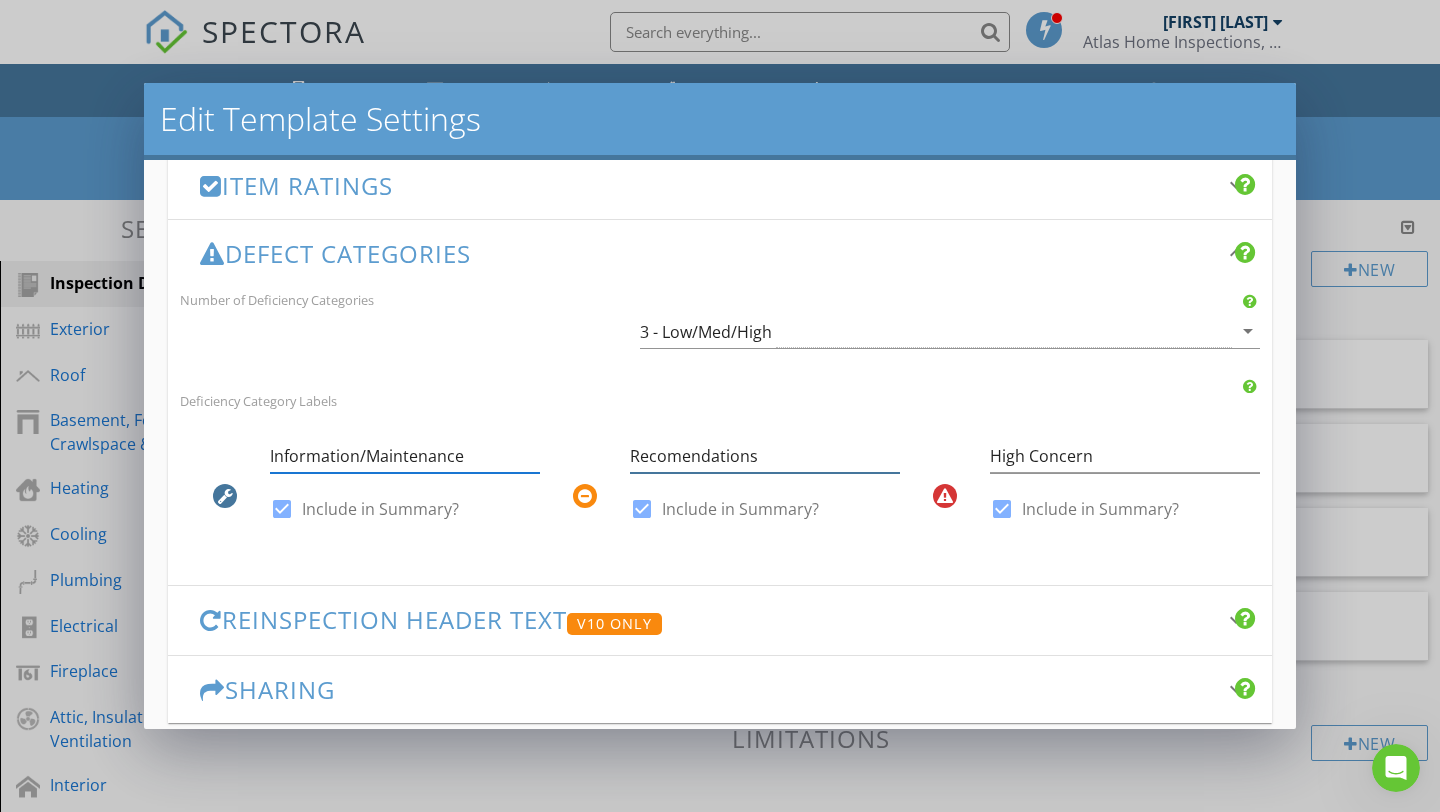click on "Recomendations" at bounding box center (765, 456) 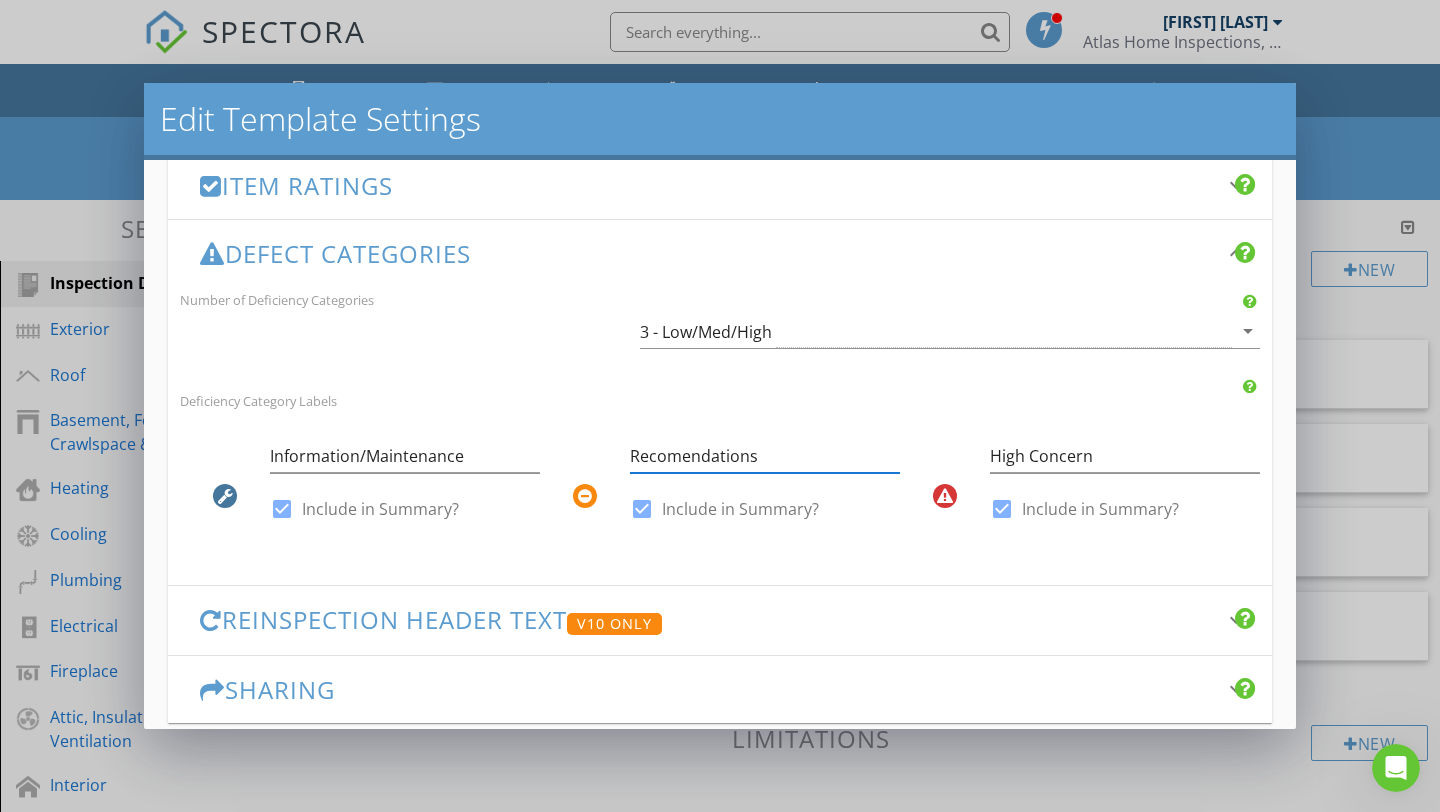 click on "Recomendations" at bounding box center [765, 456] 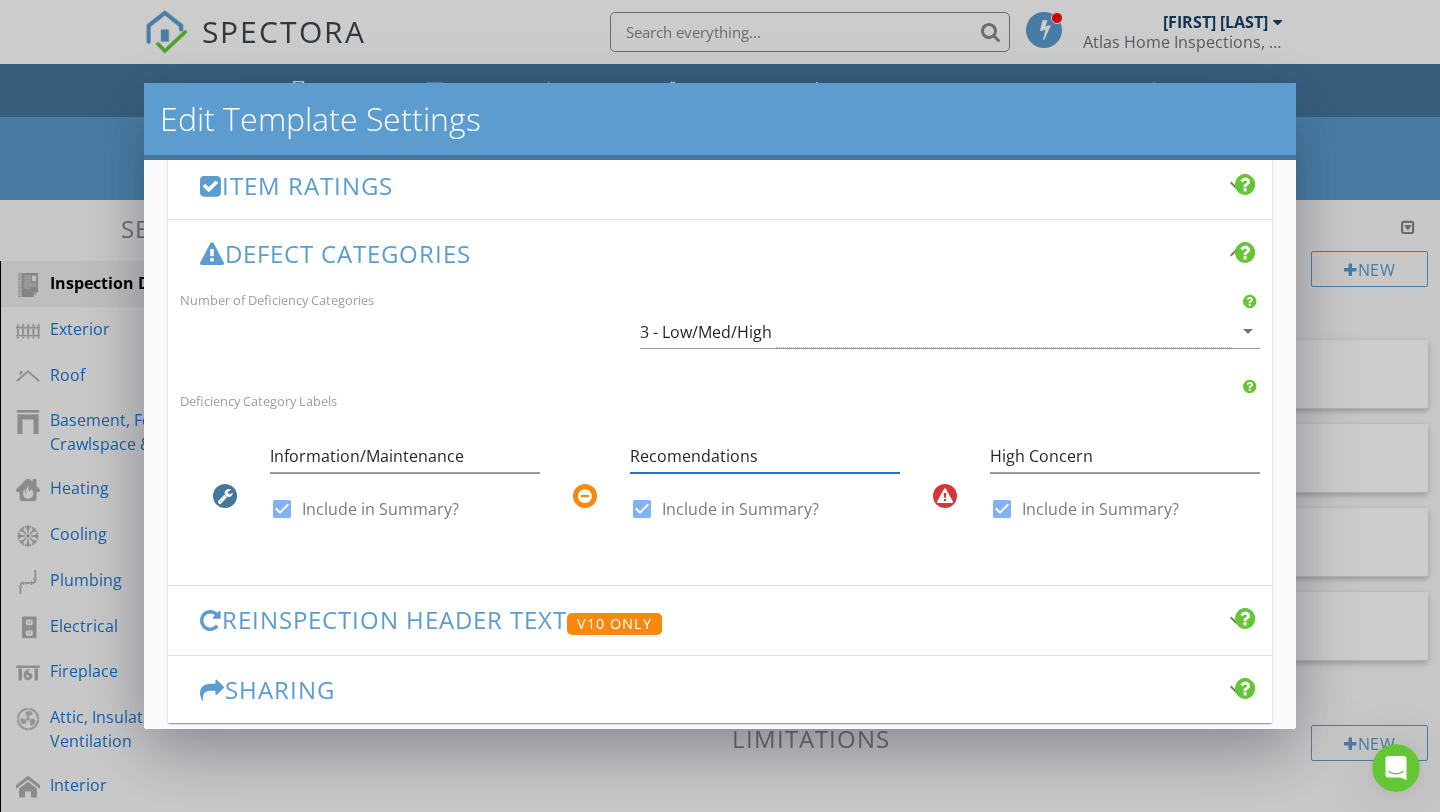 click on "Recomendations" at bounding box center [765, 456] 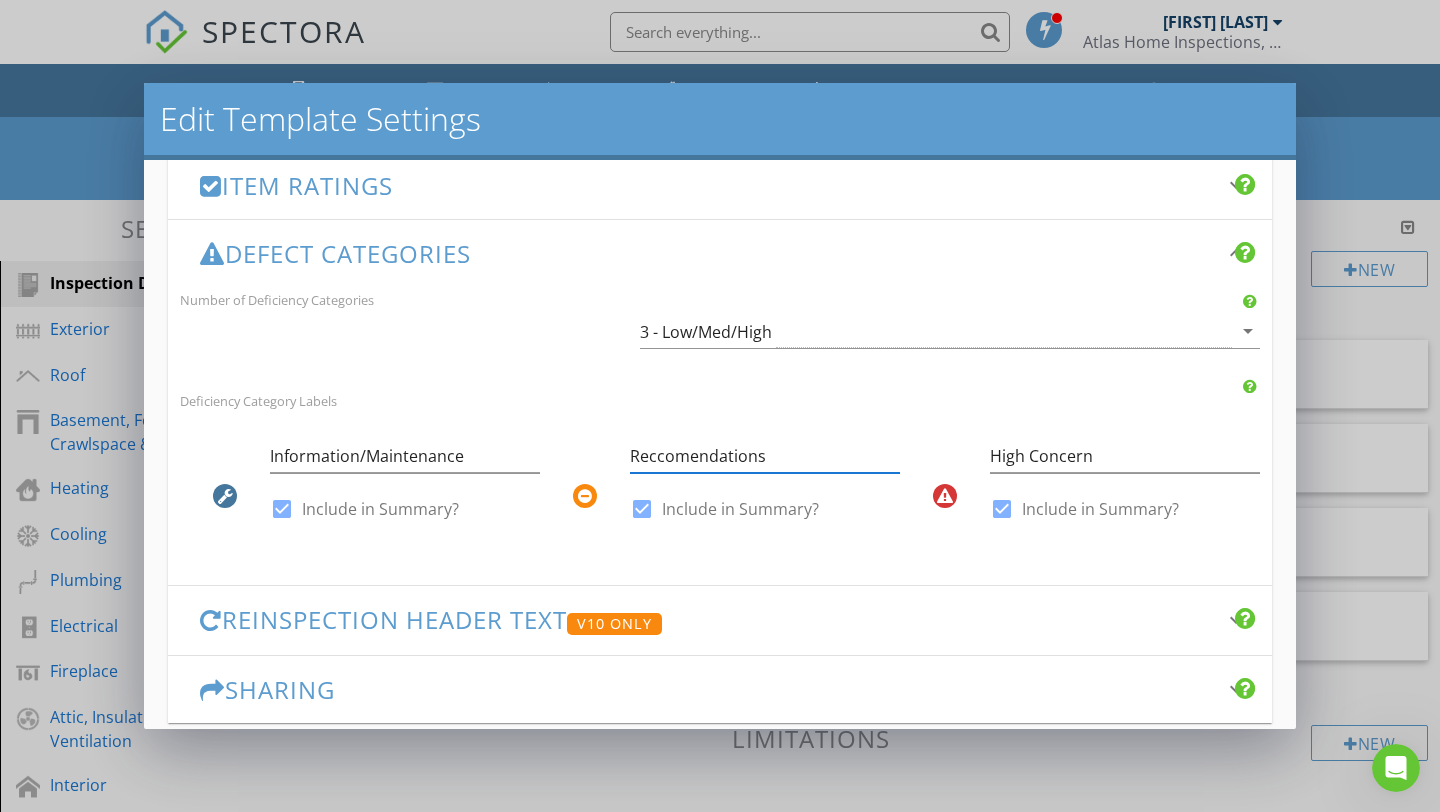 click on "Reccomendations" at bounding box center (765, 456) 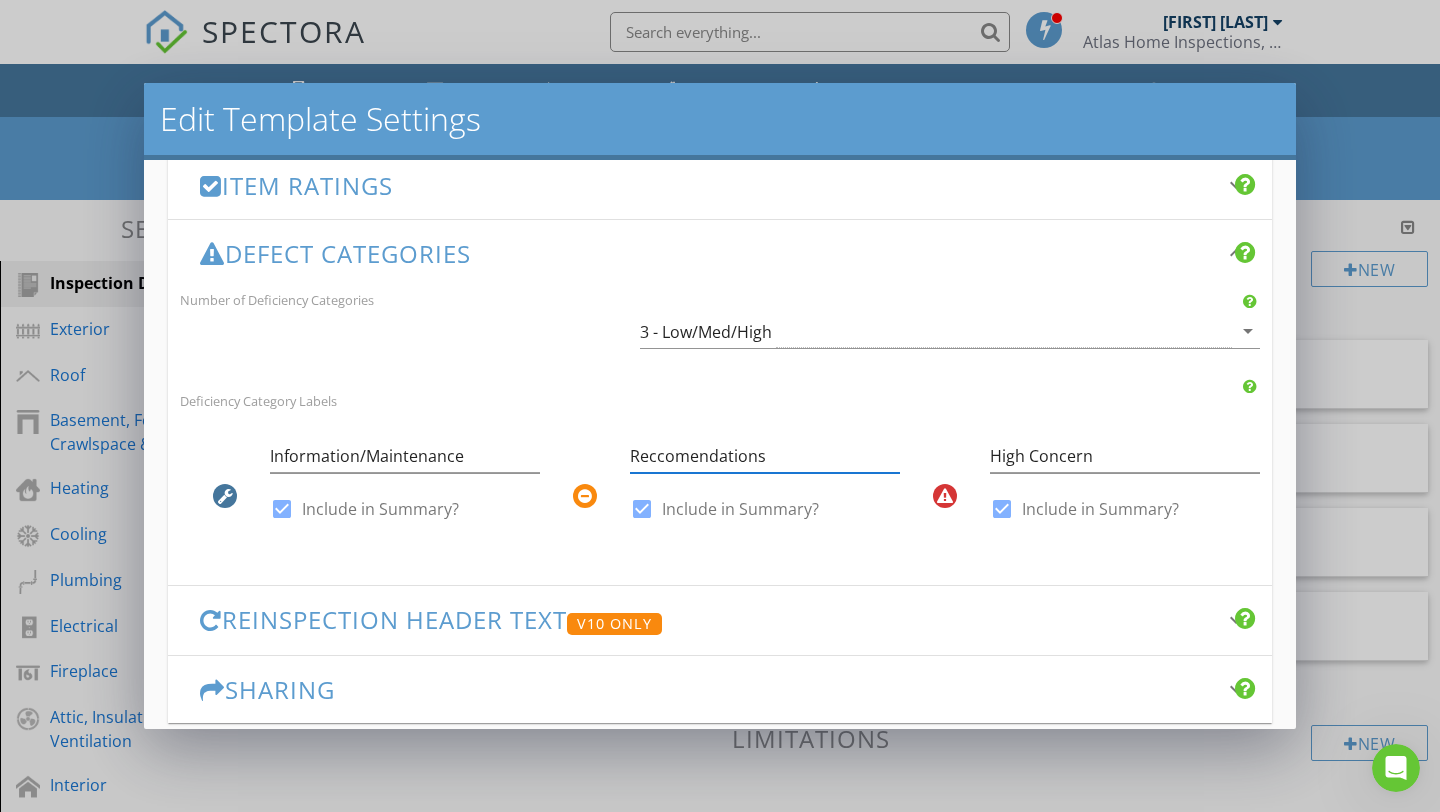click on "Reccomendations" at bounding box center (765, 456) 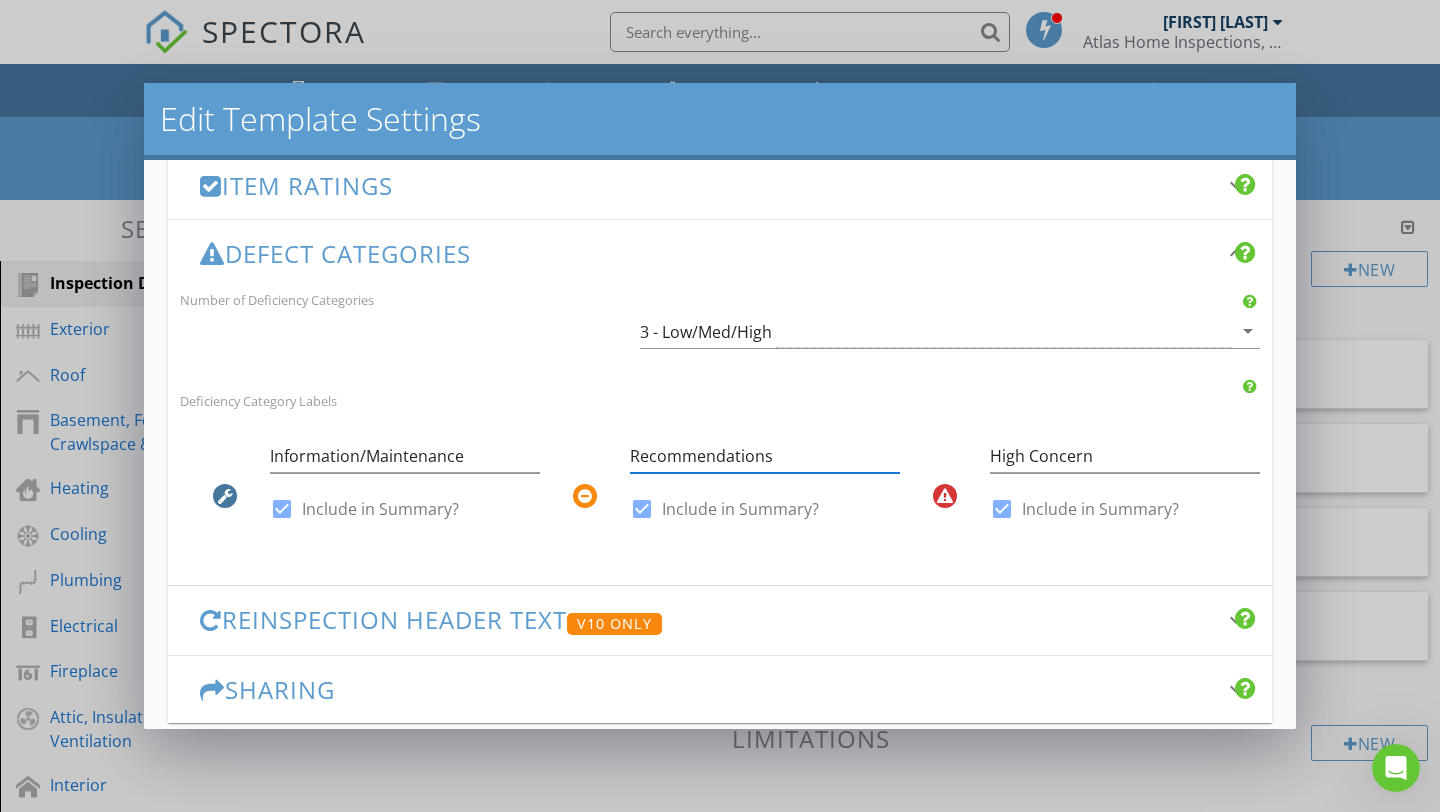 click on "Recommendations" at bounding box center (765, 456) 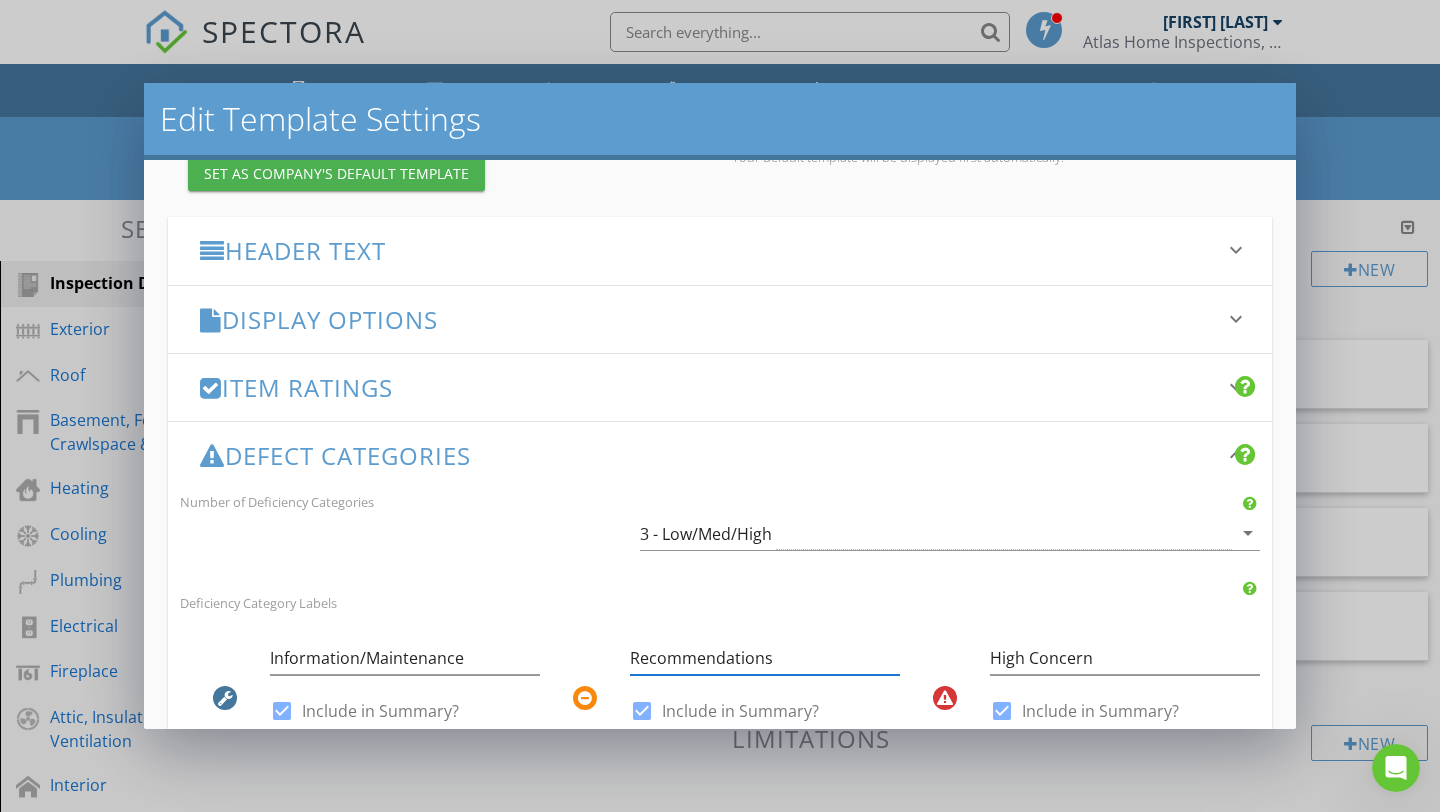 scroll, scrollTop: 231, scrollLeft: 0, axis: vertical 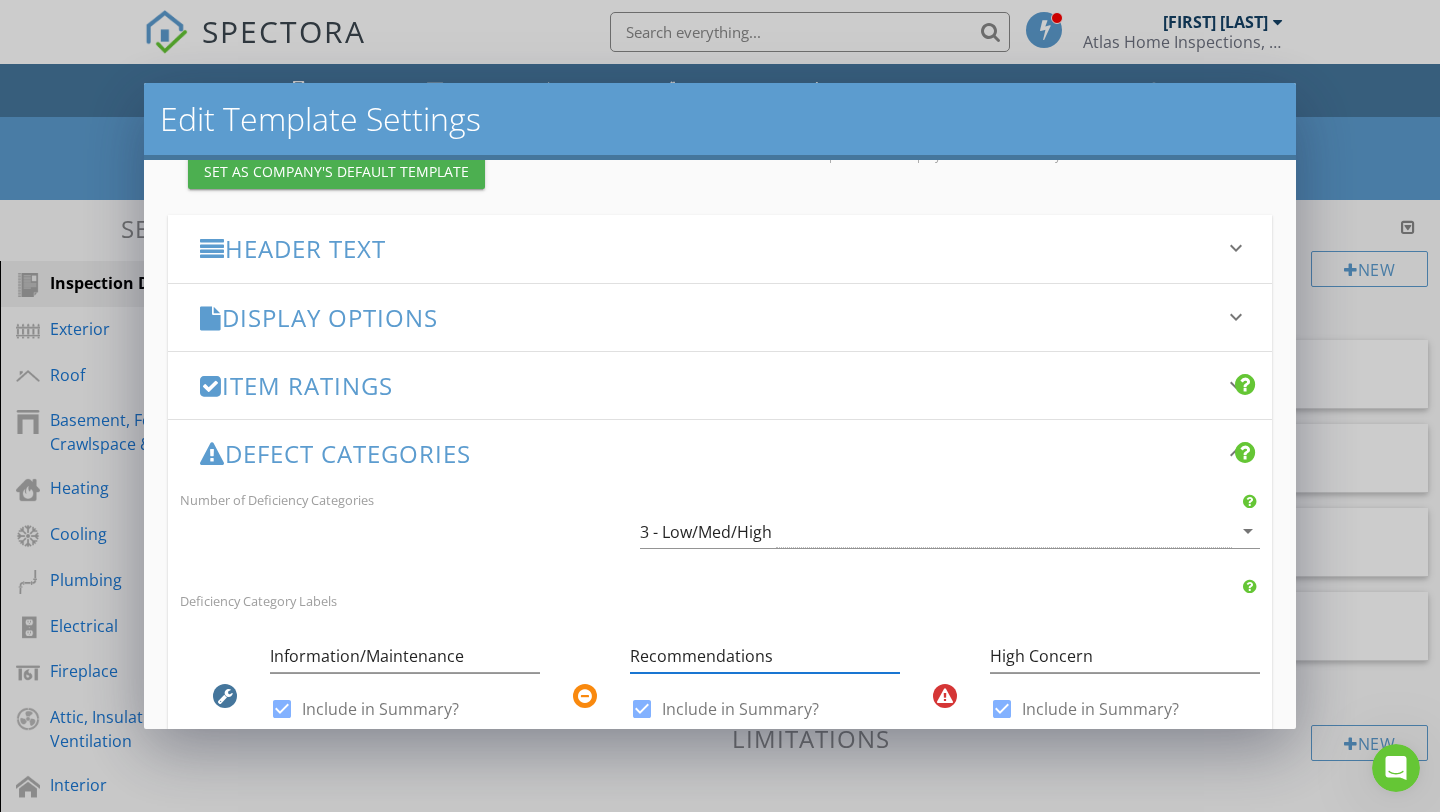 type on "Recommendations" 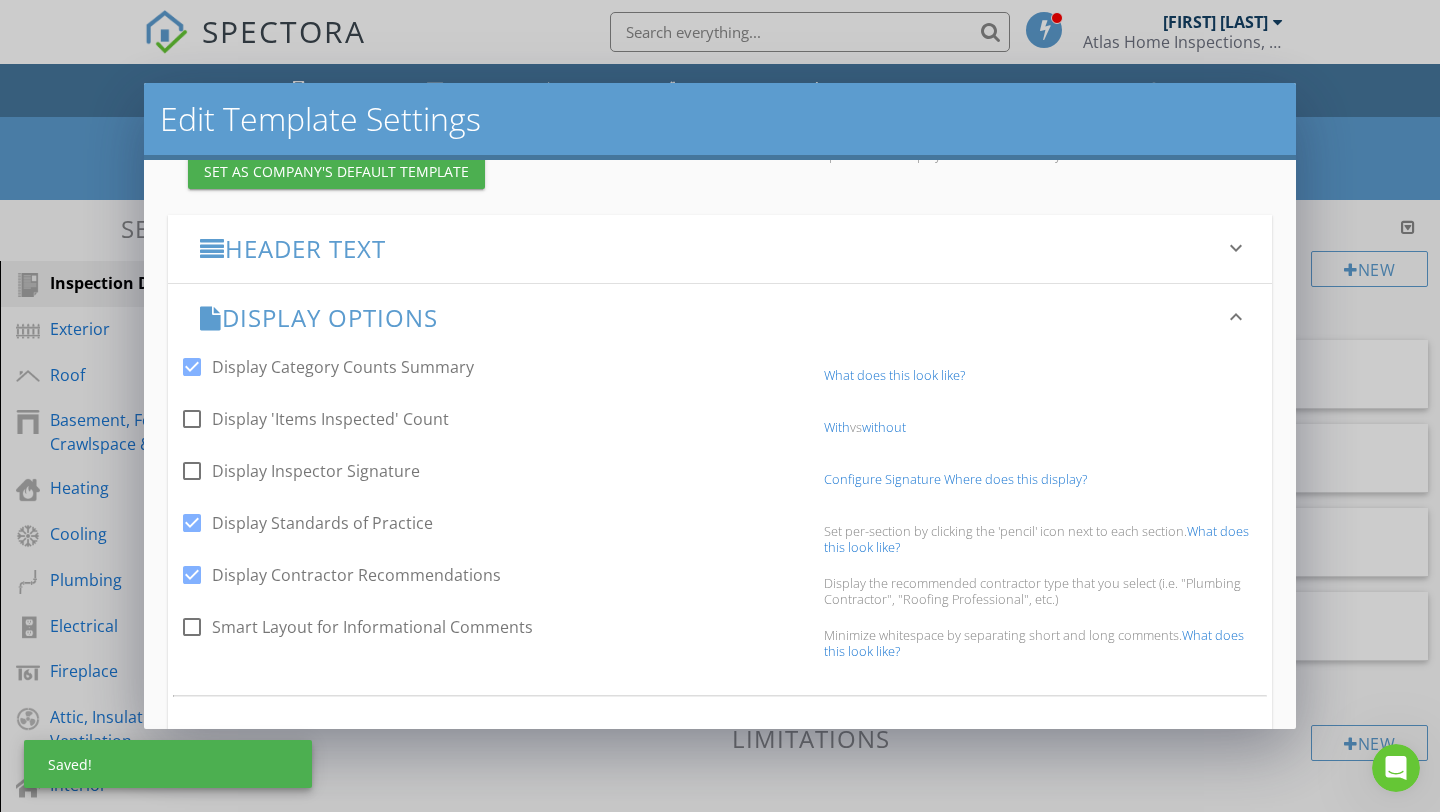 click on "keyboard_arrow_down" at bounding box center [1236, 317] 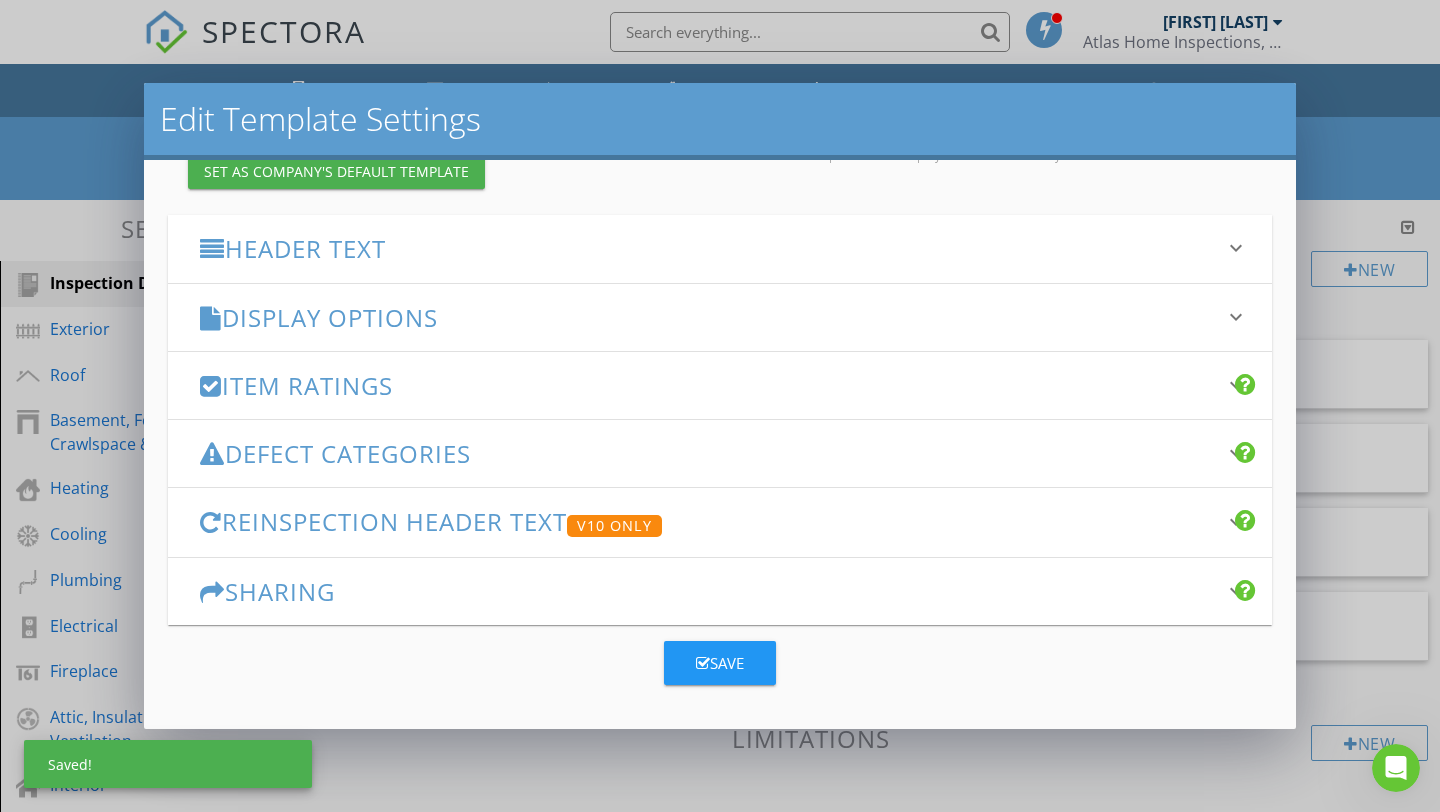 scroll, scrollTop: 230, scrollLeft: 0, axis: vertical 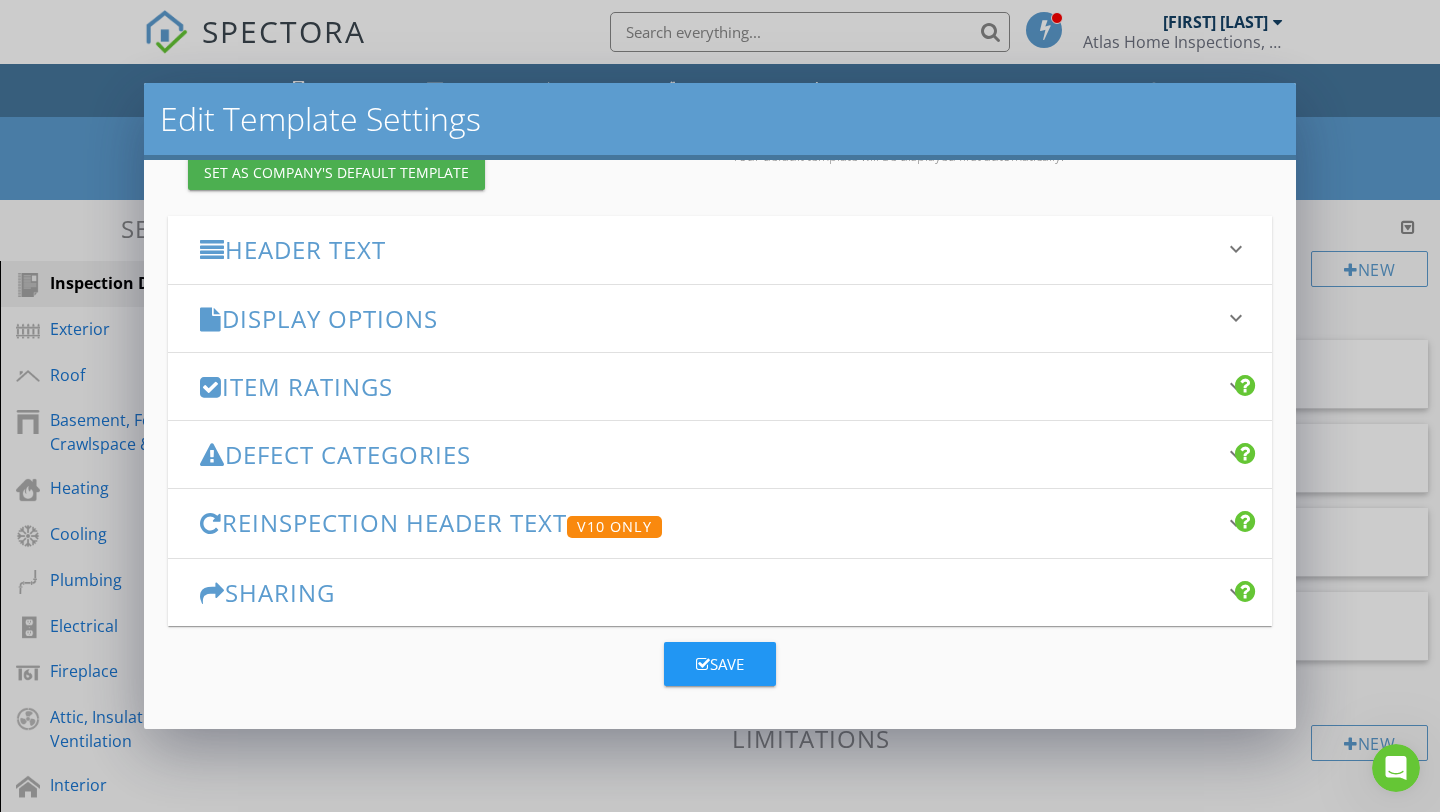 click on "keyboard_arrow_down" at bounding box center (1236, 249) 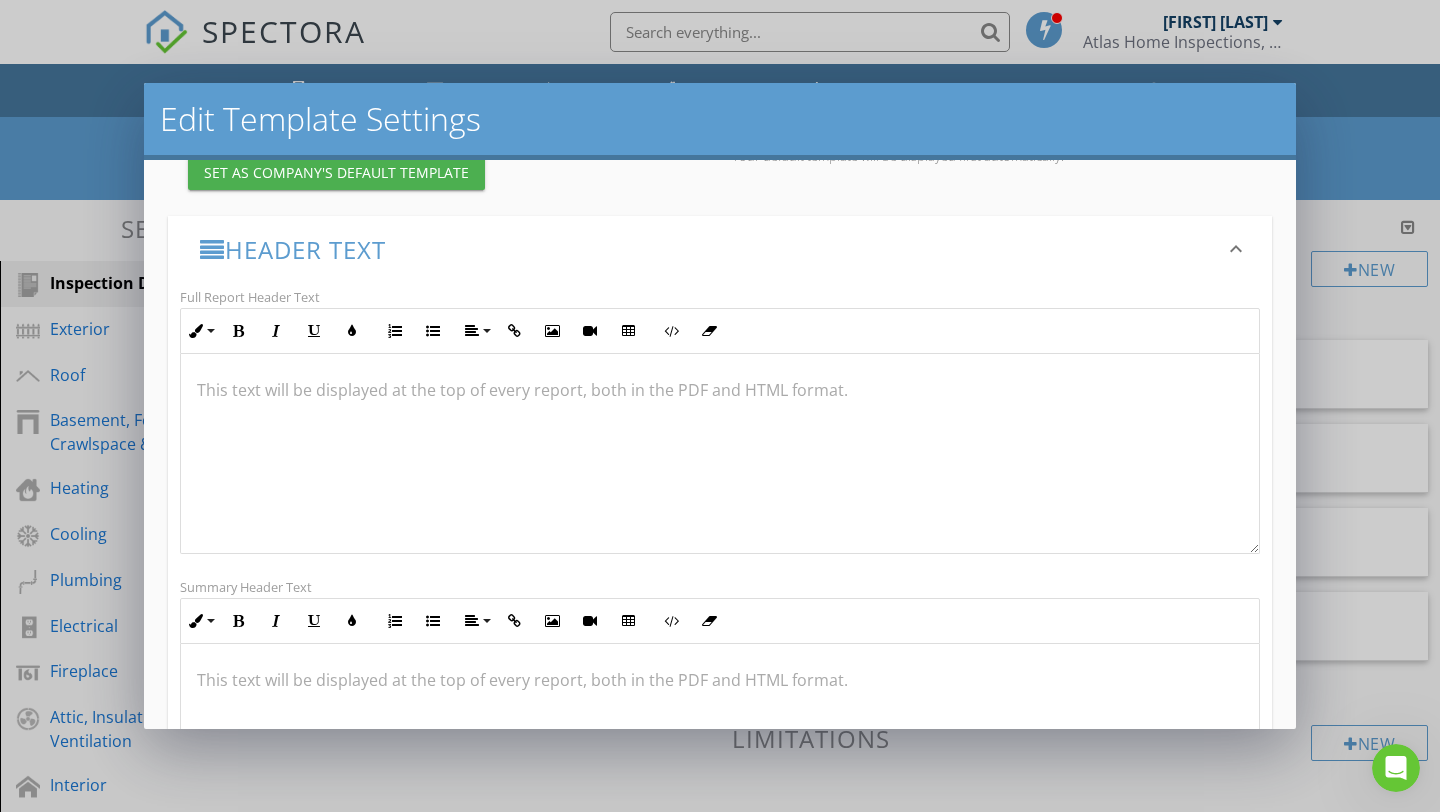 click on "keyboard_arrow_down" at bounding box center (1236, 249) 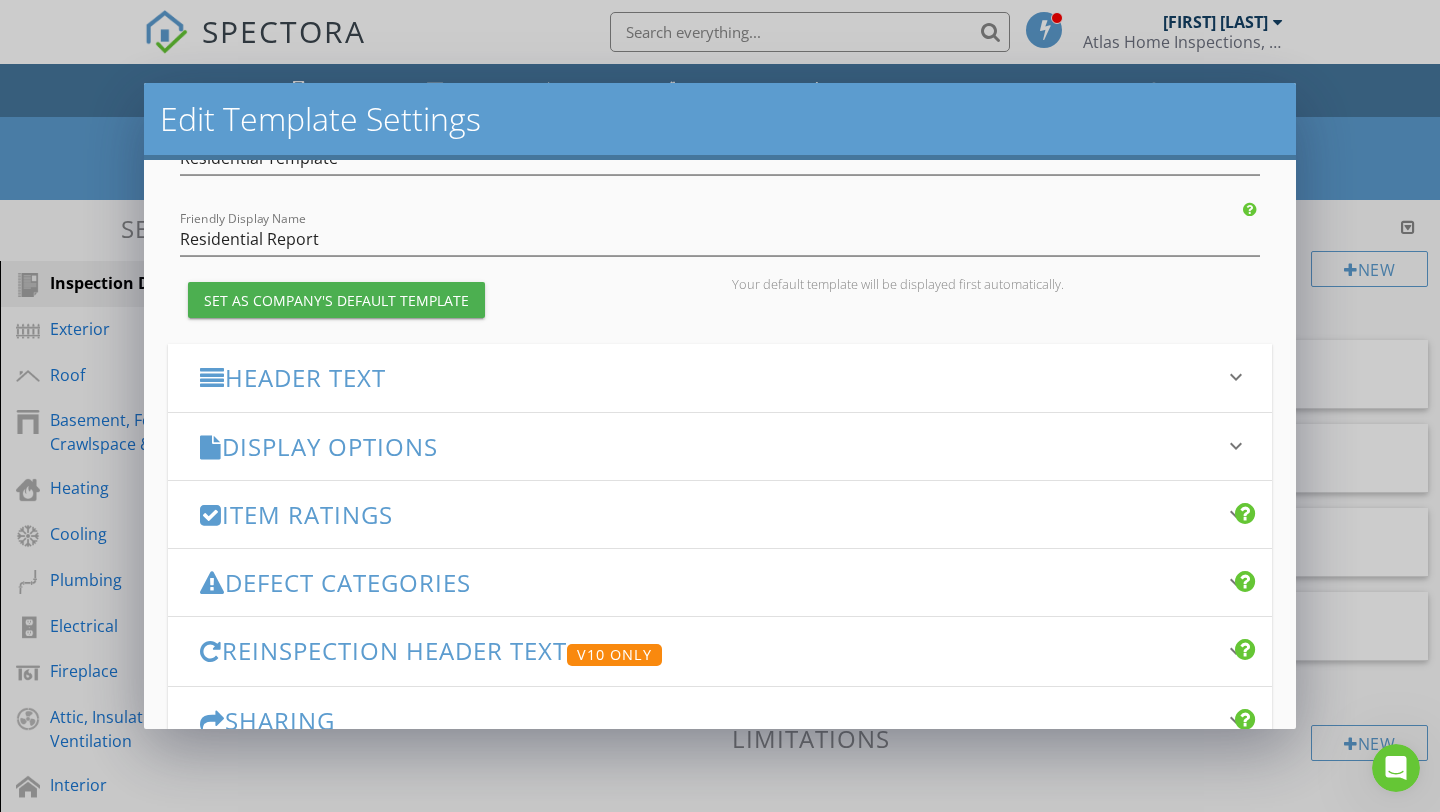 scroll, scrollTop: 230, scrollLeft: 0, axis: vertical 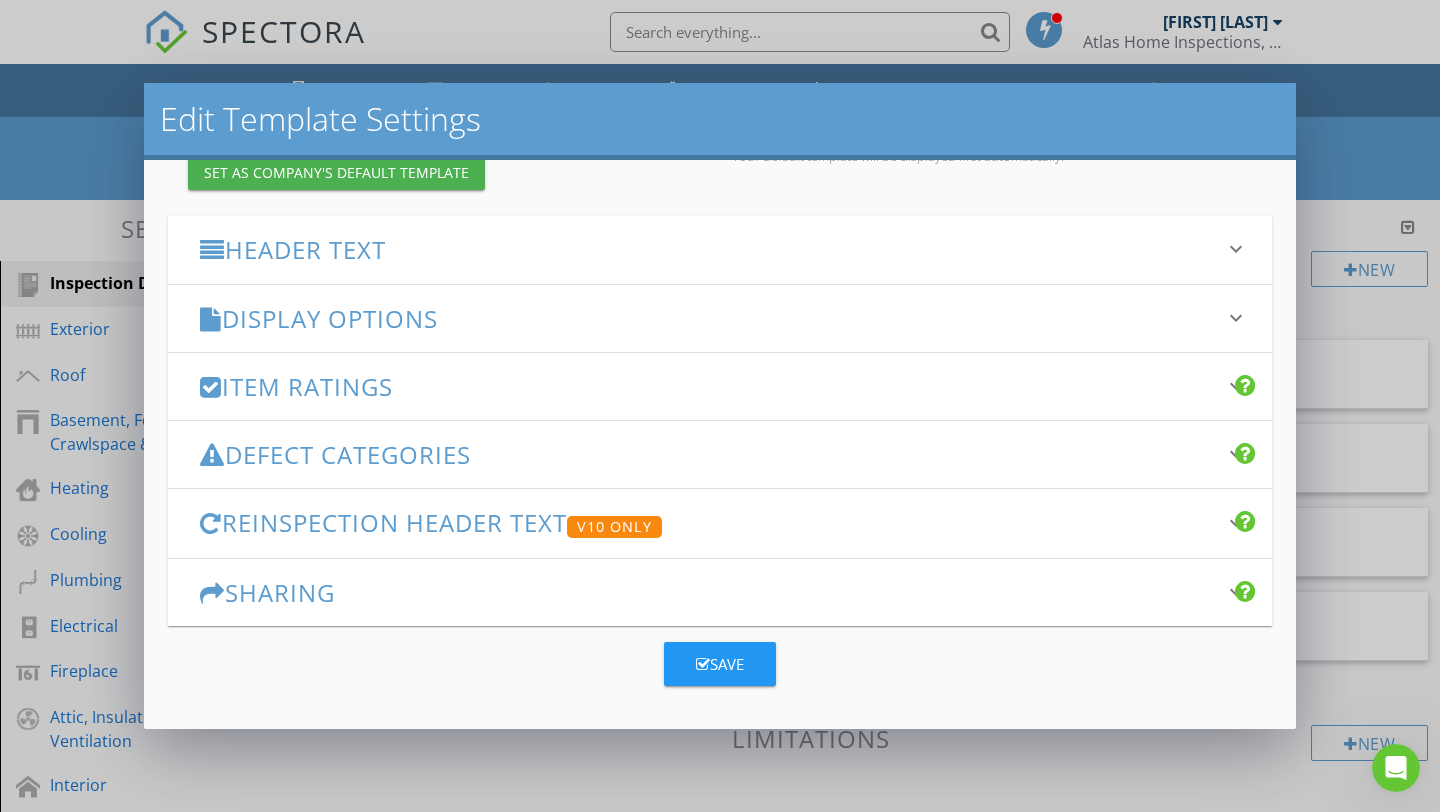 click on "Save" at bounding box center [720, 664] 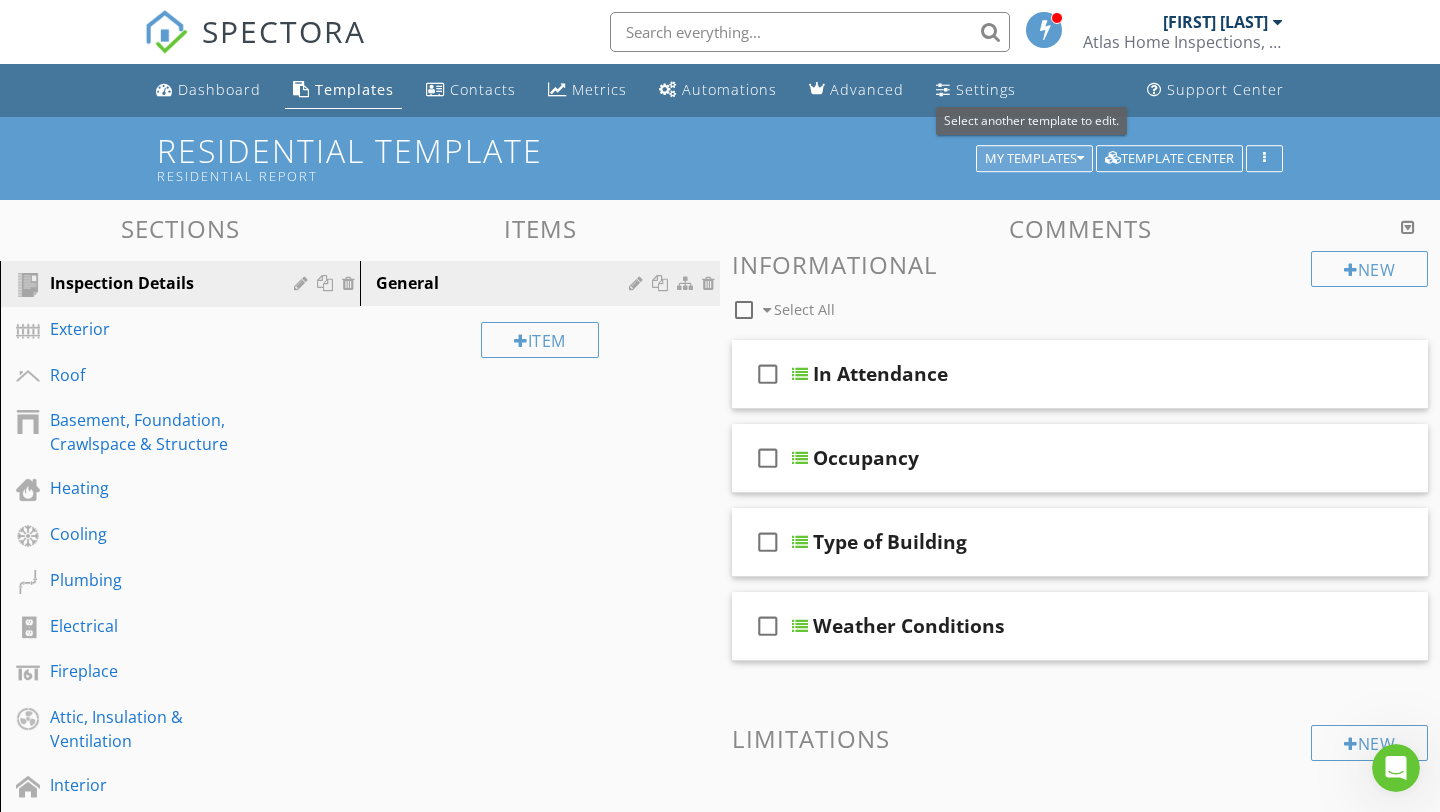 click on "My Templates" at bounding box center (1034, 159) 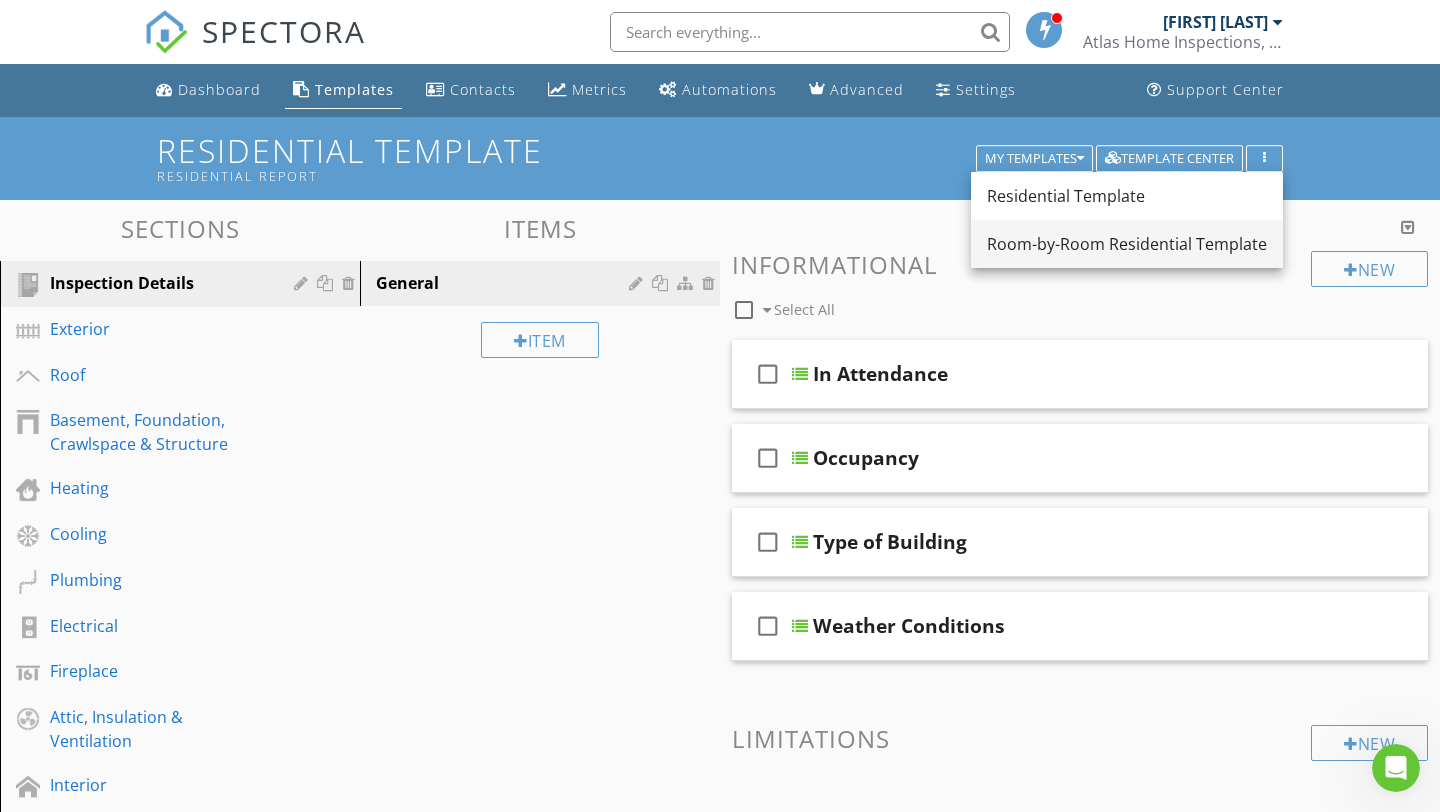 click on "Room-by-Room Residential Template" at bounding box center [1127, 244] 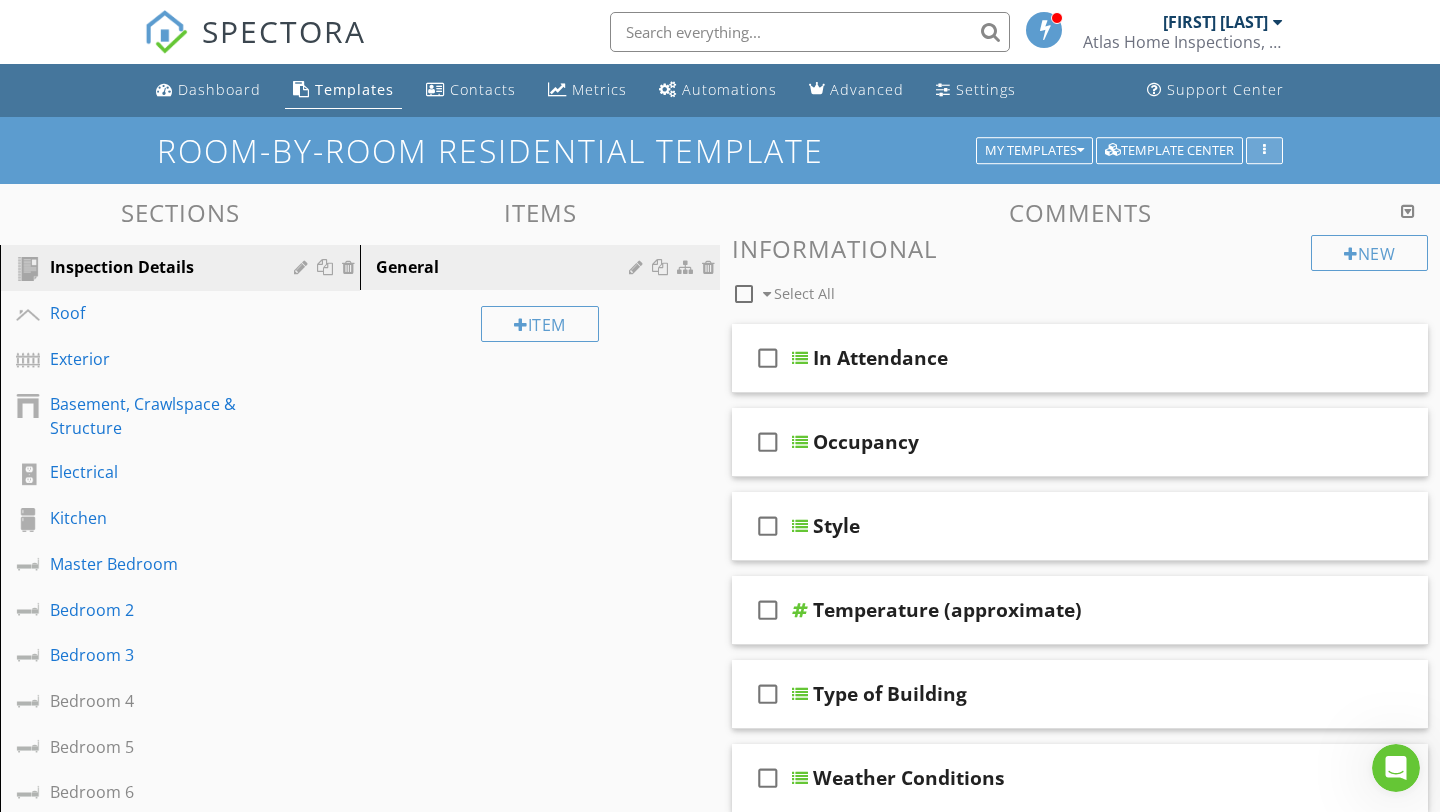 click at bounding box center [1264, 151] 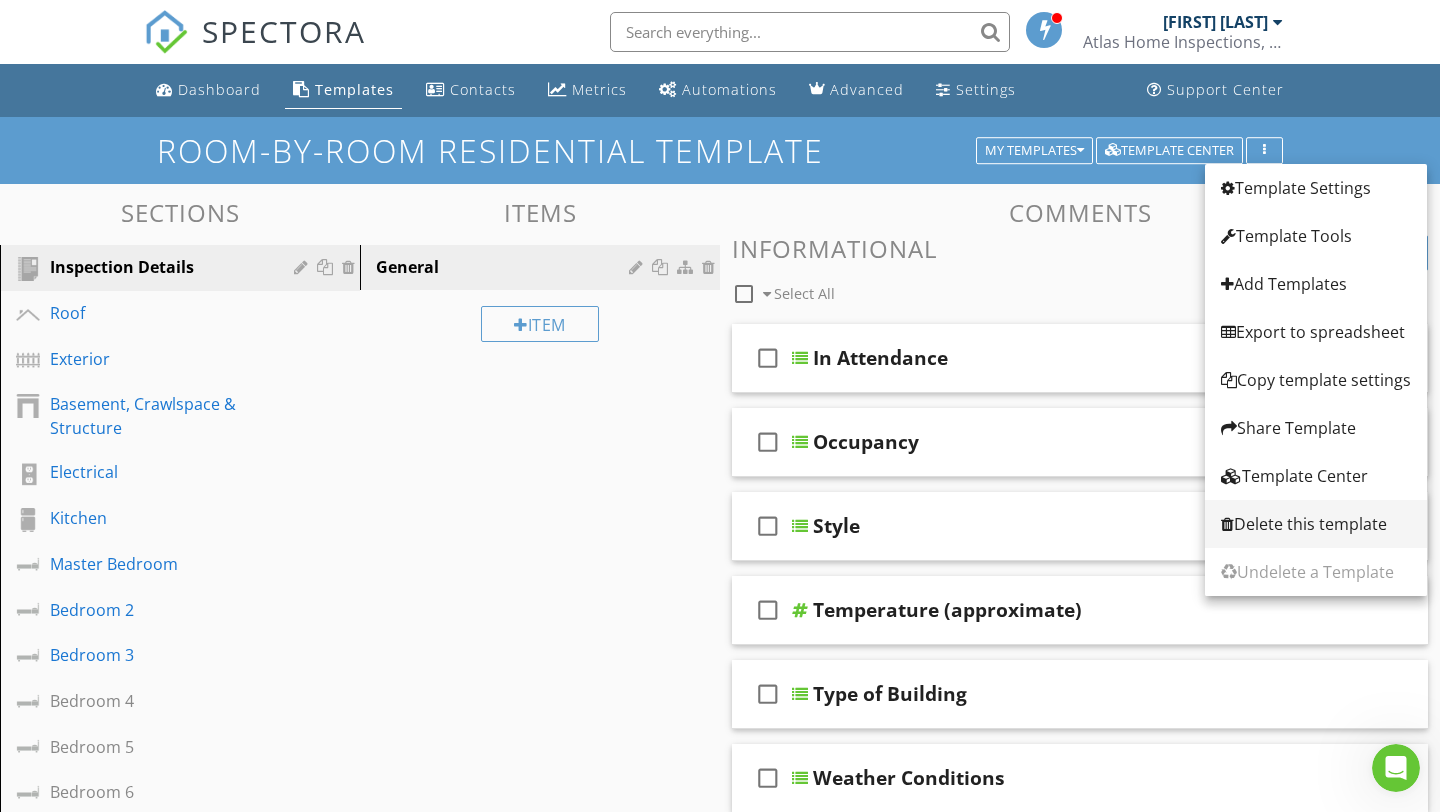click on "Delete this template" at bounding box center (1316, 524) 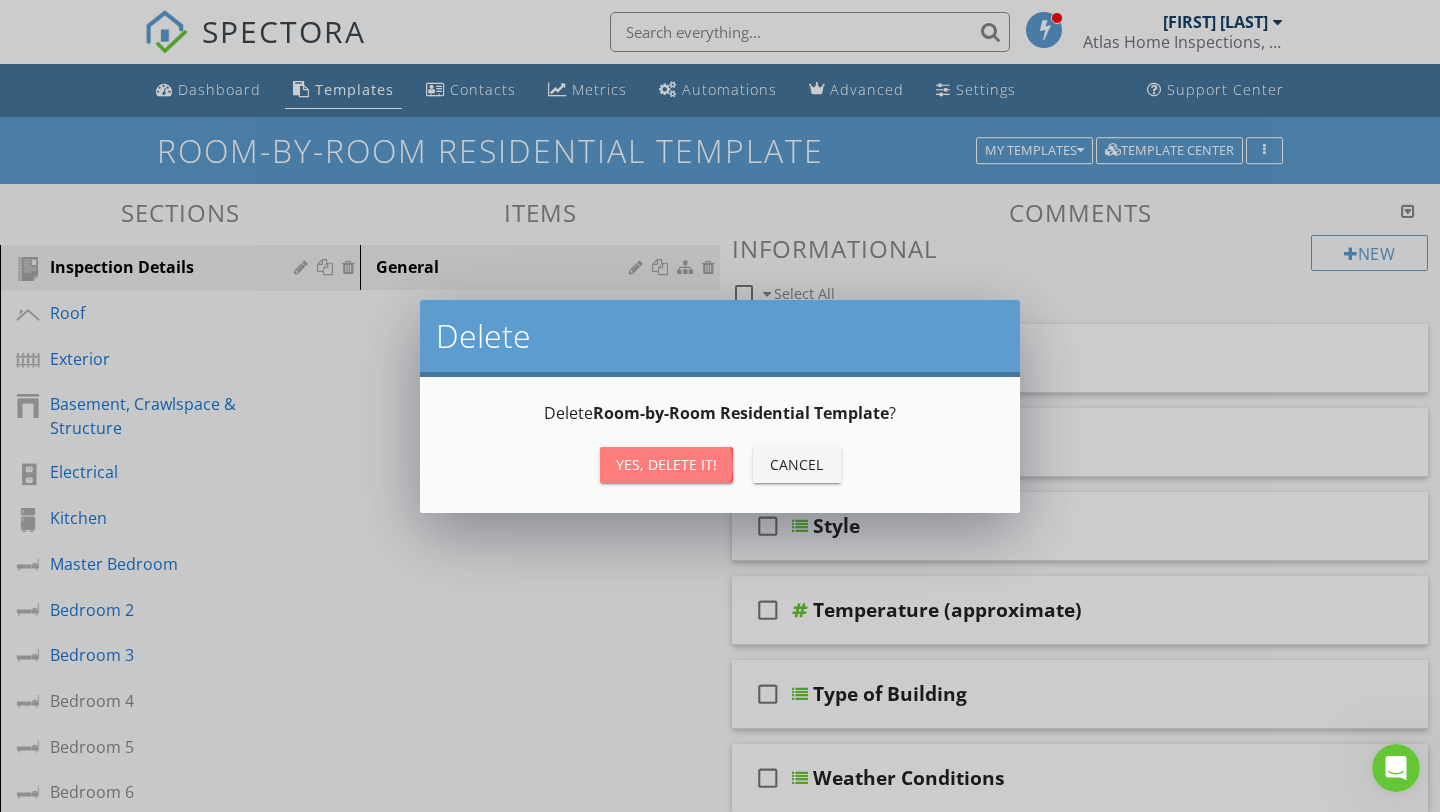 click on "Yes, Delete it!" at bounding box center (666, 464) 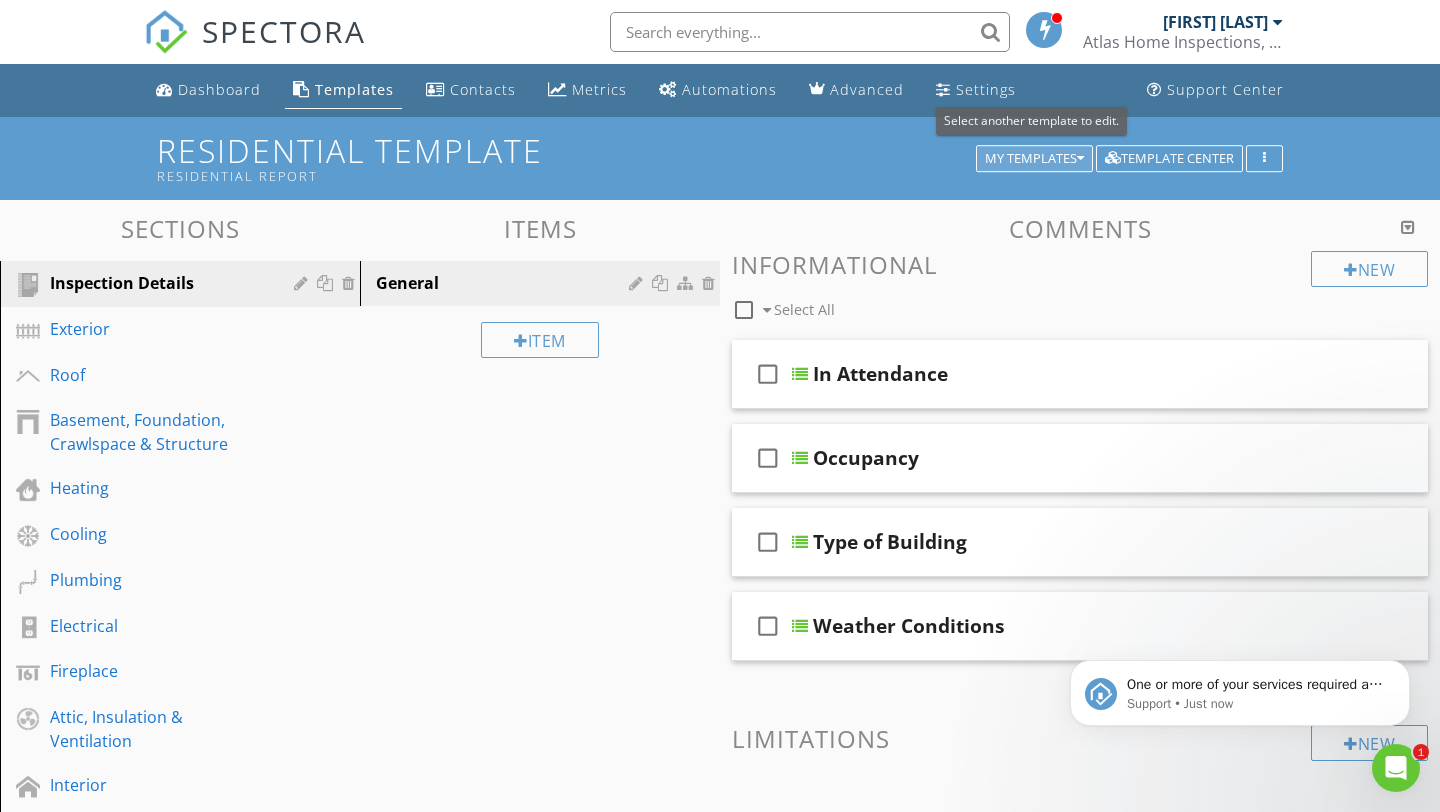 scroll, scrollTop: 0, scrollLeft: 0, axis: both 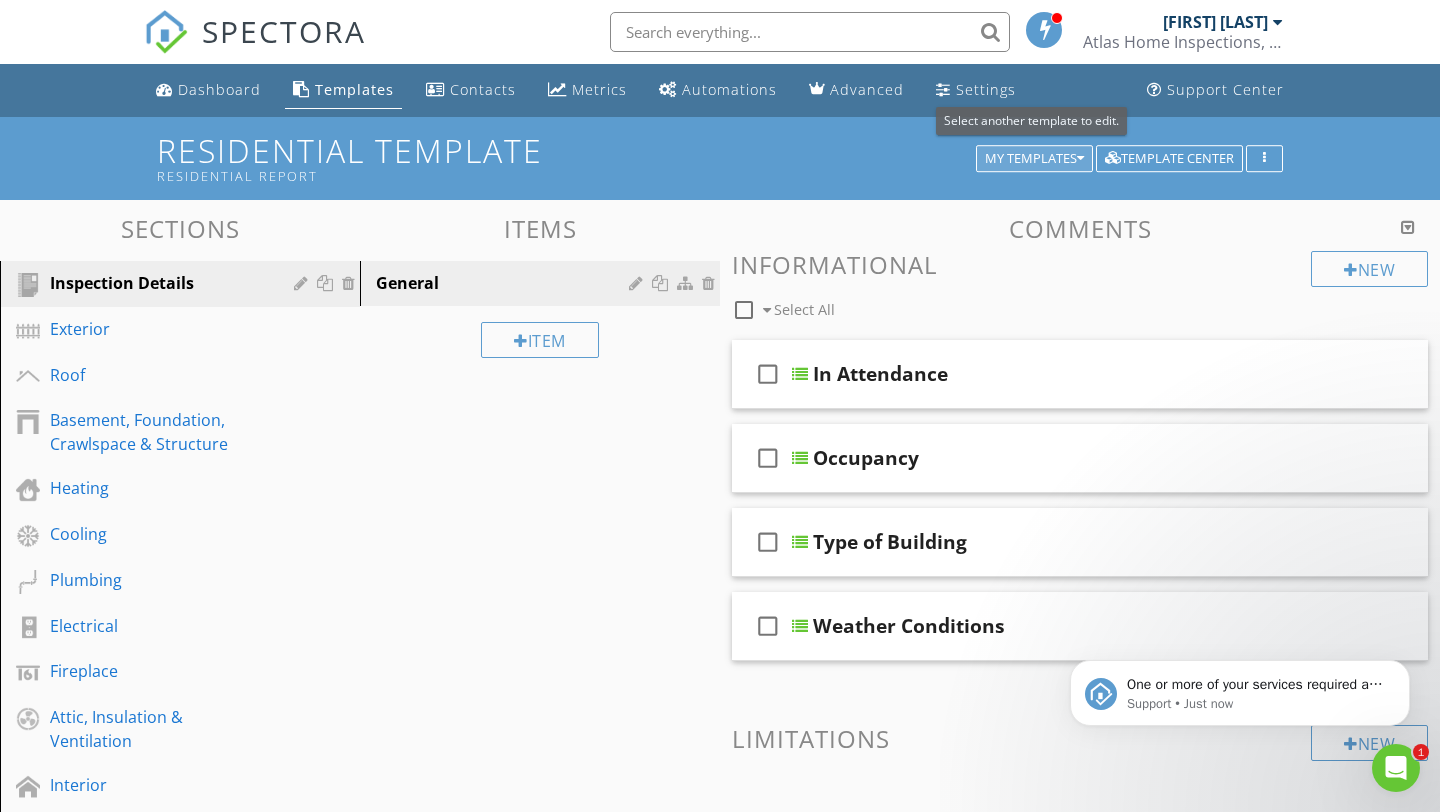 click on "My Templates" at bounding box center [1034, 159] 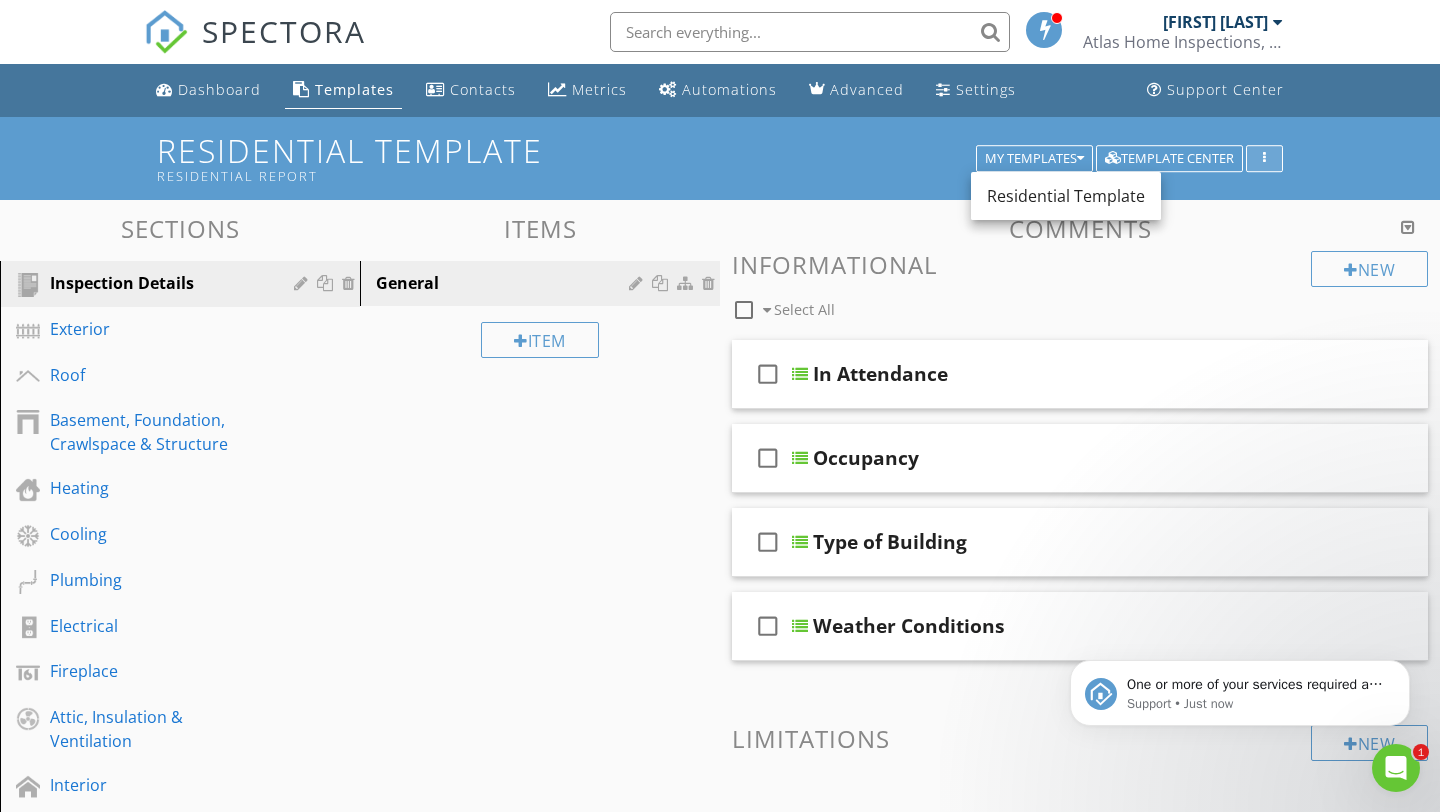click at bounding box center (1264, 159) 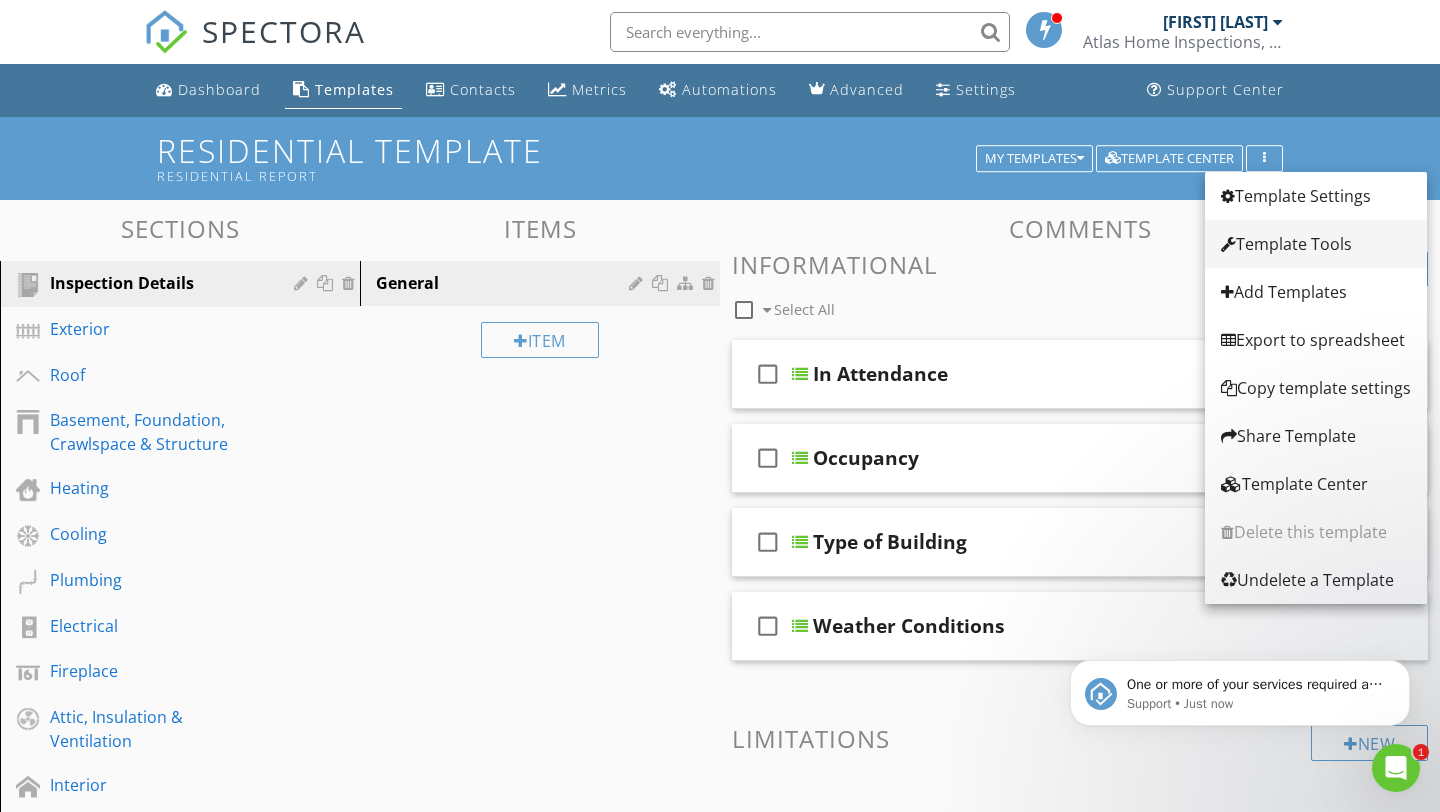 click on "Template Tools" at bounding box center (1316, 244) 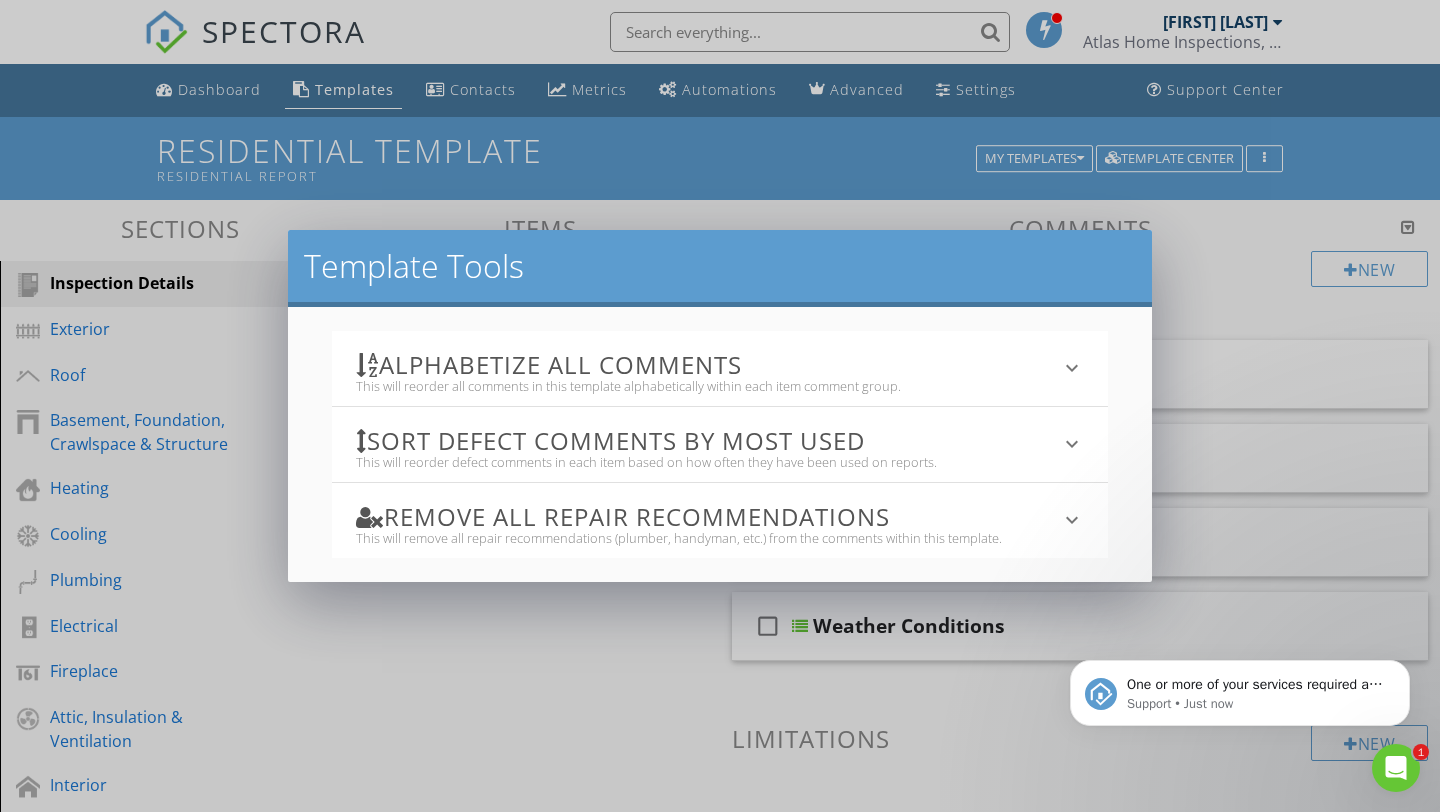 click on "Template Tools
Alphabetize All Comments
This will reorder all comments in this template alphabetically
within each item comment group.
keyboard_arrow_down     All template comments will be reordered. There is no undoing
this action!
Alphabetize Comments
Sort defect comments by most used
This will reorder defect comments in each item based on how
often they have been used on reports.
keyboard_arrow_down     All template comments will be reordered. There is no undoing
this action!
Reorder Comments
Remove All Repair Recommendations
This will remove all repair recommendations (plumber, handyman,
etc.) from the comments within this template. keyboard_arrow_down
Blank Recommendations" at bounding box center [720, 406] 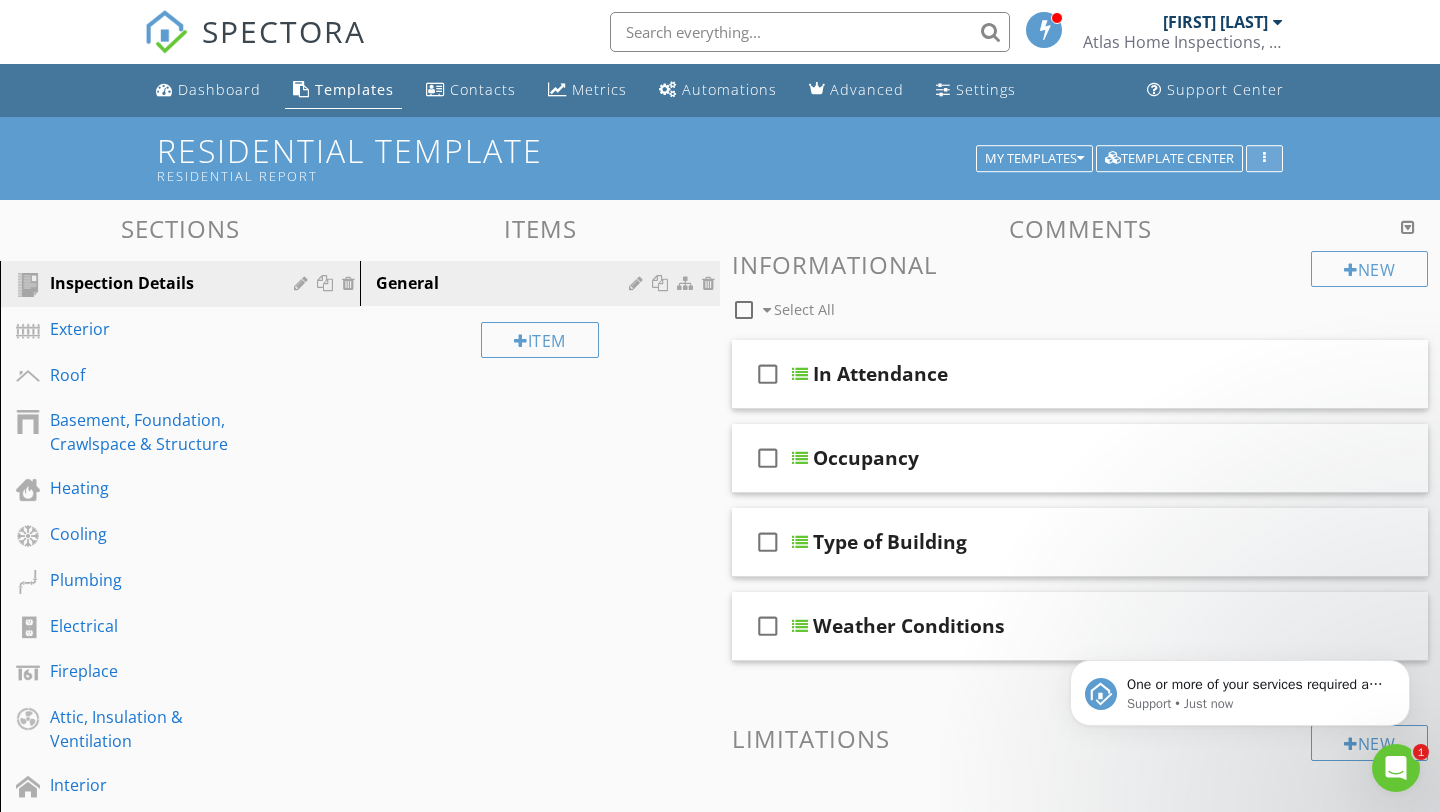 click at bounding box center [1264, 159] 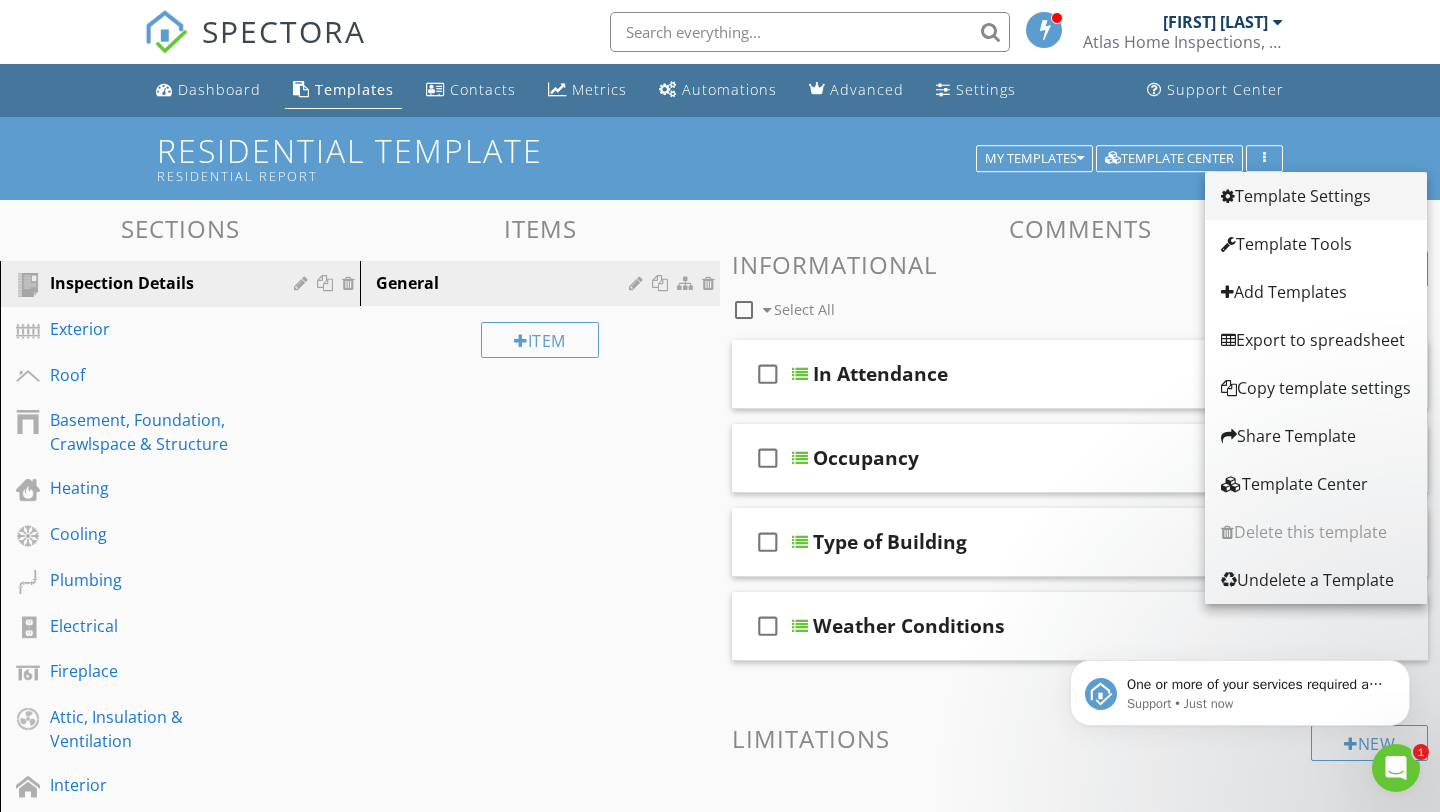 click on "Template Settings" at bounding box center [1316, 196] 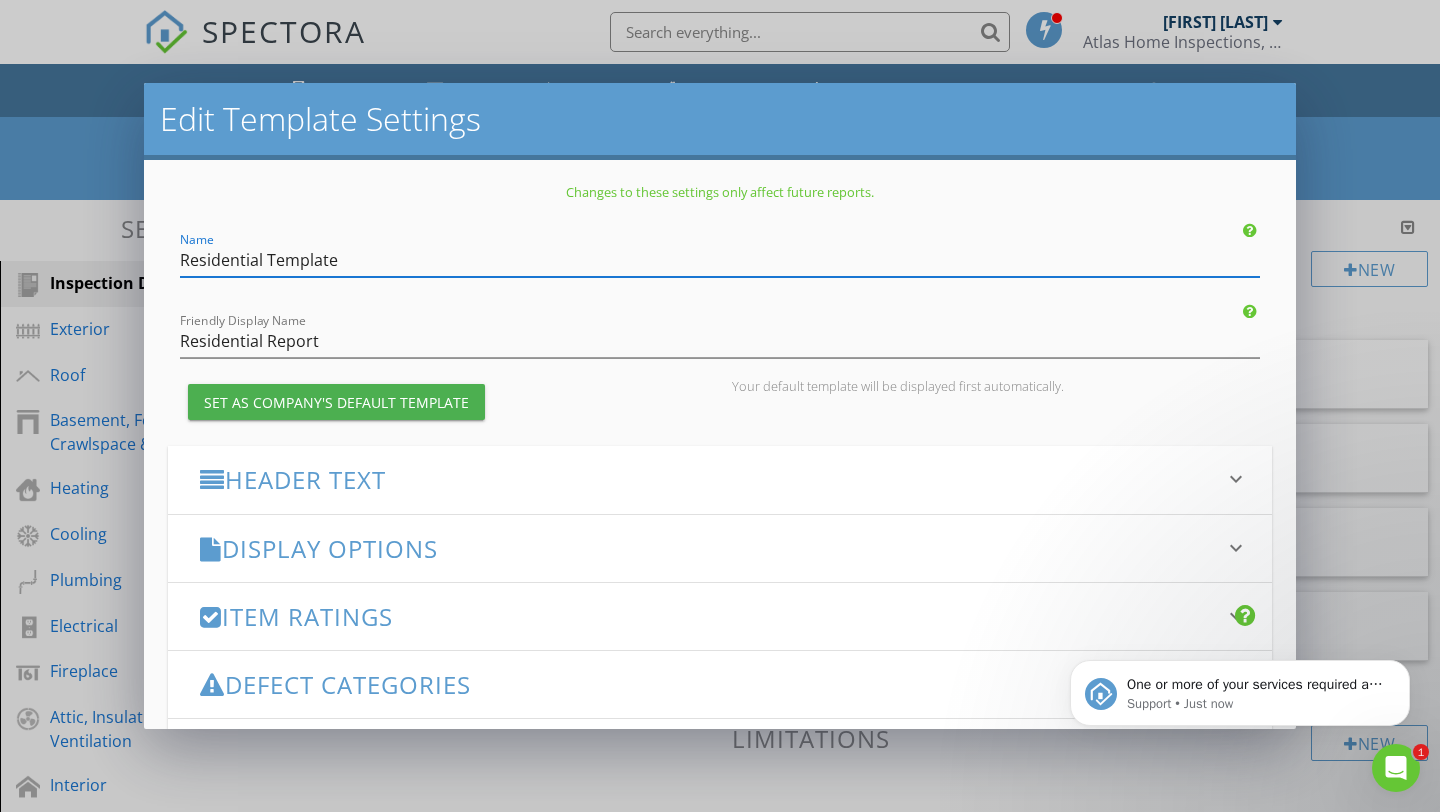 scroll, scrollTop: 230, scrollLeft: 0, axis: vertical 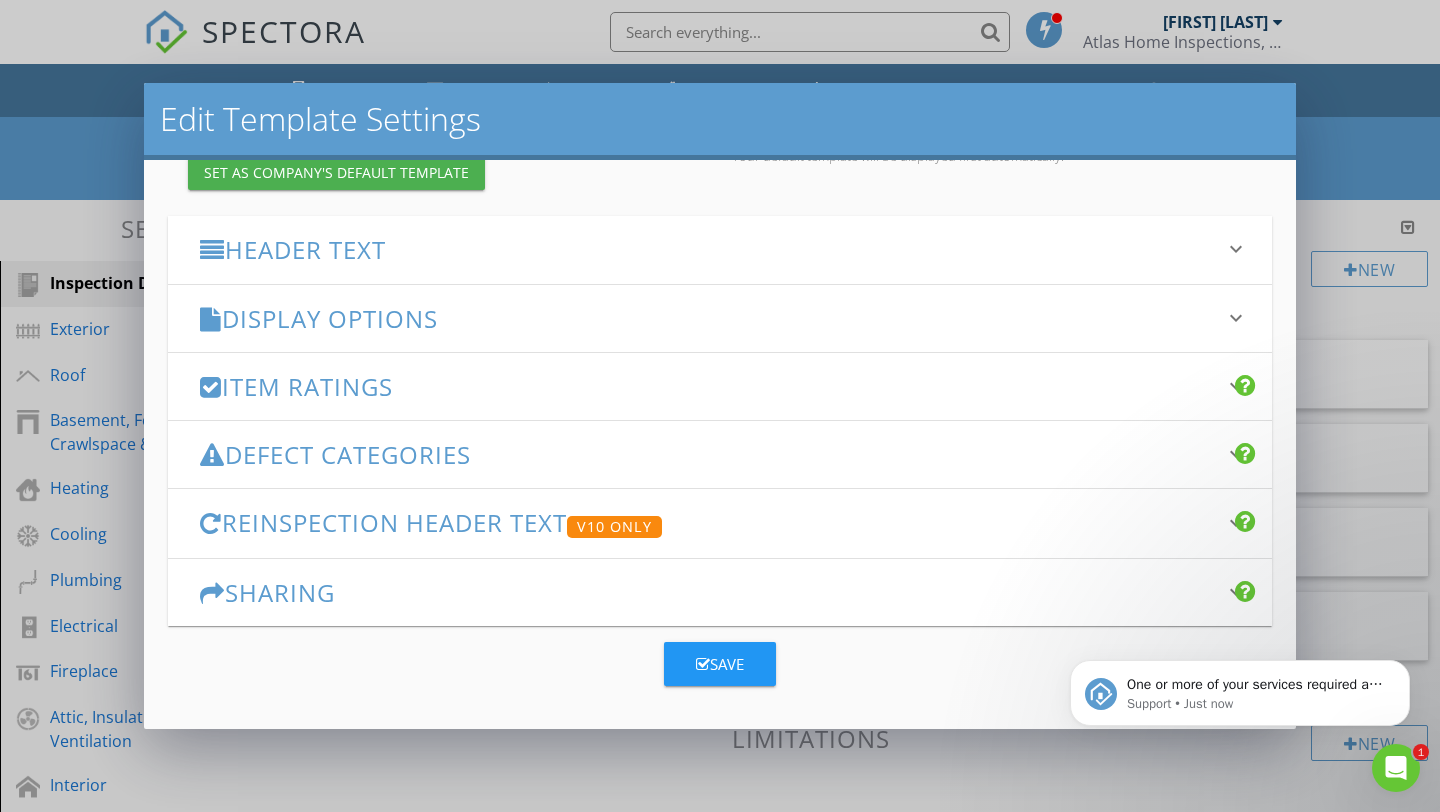 click on "Save" at bounding box center [720, 664] 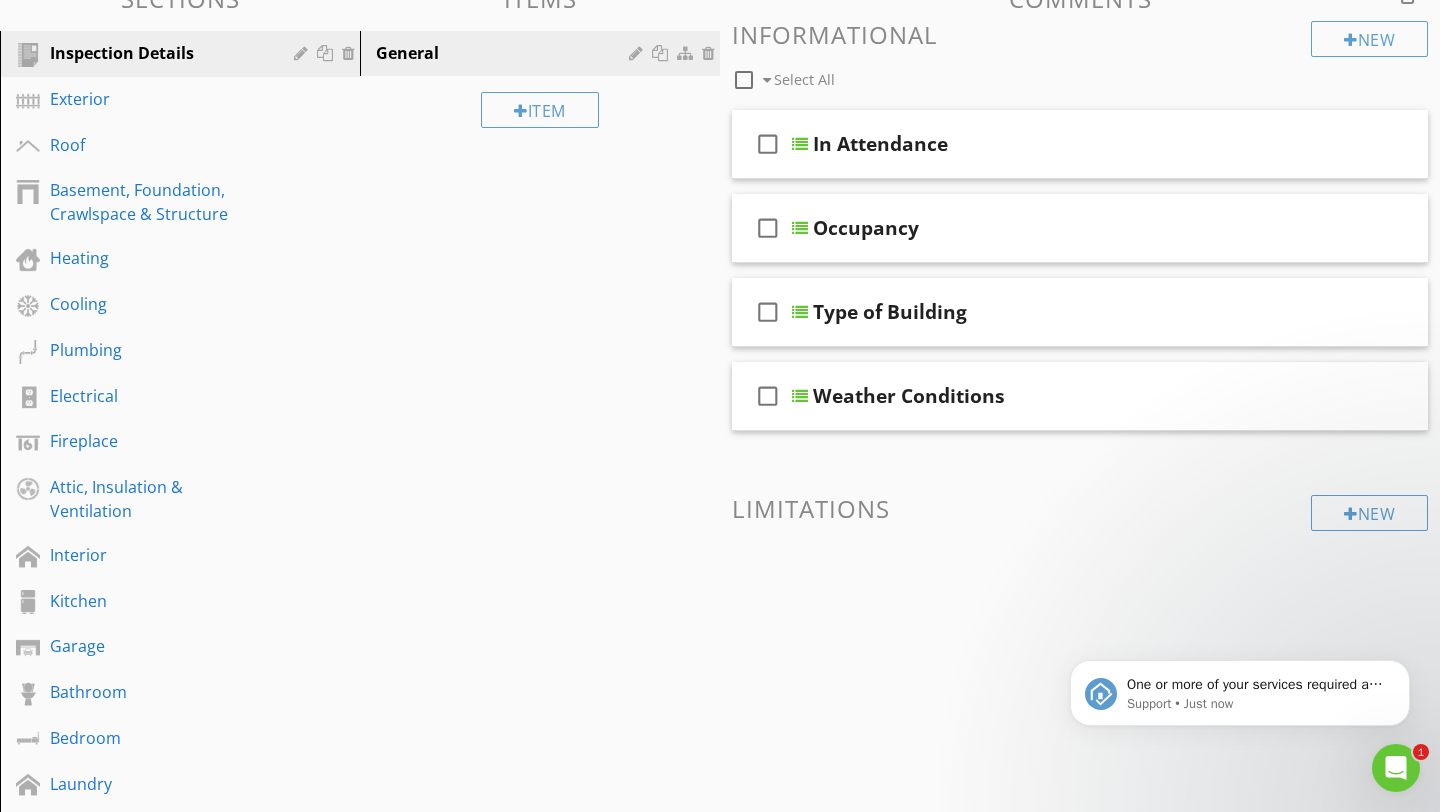 scroll, scrollTop: 229, scrollLeft: 0, axis: vertical 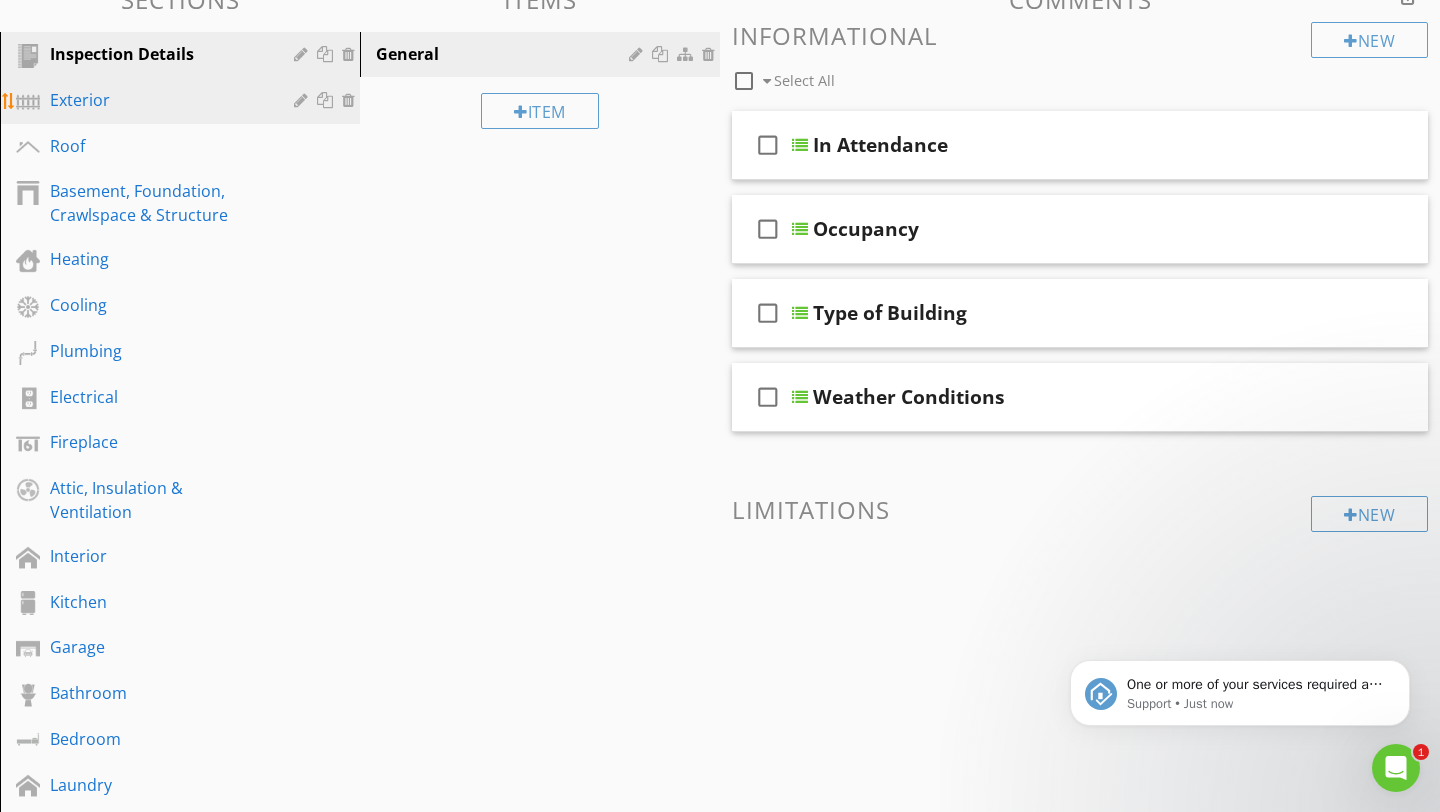 click on "Exterior" at bounding box center [157, 100] 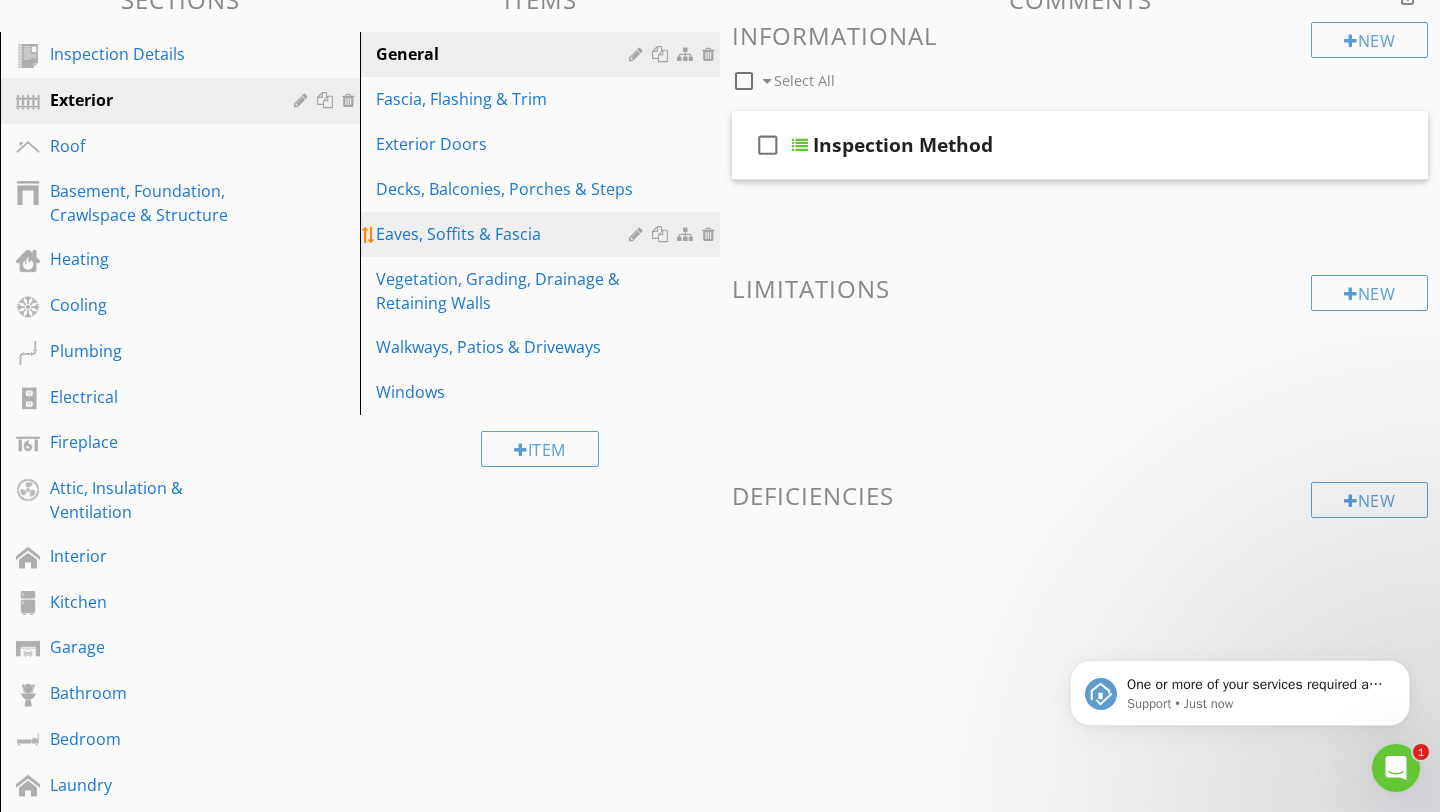 click on "Eaves, Soffits & Fascia" at bounding box center (505, 234) 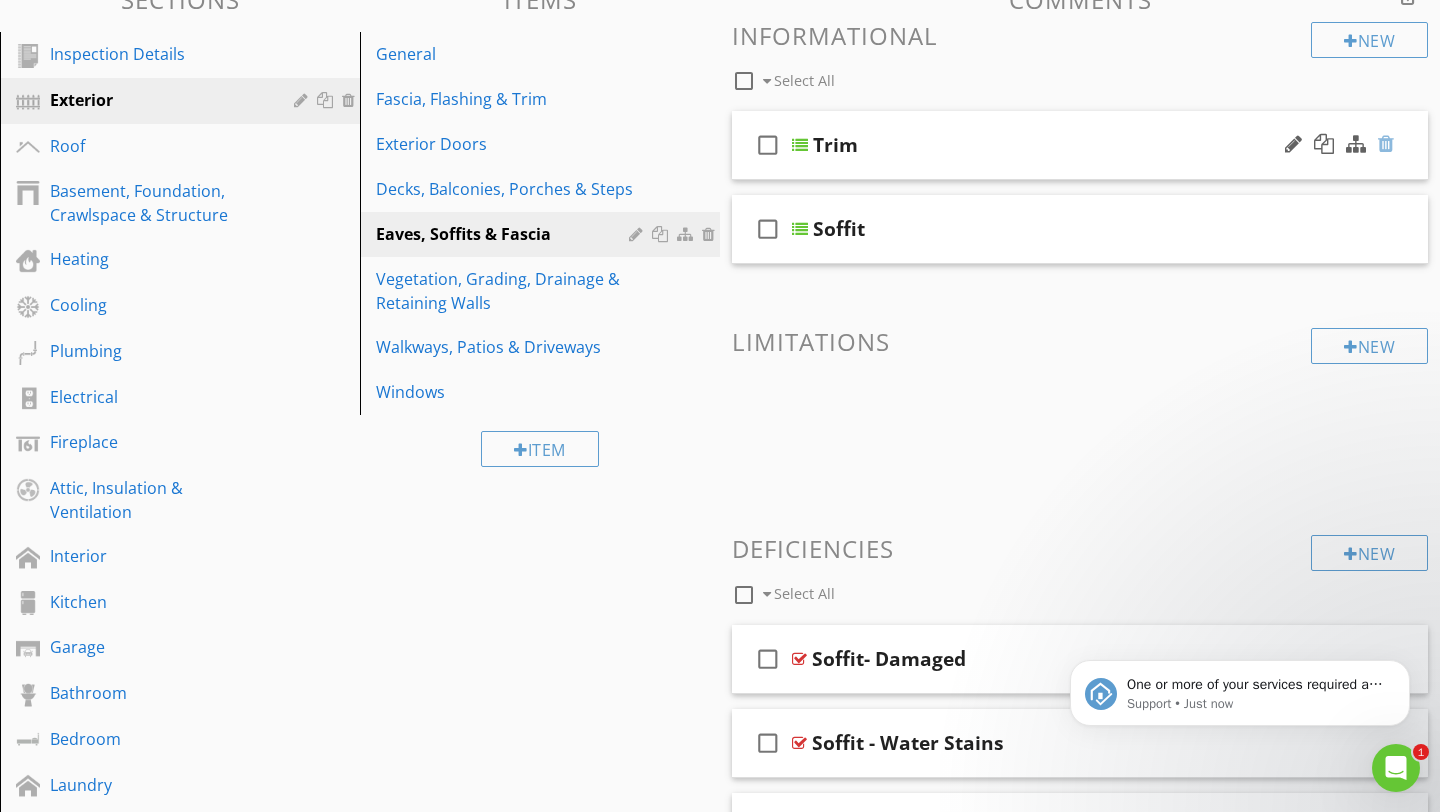 click at bounding box center [1386, 144] 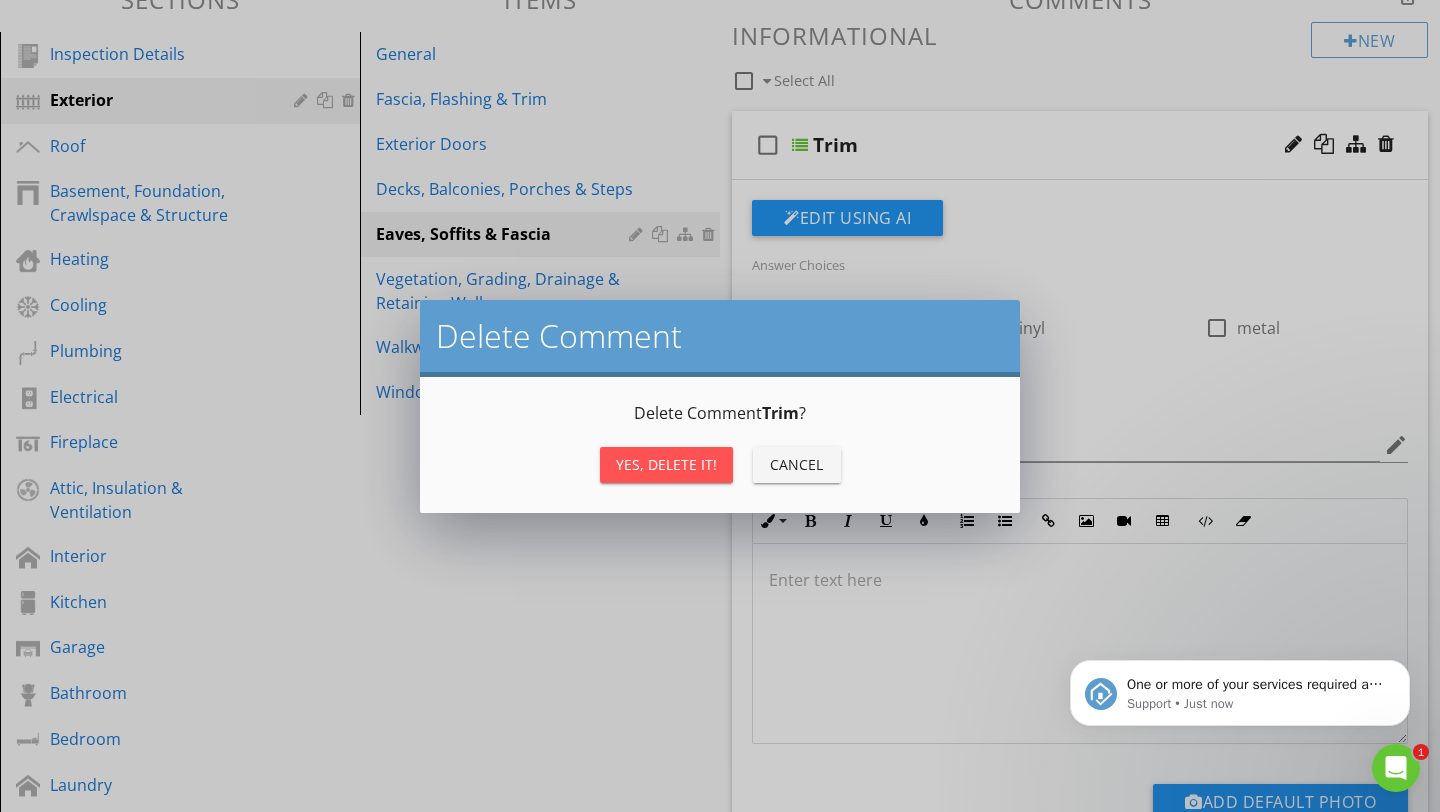 click on "Yes, Delete it!" at bounding box center [666, 464] 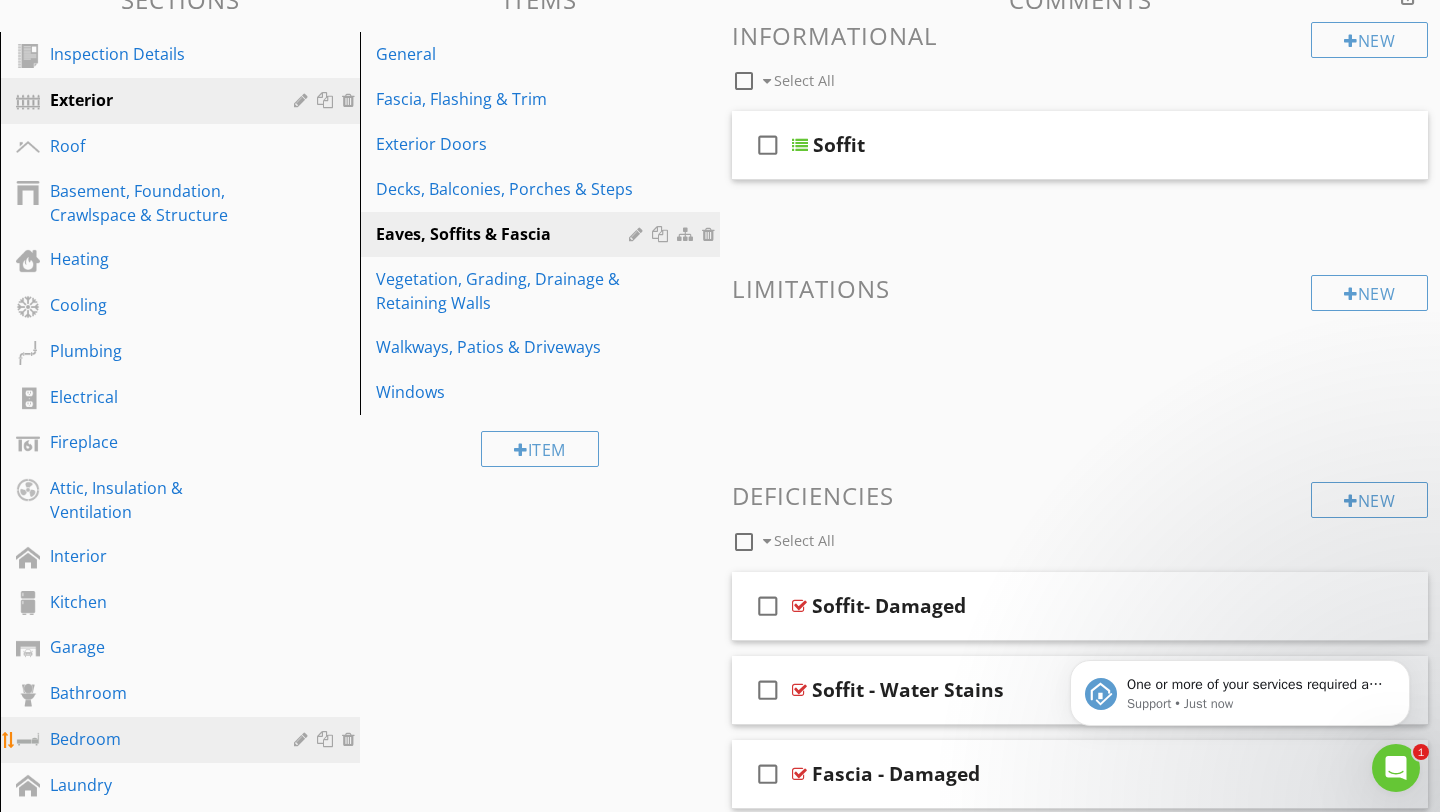 click on "Bedroom" at bounding box center [157, 739] 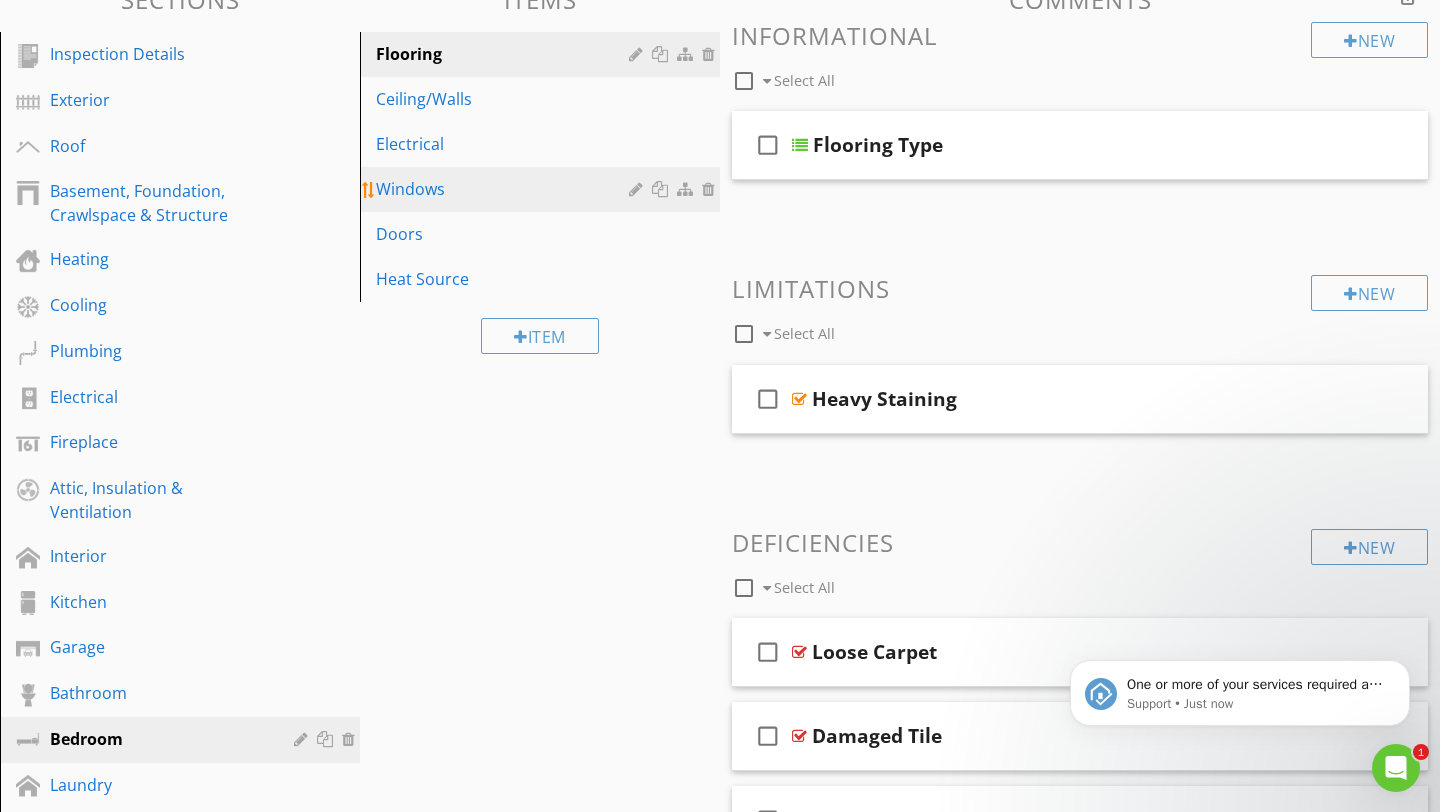 click on "Windows" at bounding box center [505, 189] 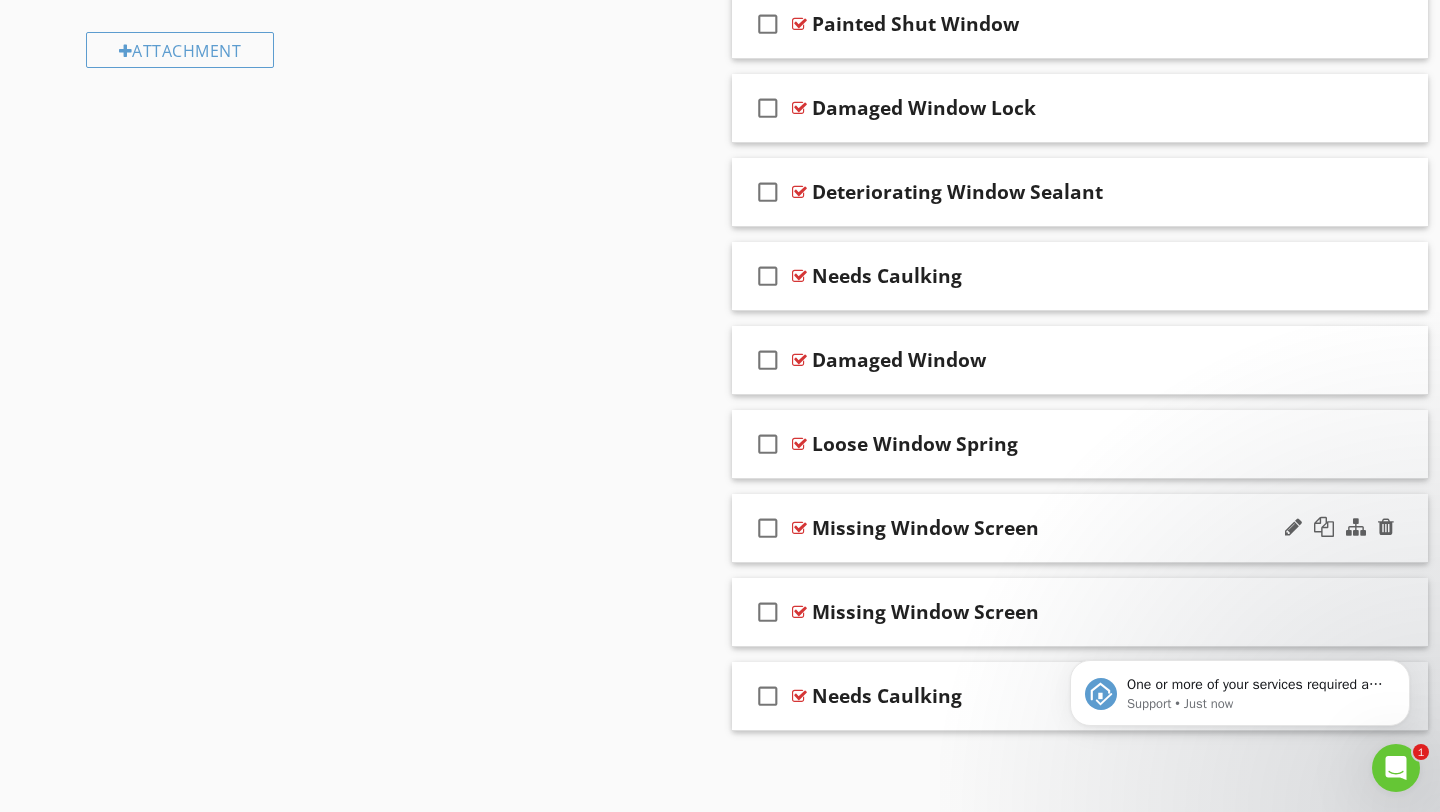 scroll, scrollTop: 1249, scrollLeft: 0, axis: vertical 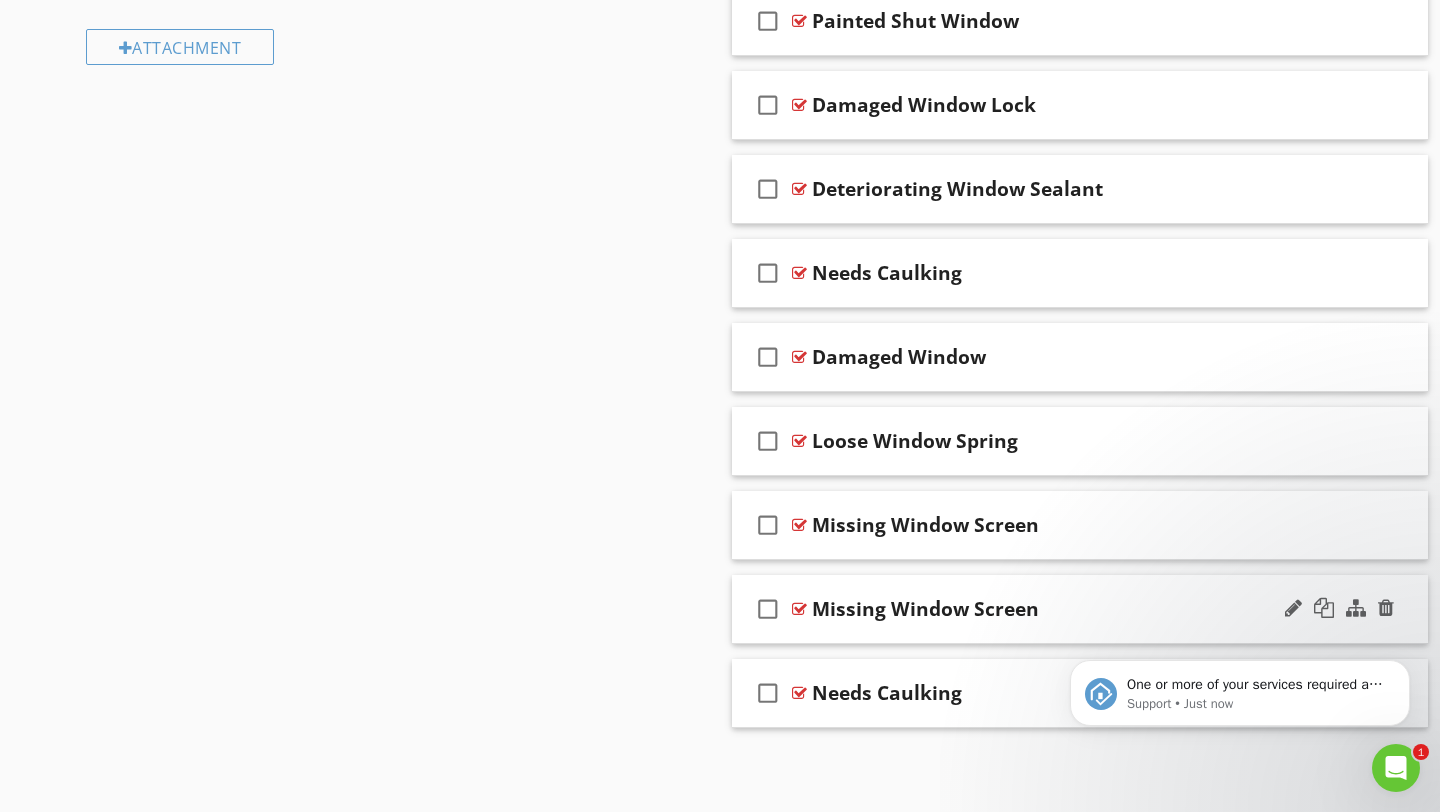 click on "Missing Window Screen" at bounding box center (925, 609) 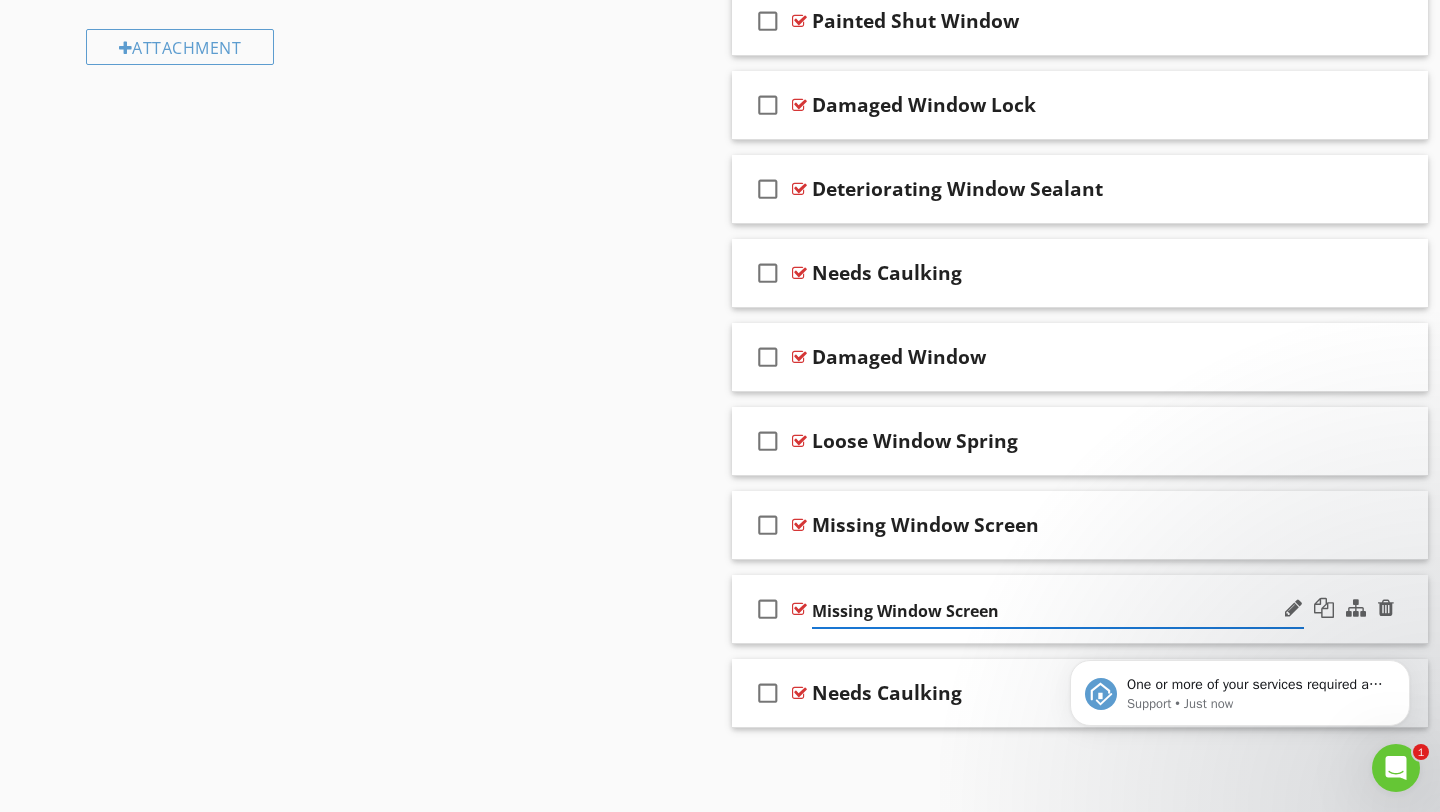 click at bounding box center [799, 609] 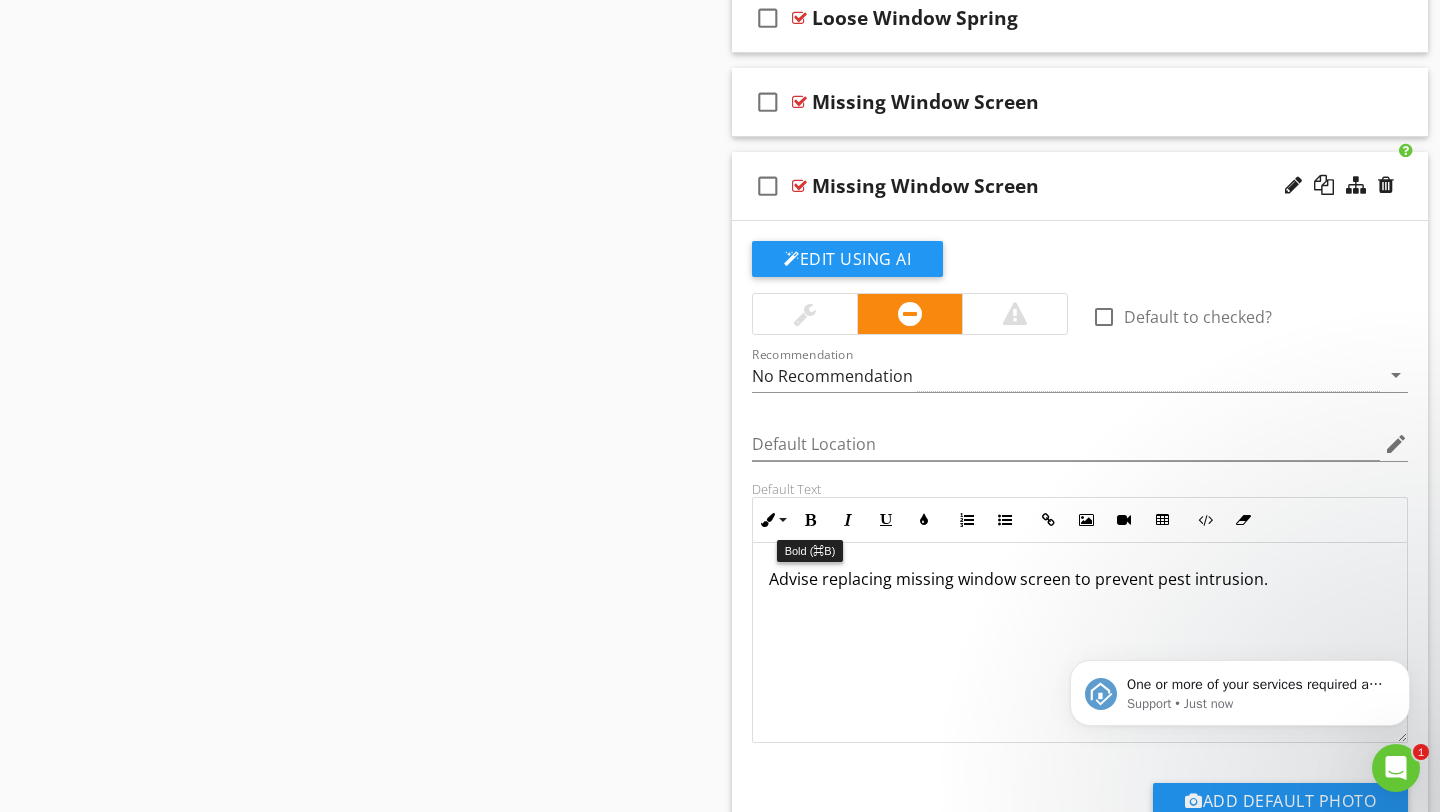 scroll, scrollTop: 1669, scrollLeft: 0, axis: vertical 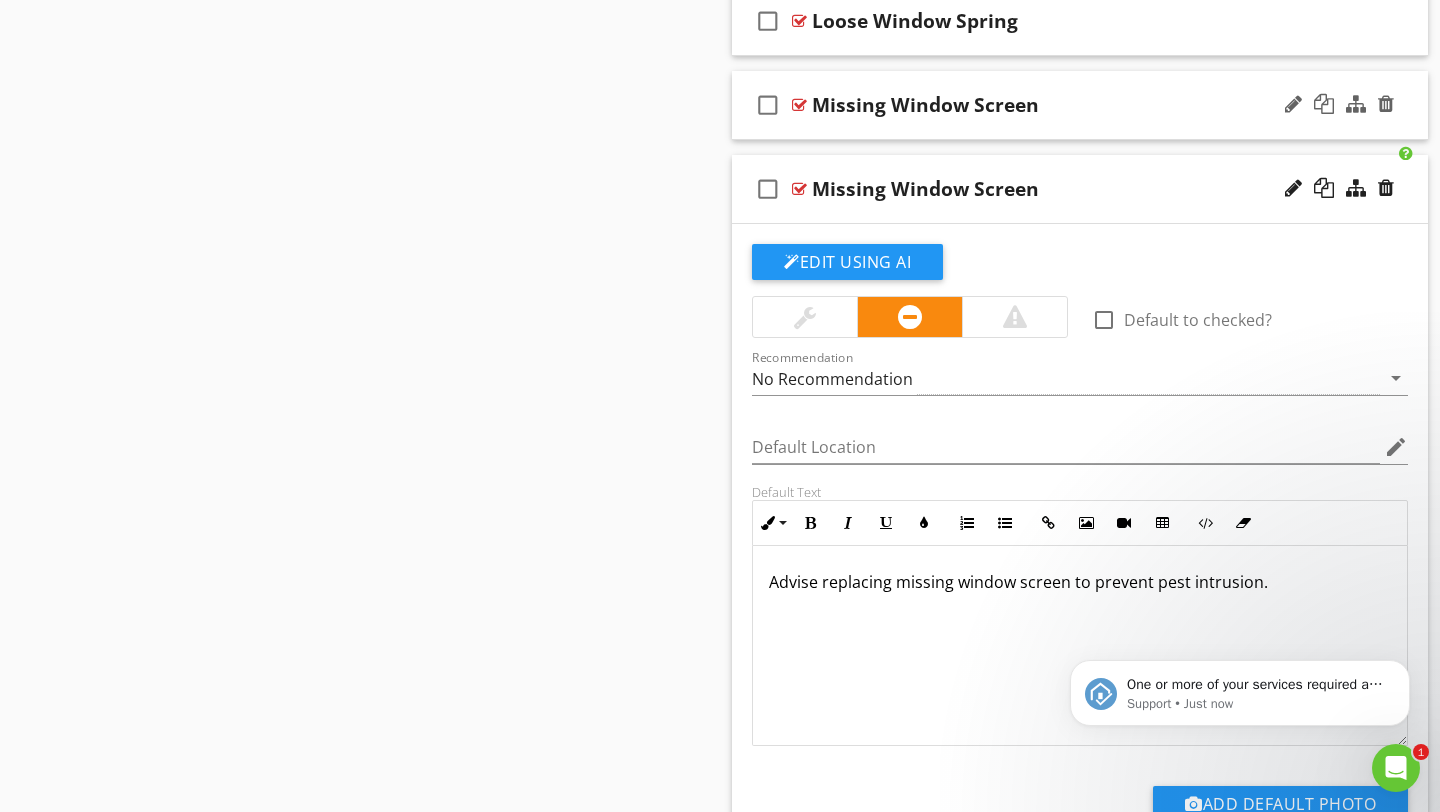 click at bounding box center [799, 105] 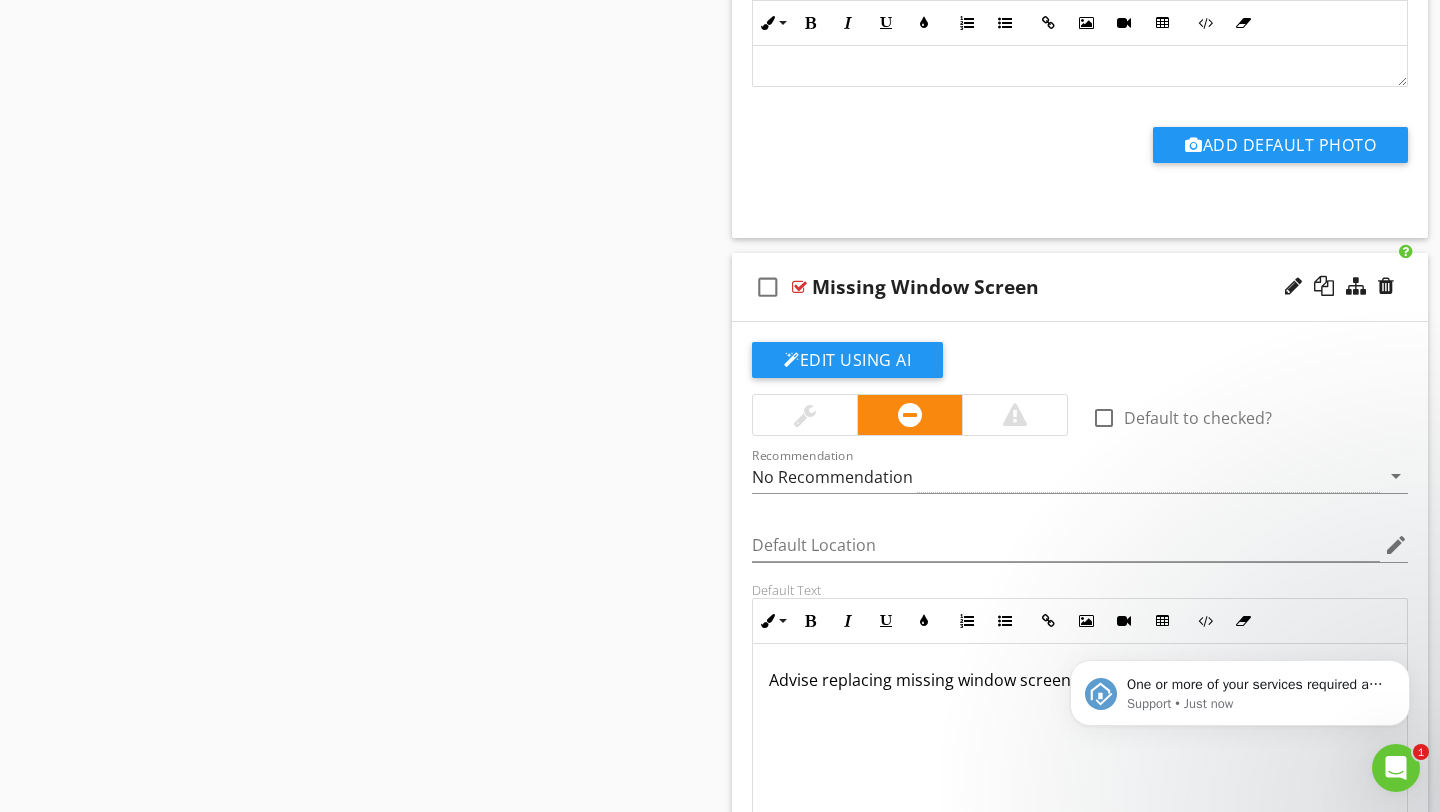 scroll, scrollTop: 2247, scrollLeft: 0, axis: vertical 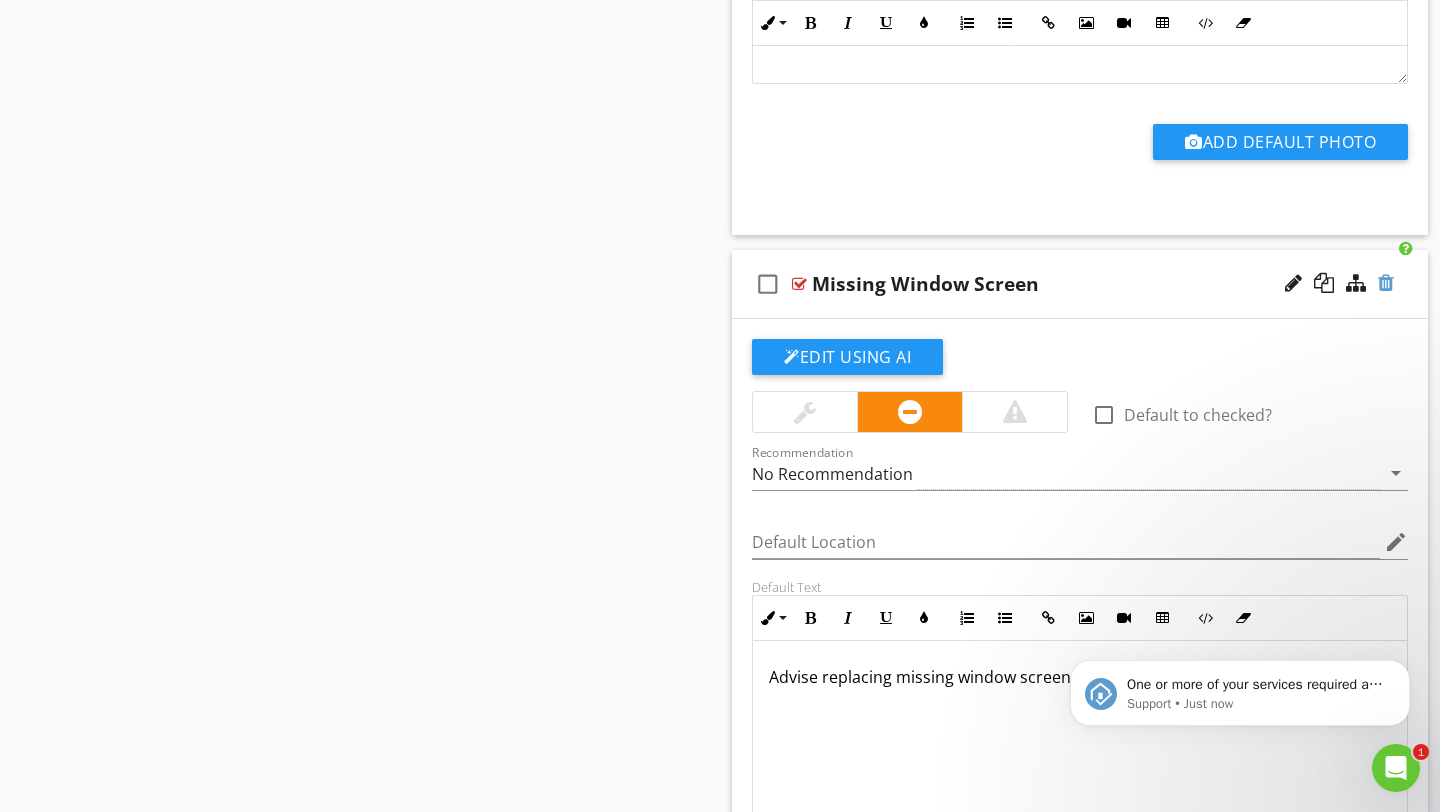 click at bounding box center [1386, 283] 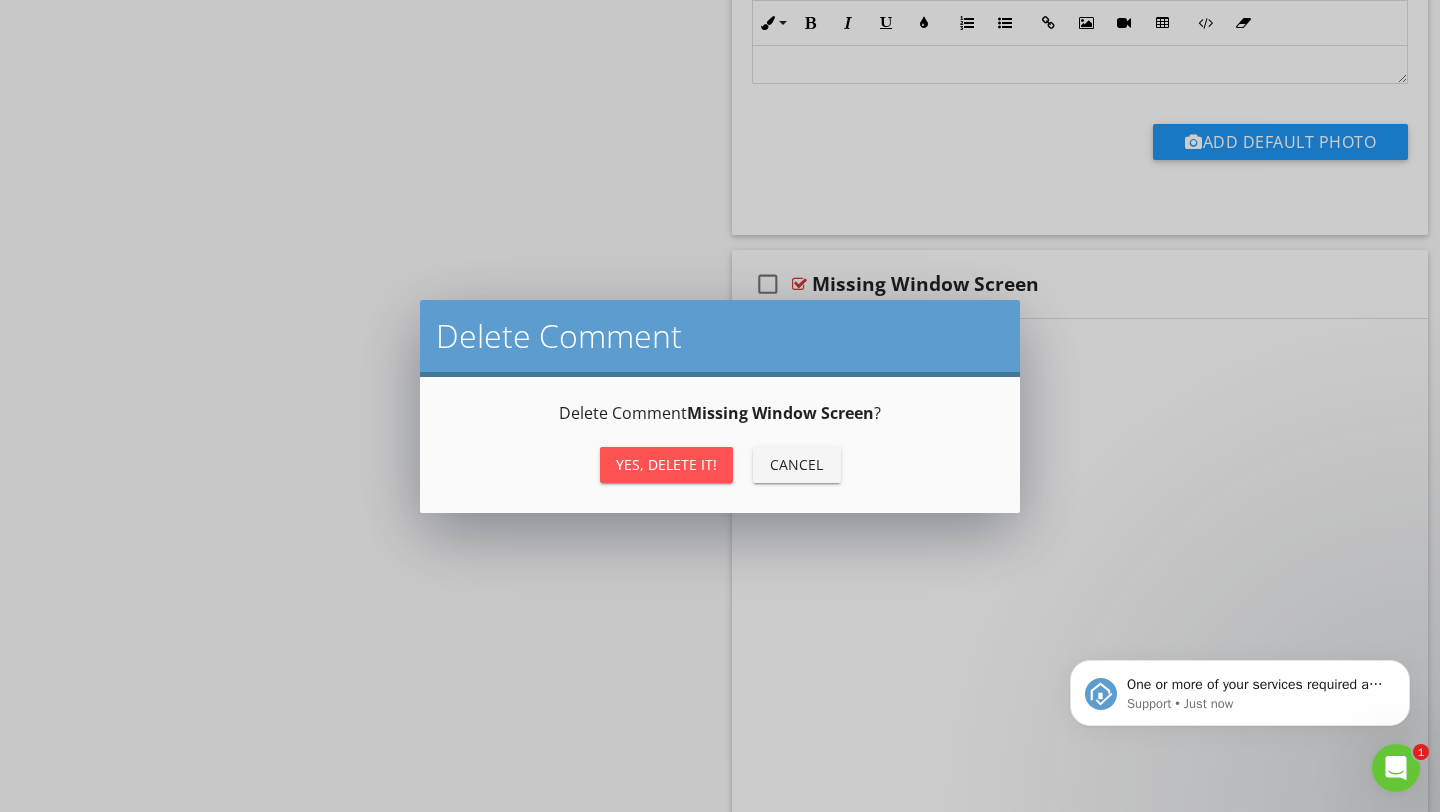 scroll, scrollTop: 1922, scrollLeft: 0, axis: vertical 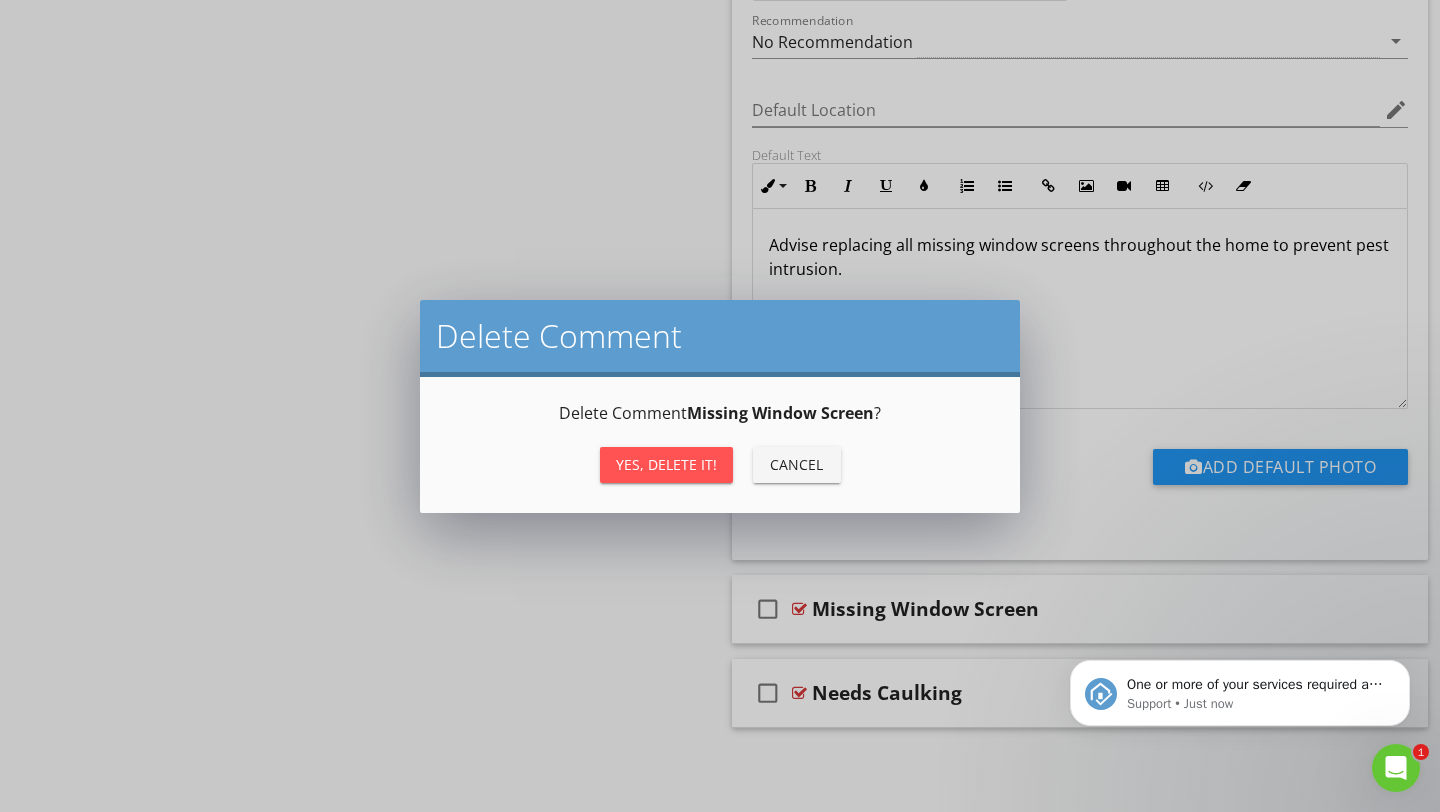 click on "Yes, Delete it!" at bounding box center (666, 464) 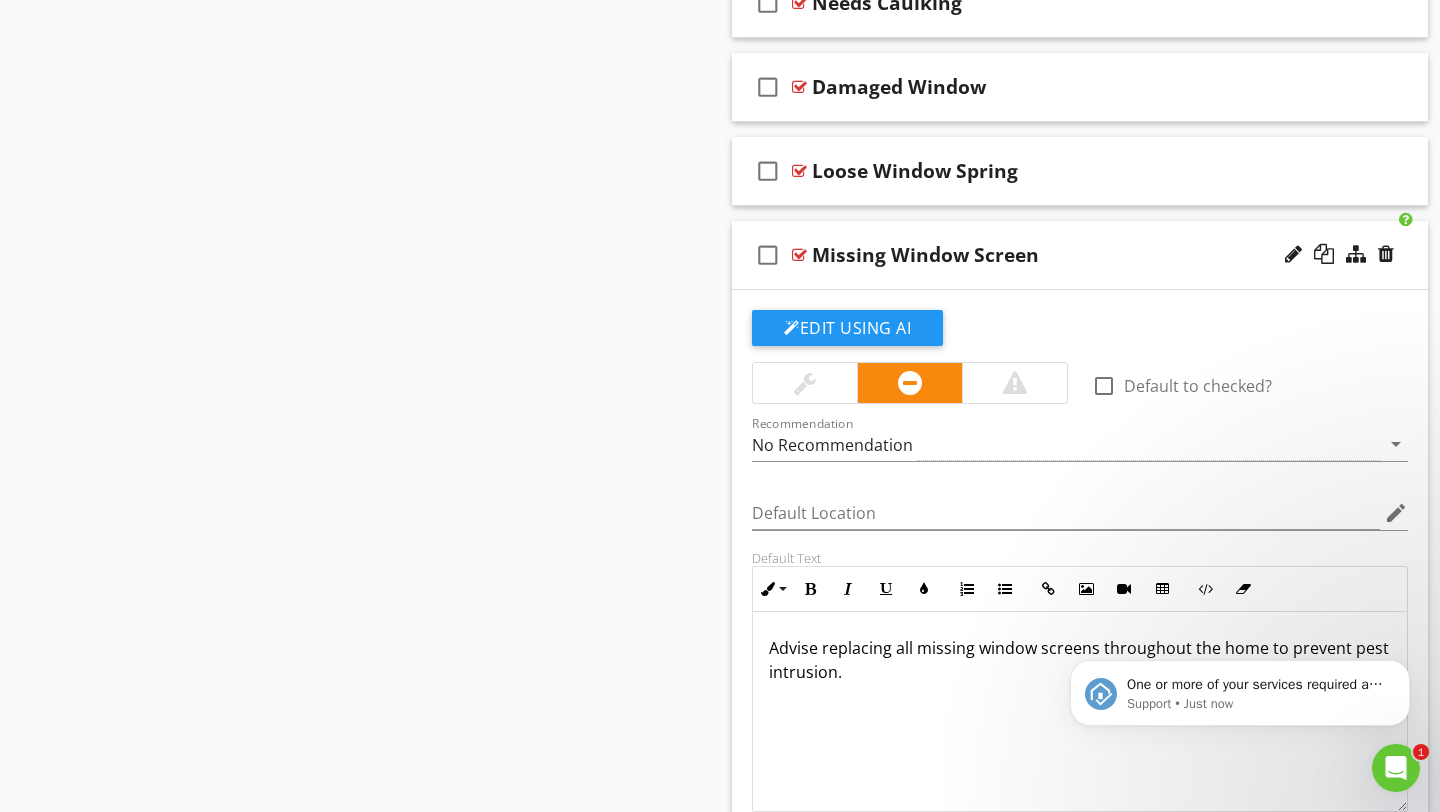 scroll, scrollTop: 1508, scrollLeft: 0, axis: vertical 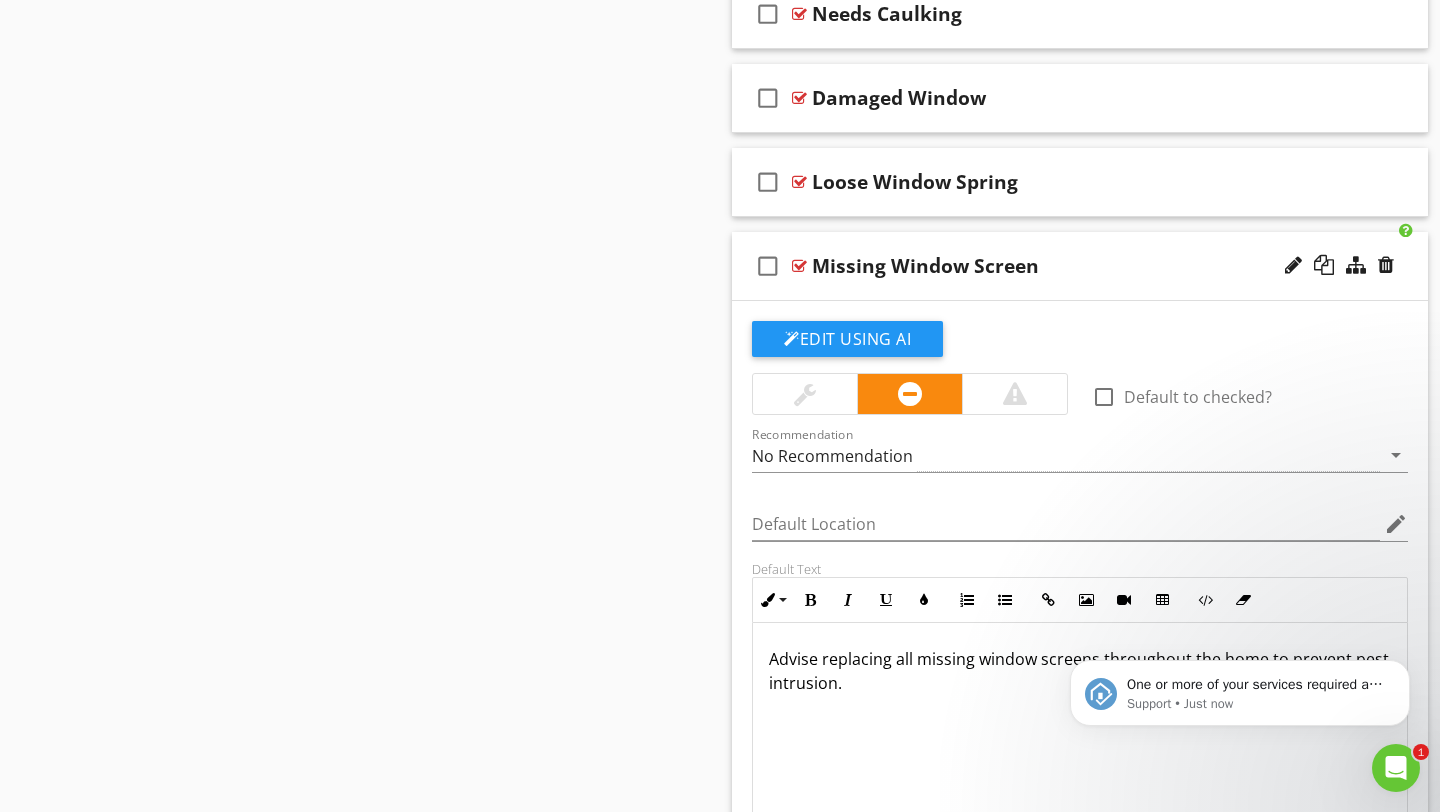 click at bounding box center [799, 266] 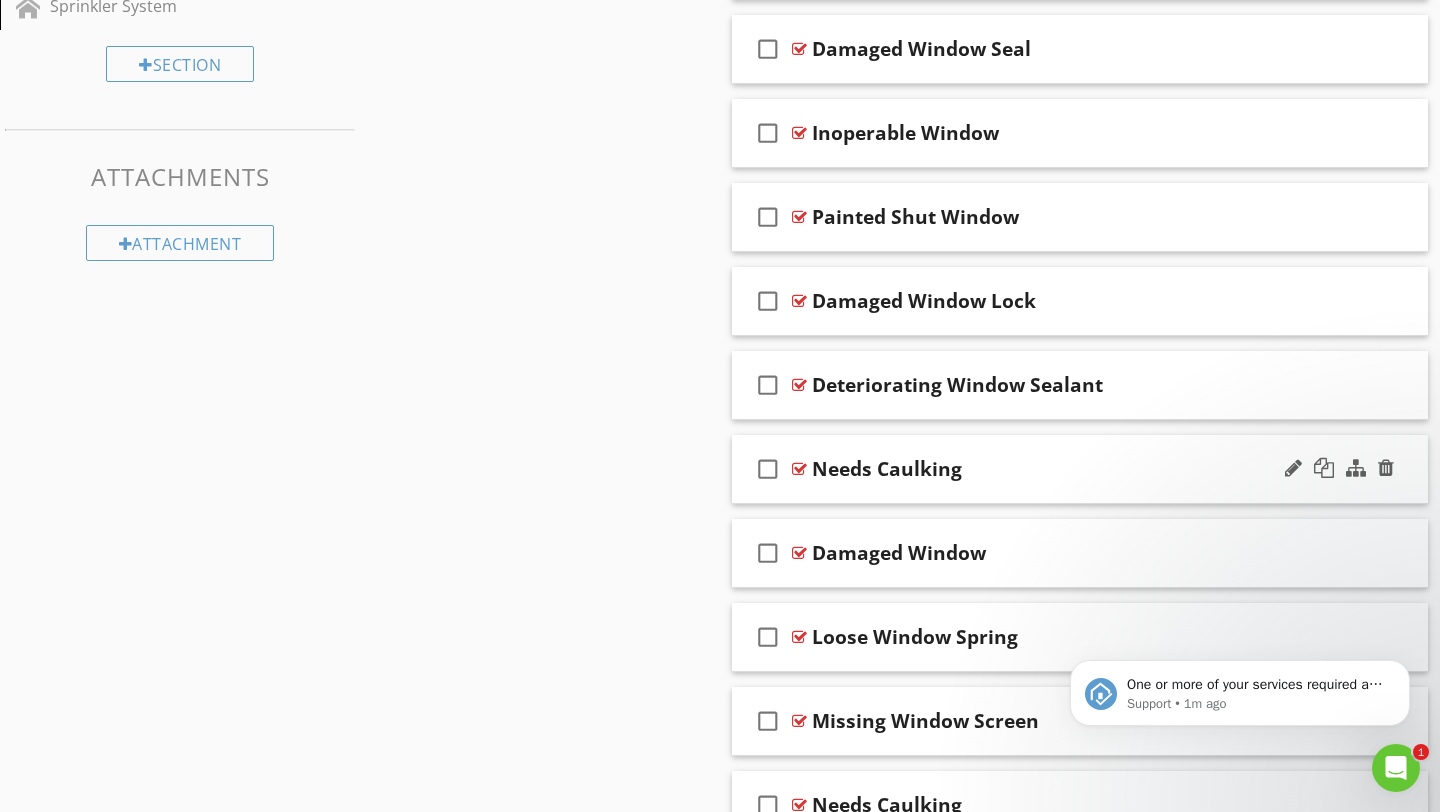 scroll, scrollTop: 1165, scrollLeft: 0, axis: vertical 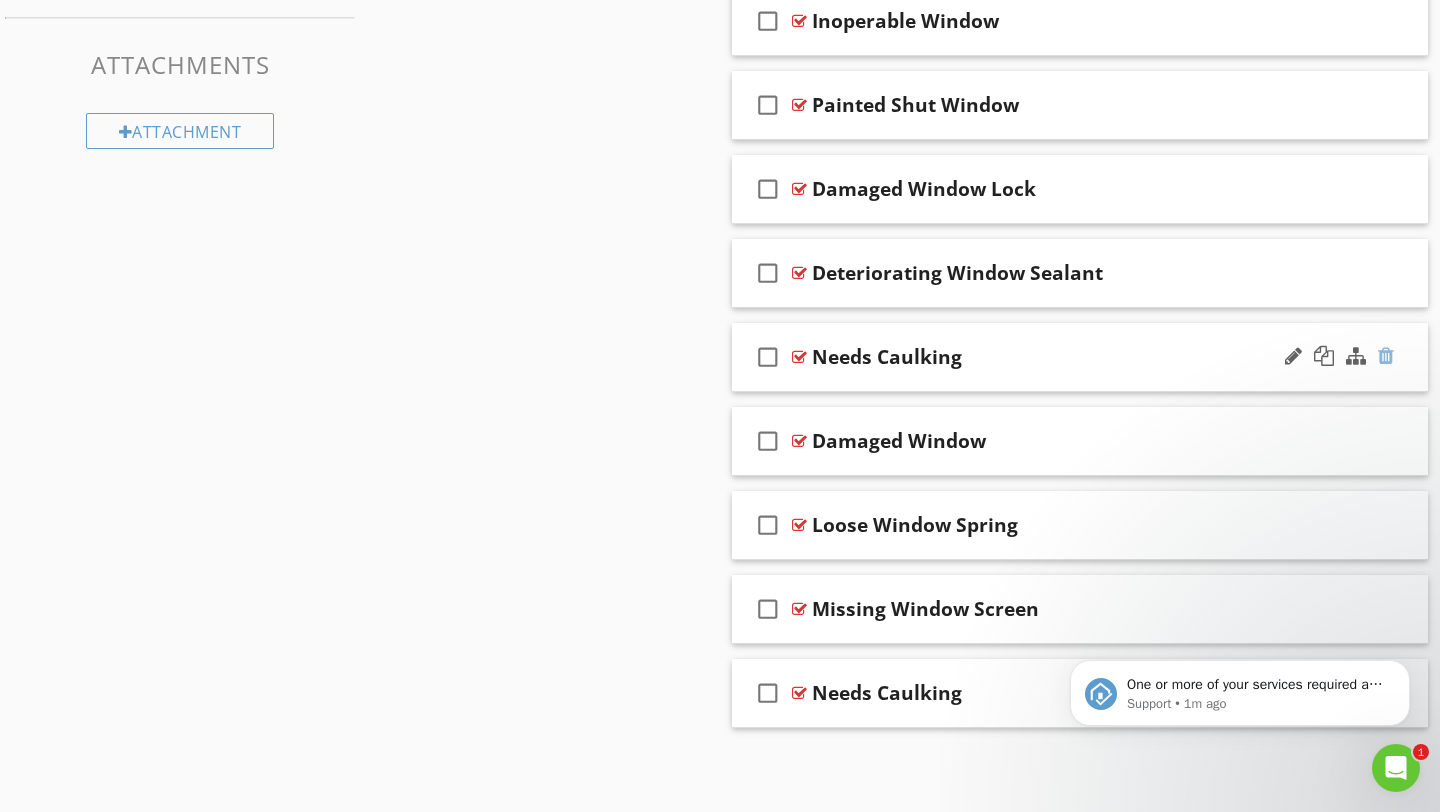 click at bounding box center (1386, 356) 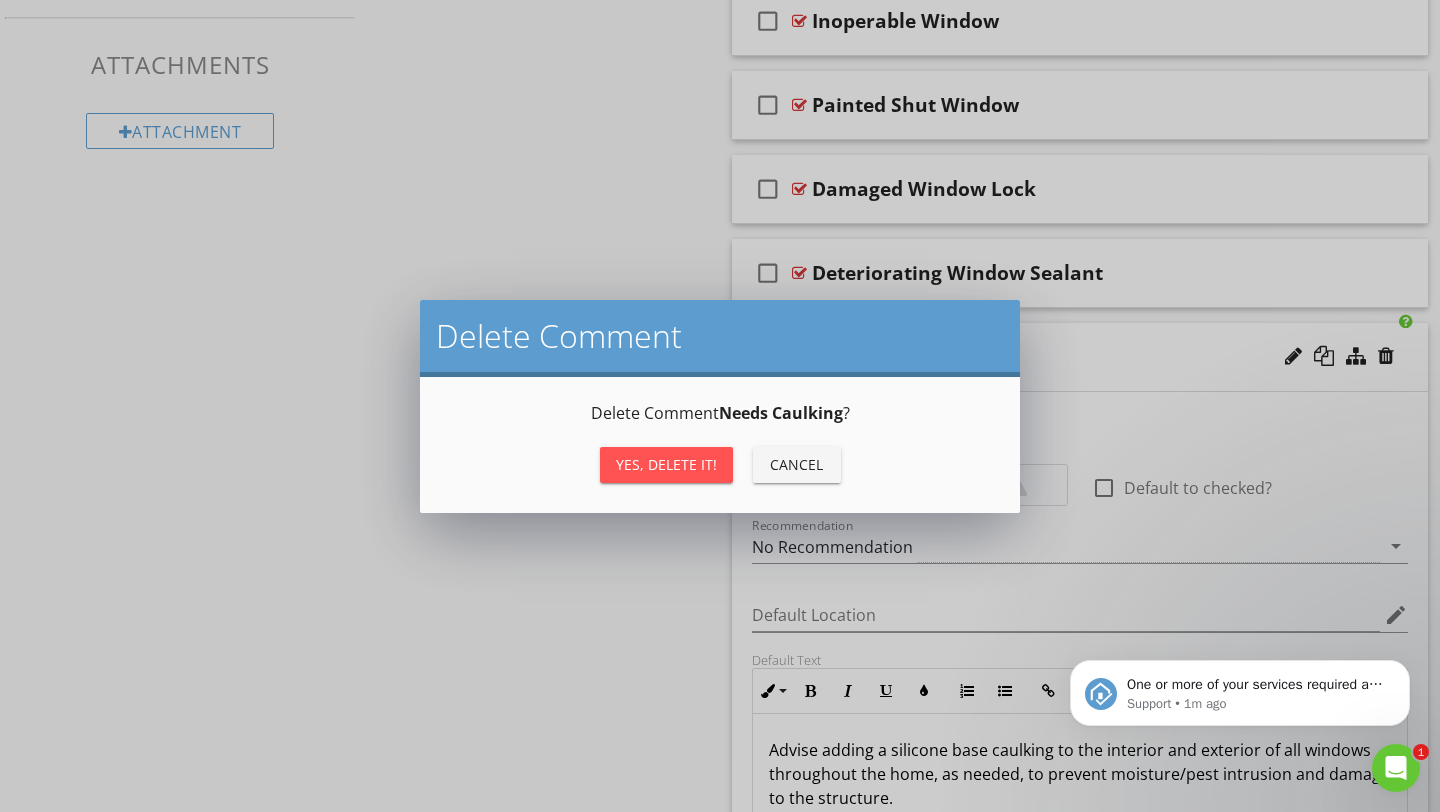 click on "Yes, Delete it!" at bounding box center [666, 465] 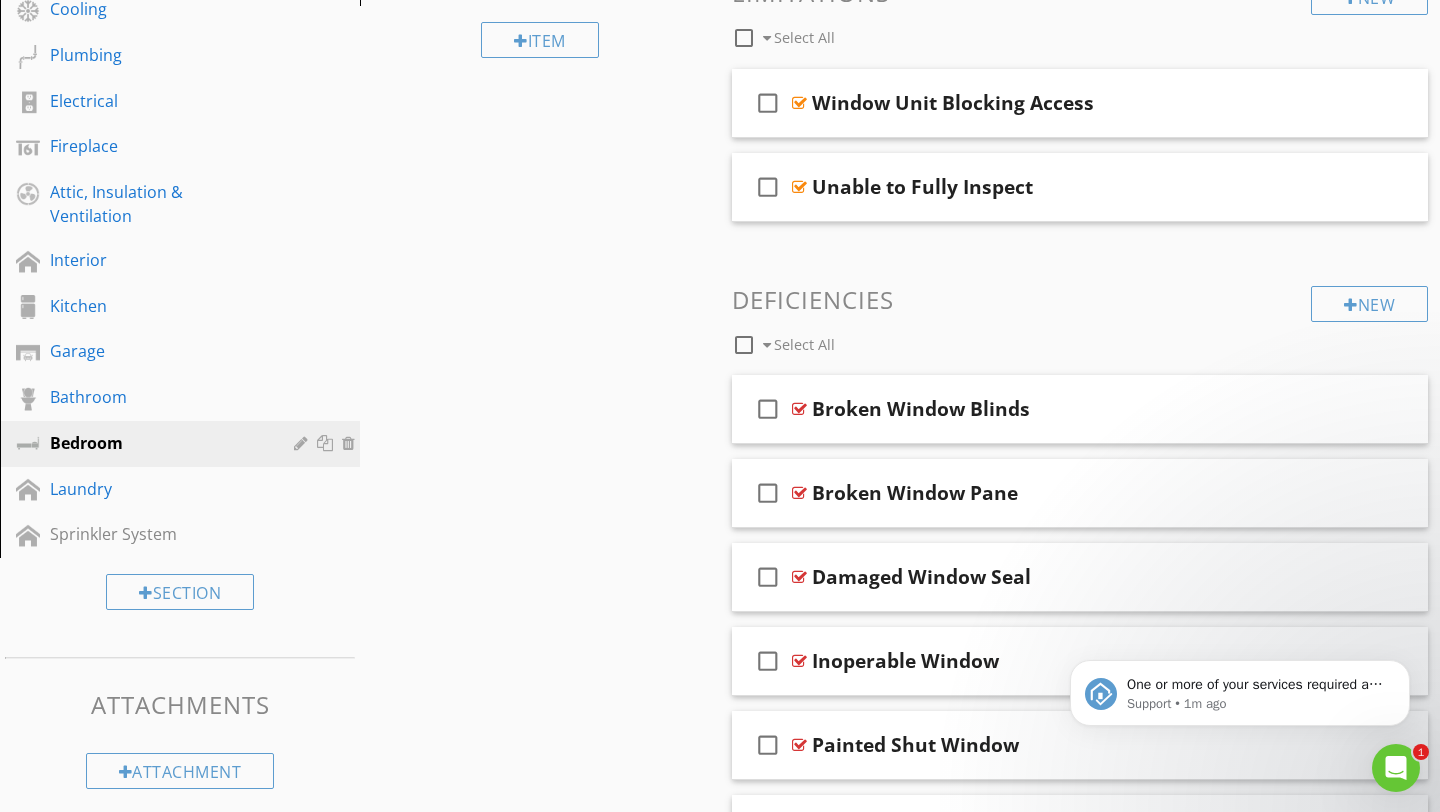scroll, scrollTop: 516, scrollLeft: 0, axis: vertical 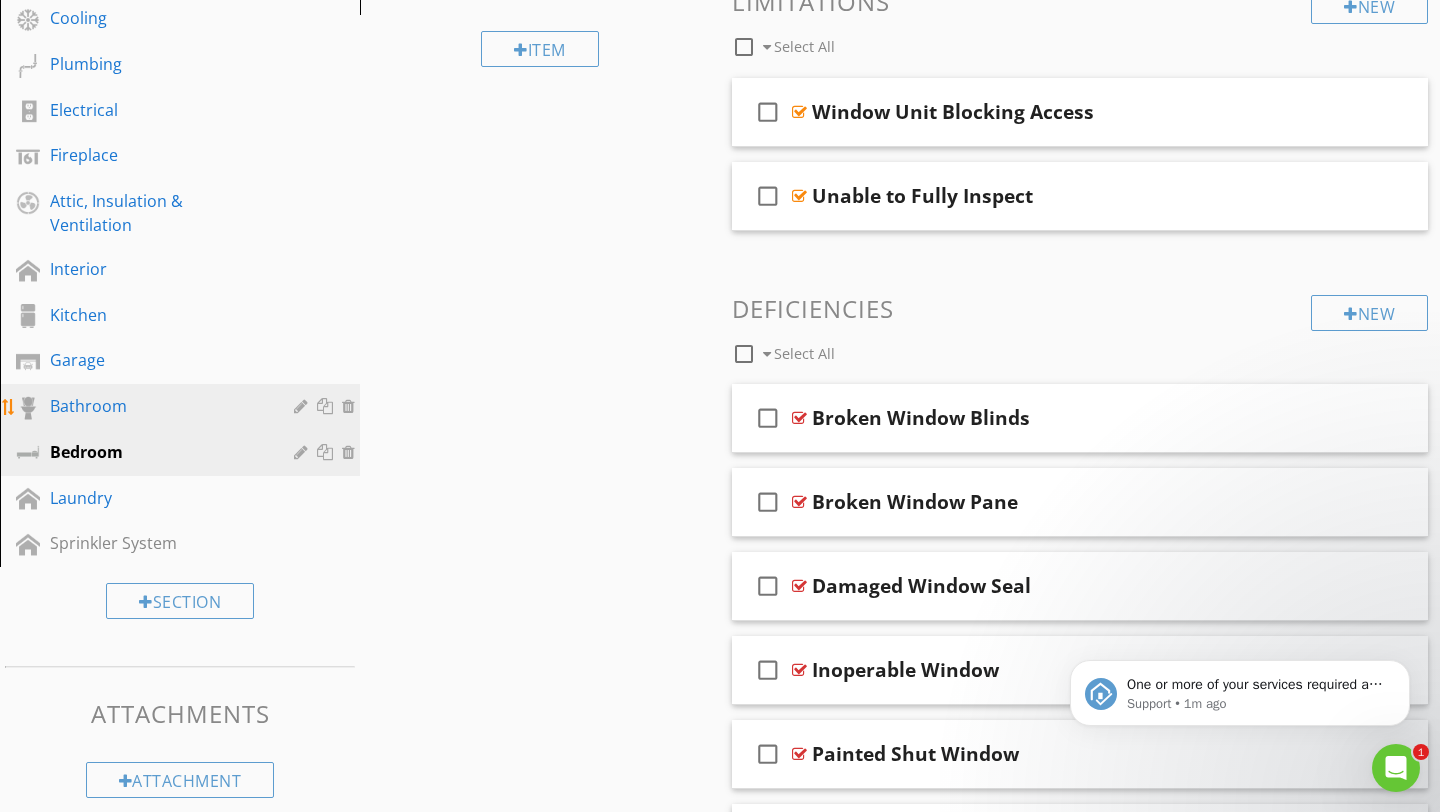 click on "Bathroom" at bounding box center [157, 406] 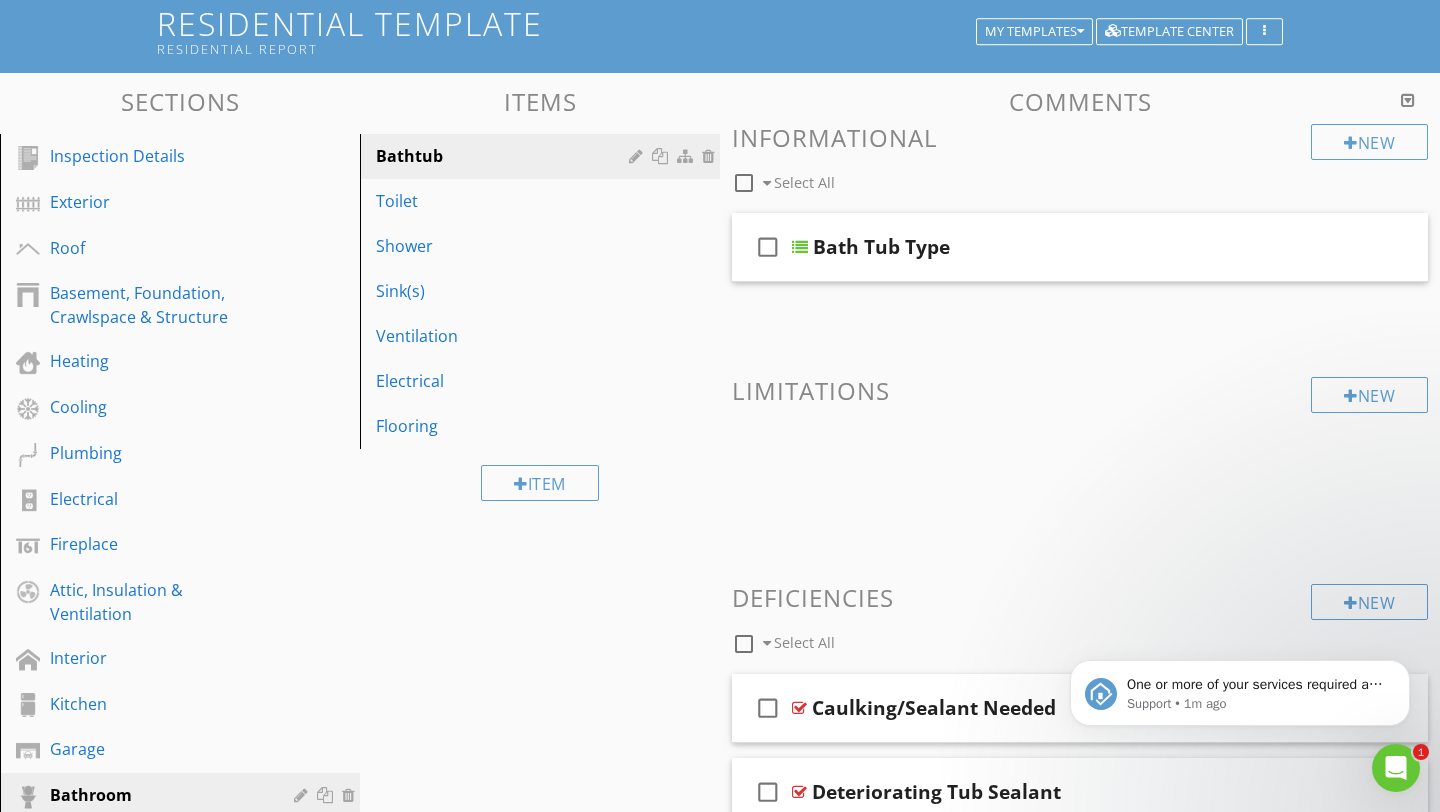 scroll, scrollTop: 124, scrollLeft: 0, axis: vertical 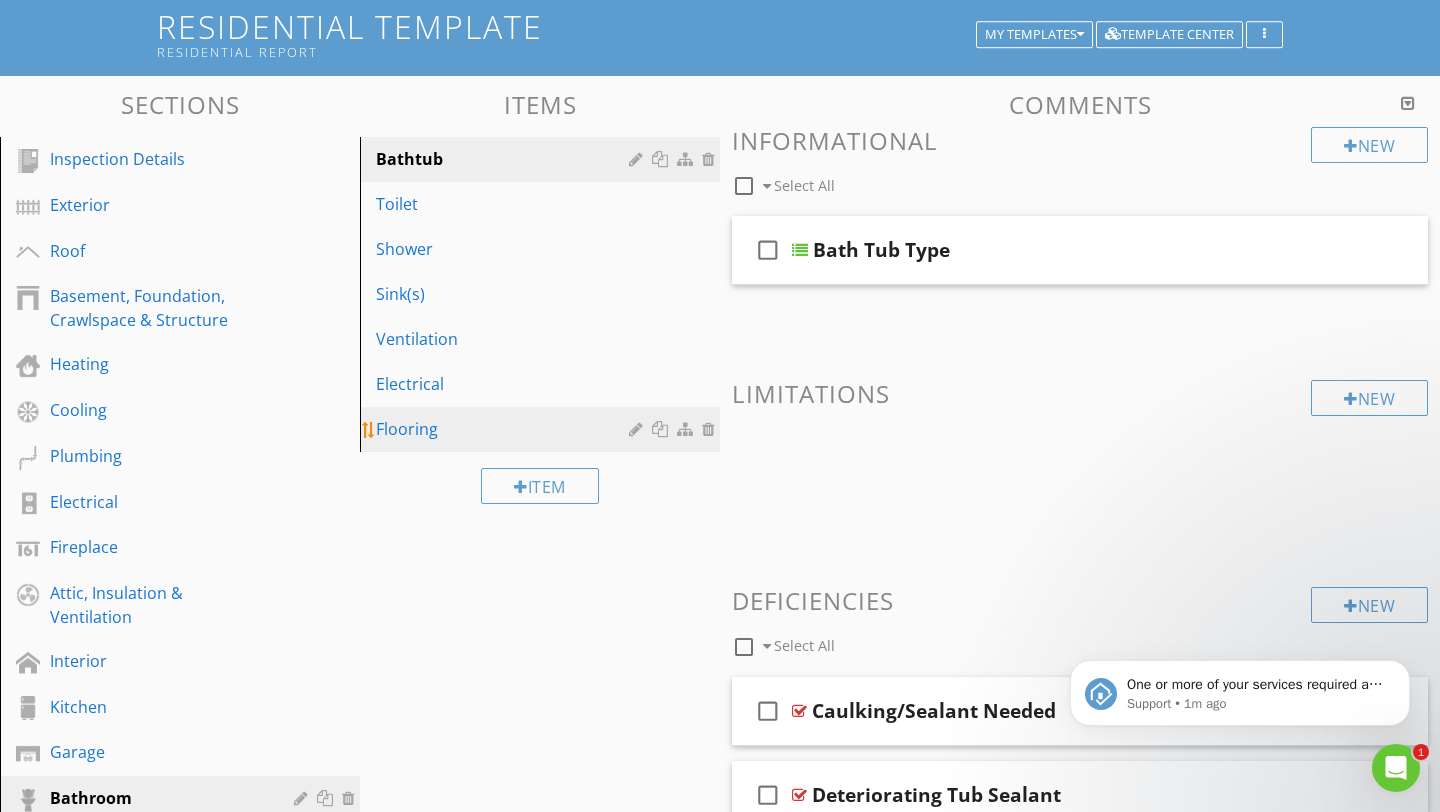 click on "Flooring" at bounding box center (505, 429) 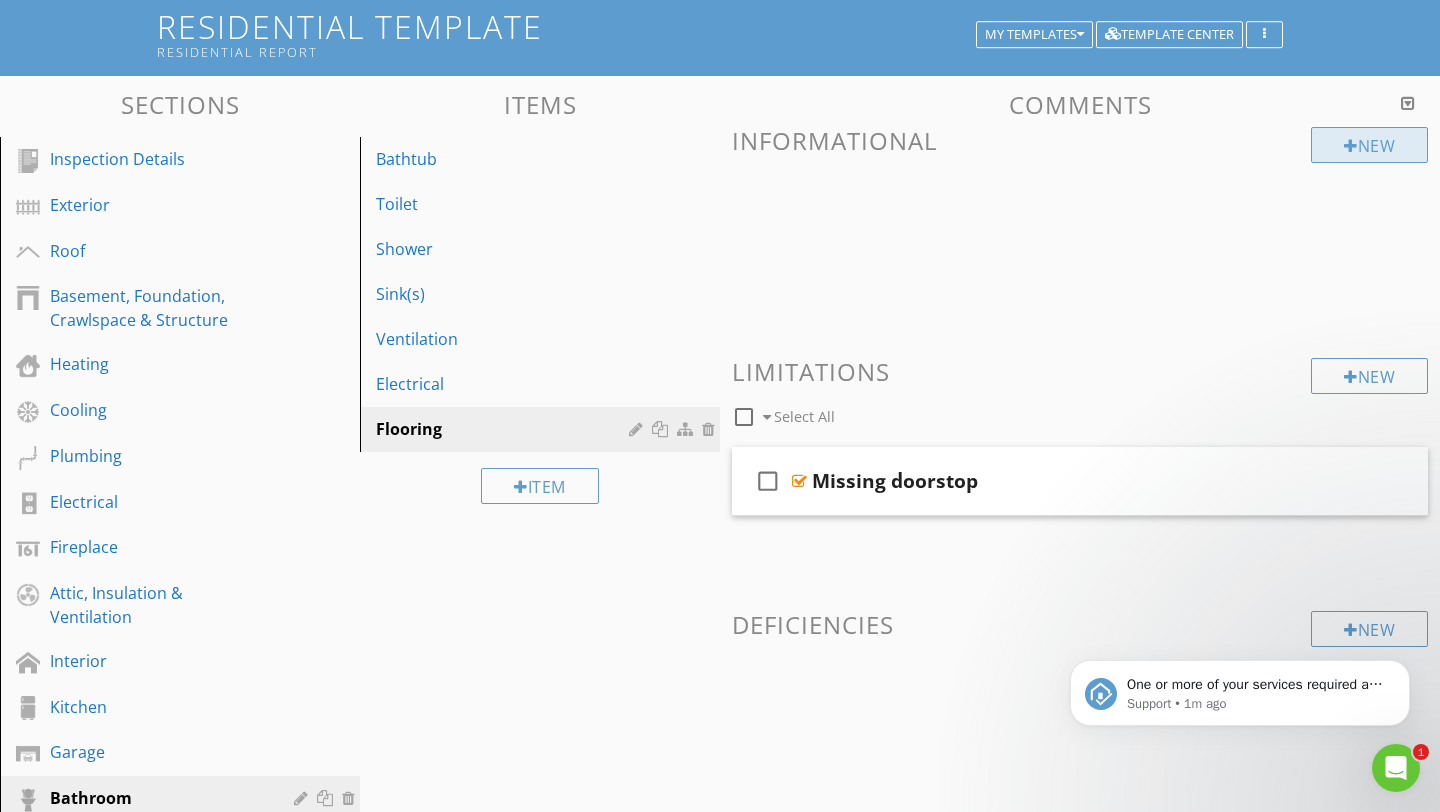 click on "New" at bounding box center (1369, 145) 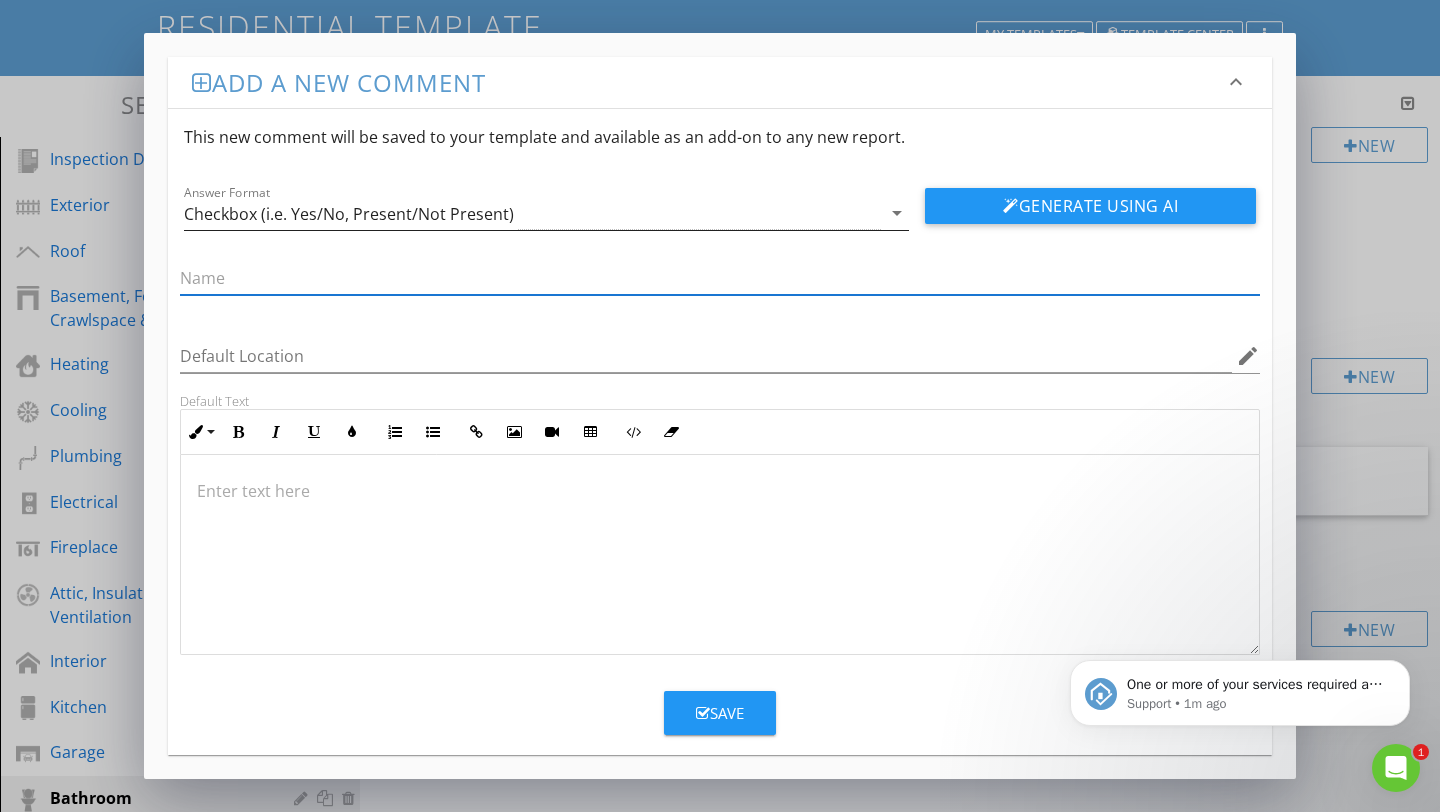 click on "Checkbox (i.e. Yes/No, Present/Not Present)" at bounding box center [532, 213] 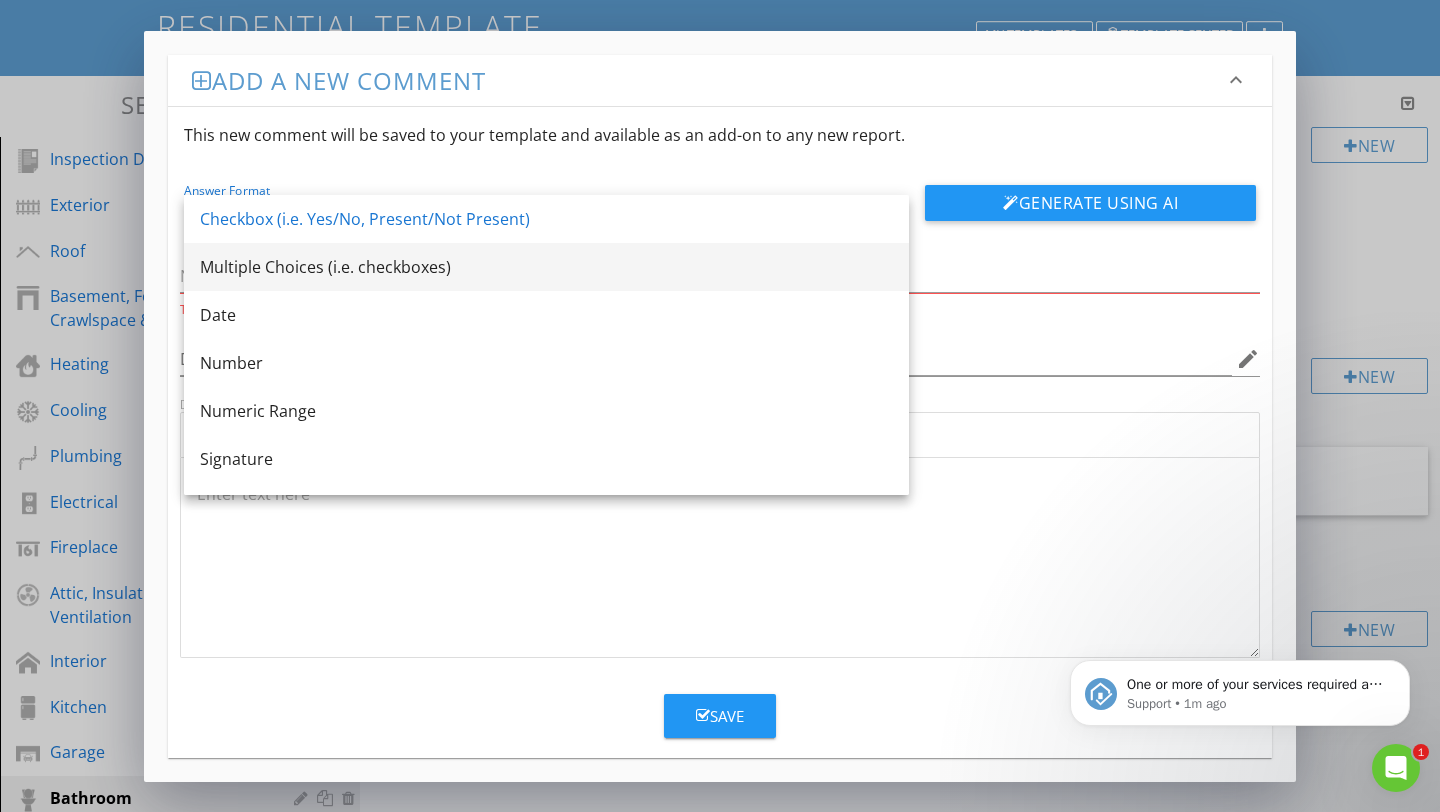 click on "Multiple Choices (i.e. checkboxes)" at bounding box center (546, 267) 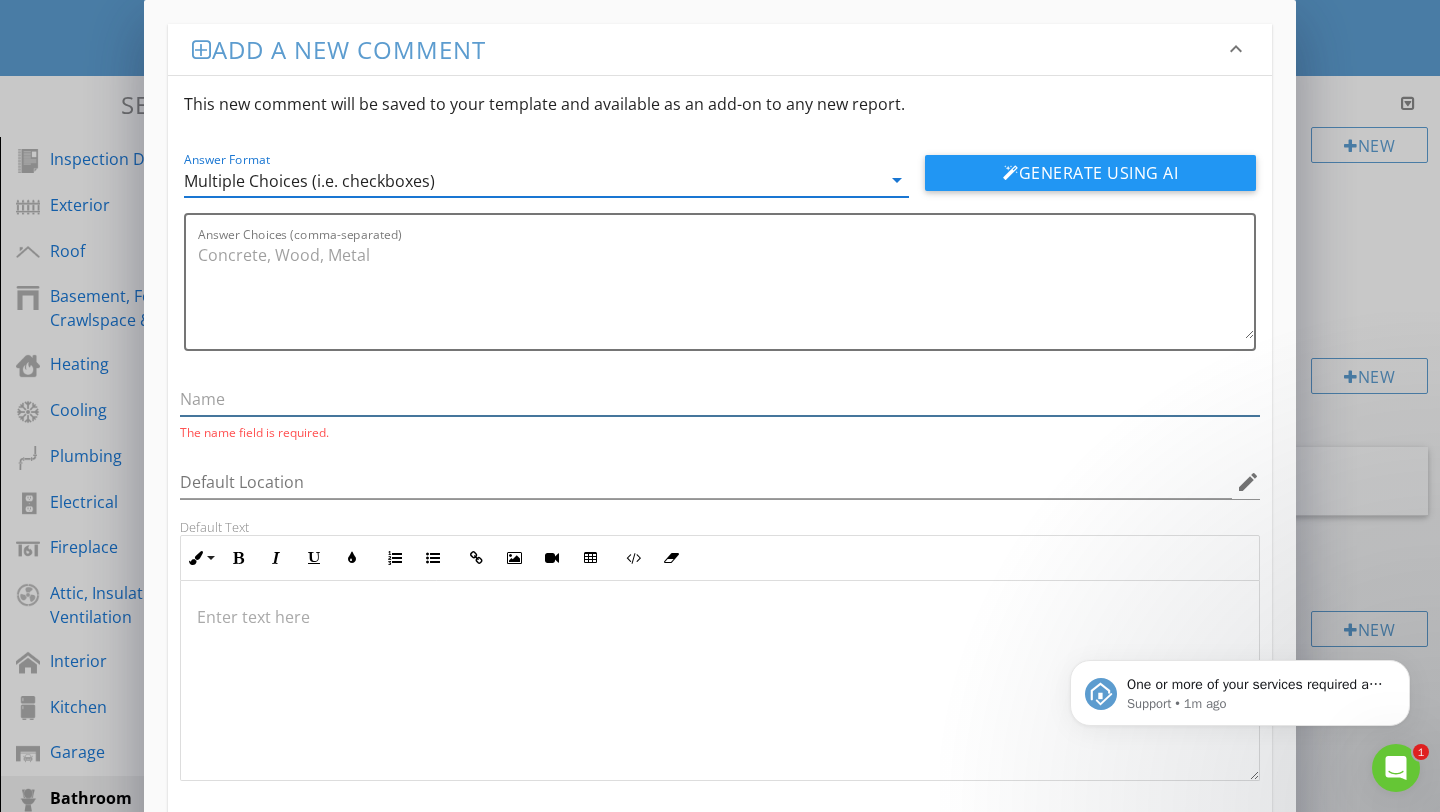 click at bounding box center (720, 399) 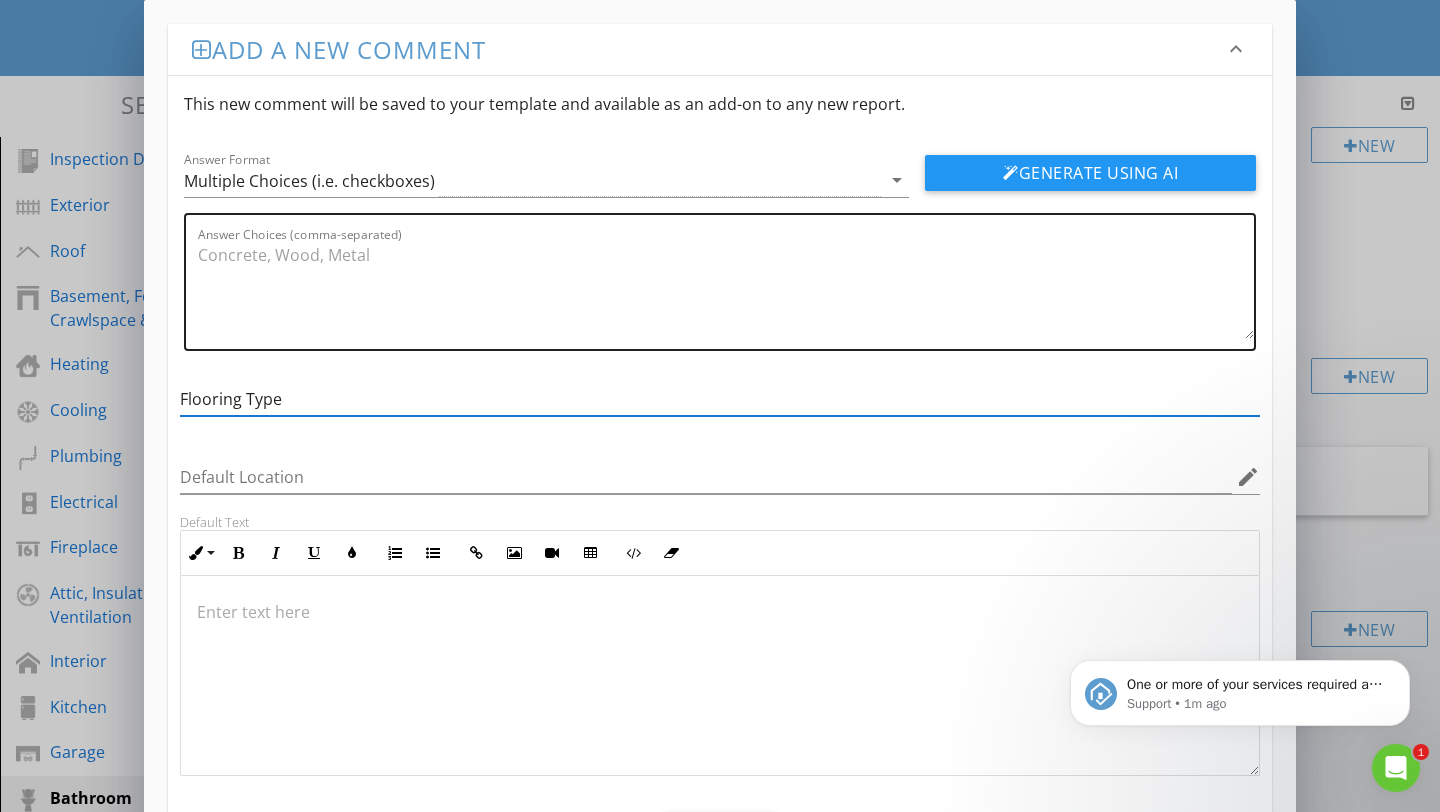 type on "Flooring Type" 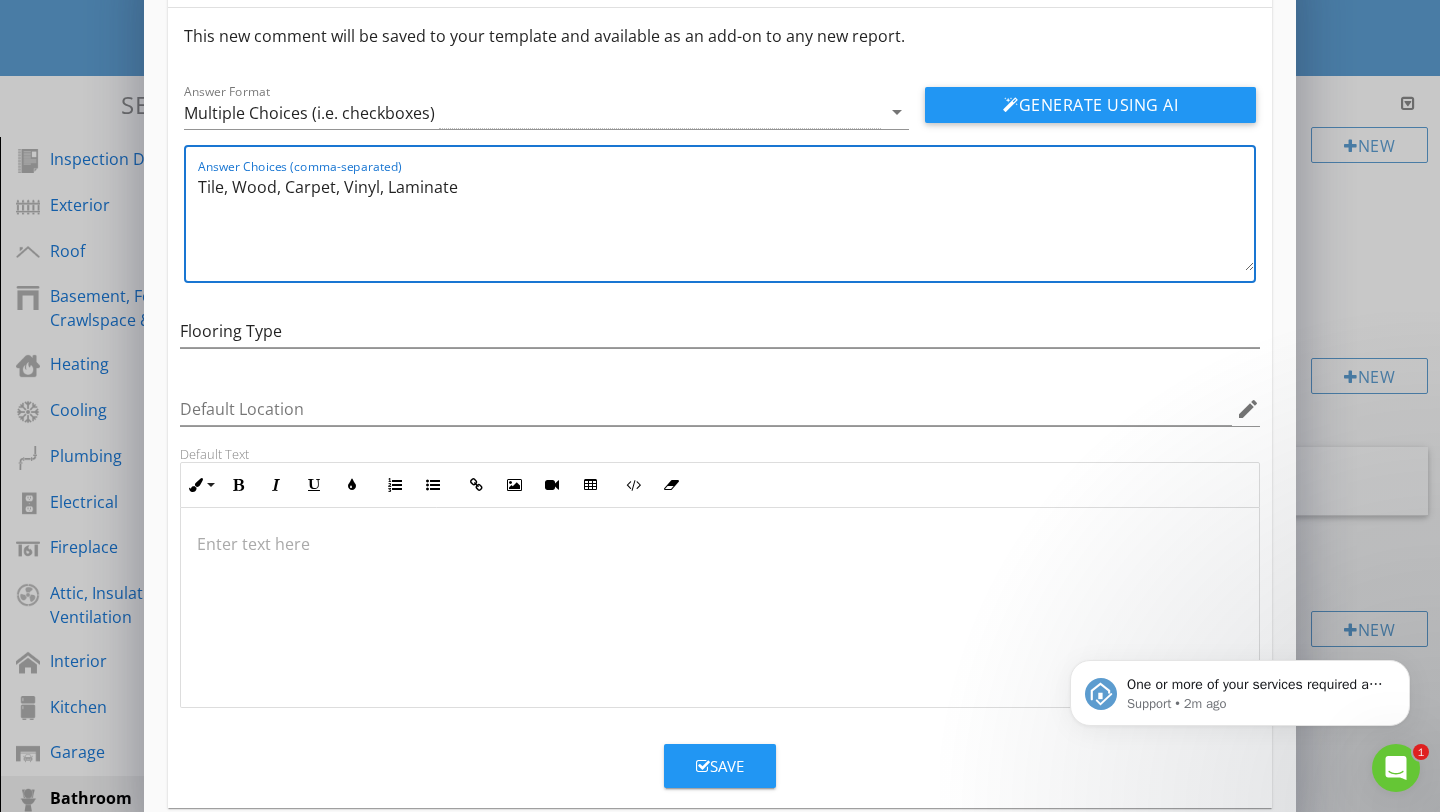 scroll, scrollTop: 100, scrollLeft: 0, axis: vertical 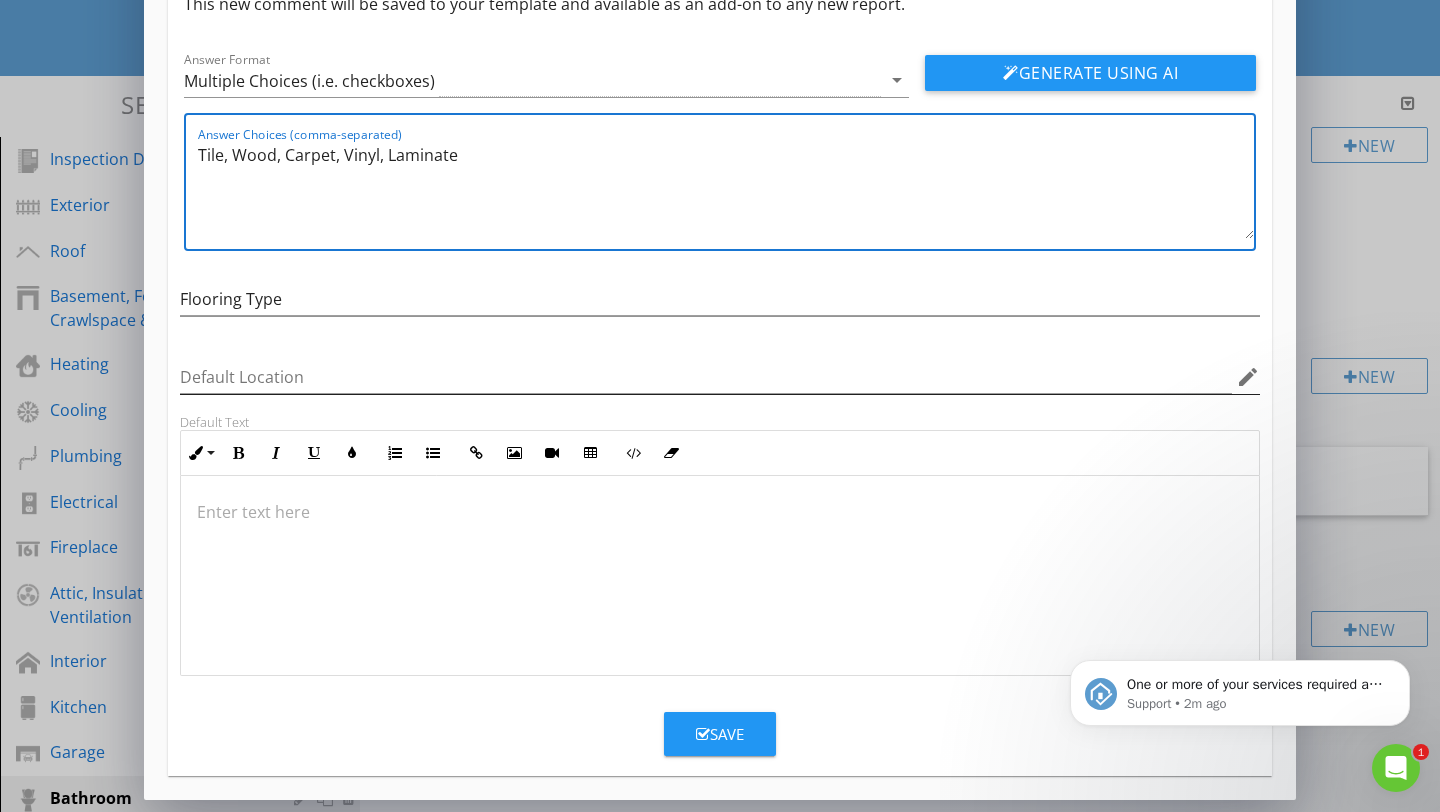 type on "Tile, Wood, Carpet, Vinyl, Laminate" 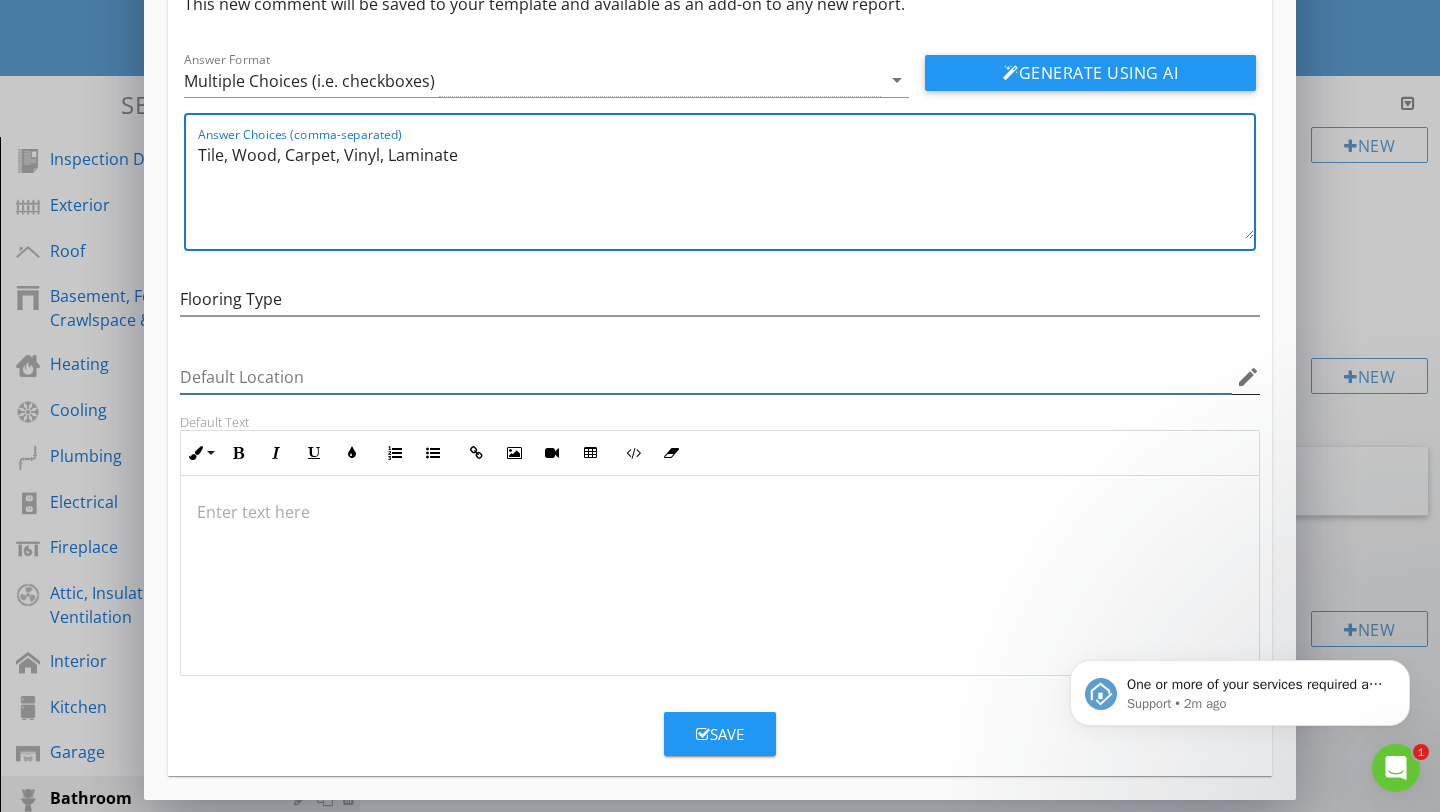 click at bounding box center [706, 377] 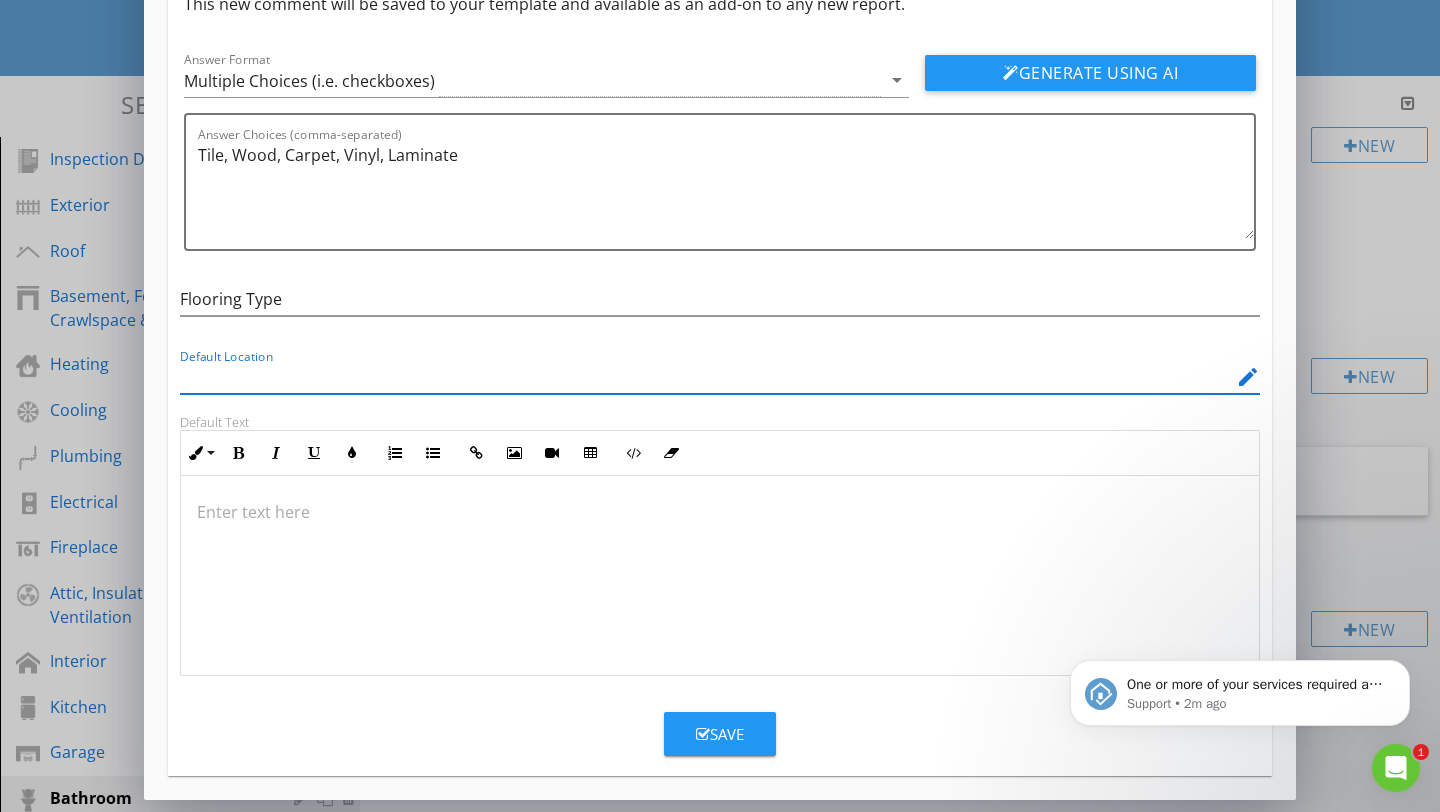 click on "edit" at bounding box center [1248, 377] 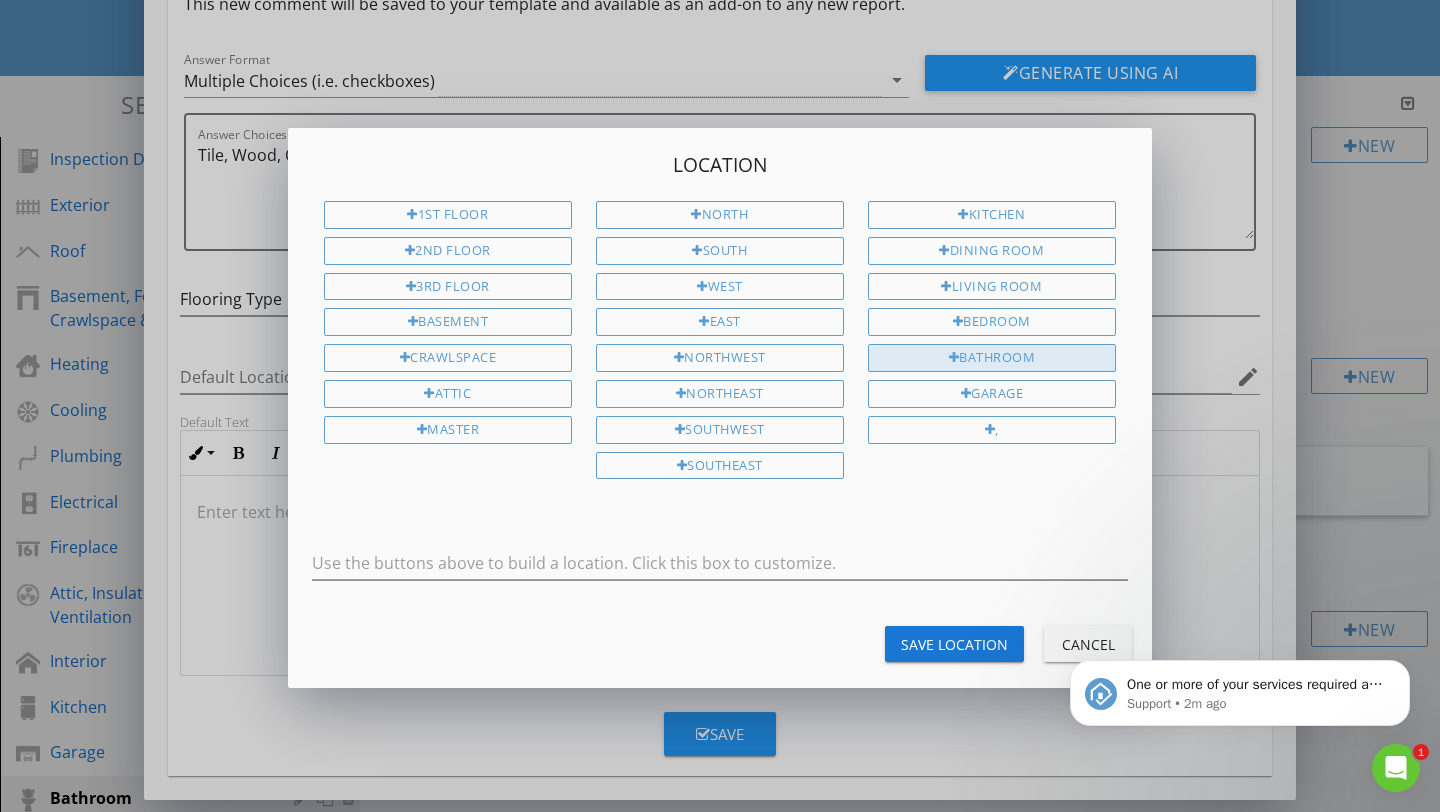 click on "Bathroom" at bounding box center (992, 358) 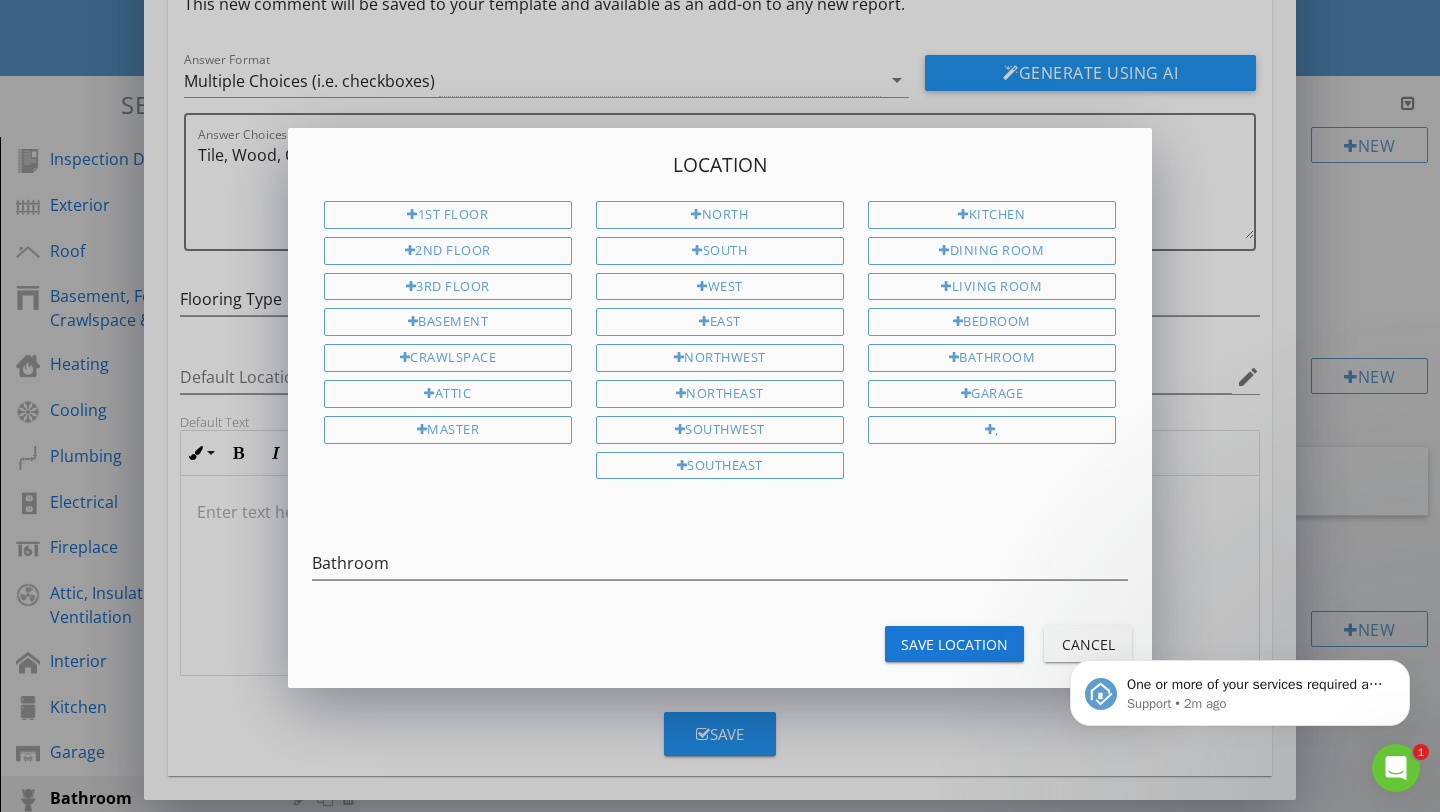 click on "Save Location" at bounding box center [954, 644] 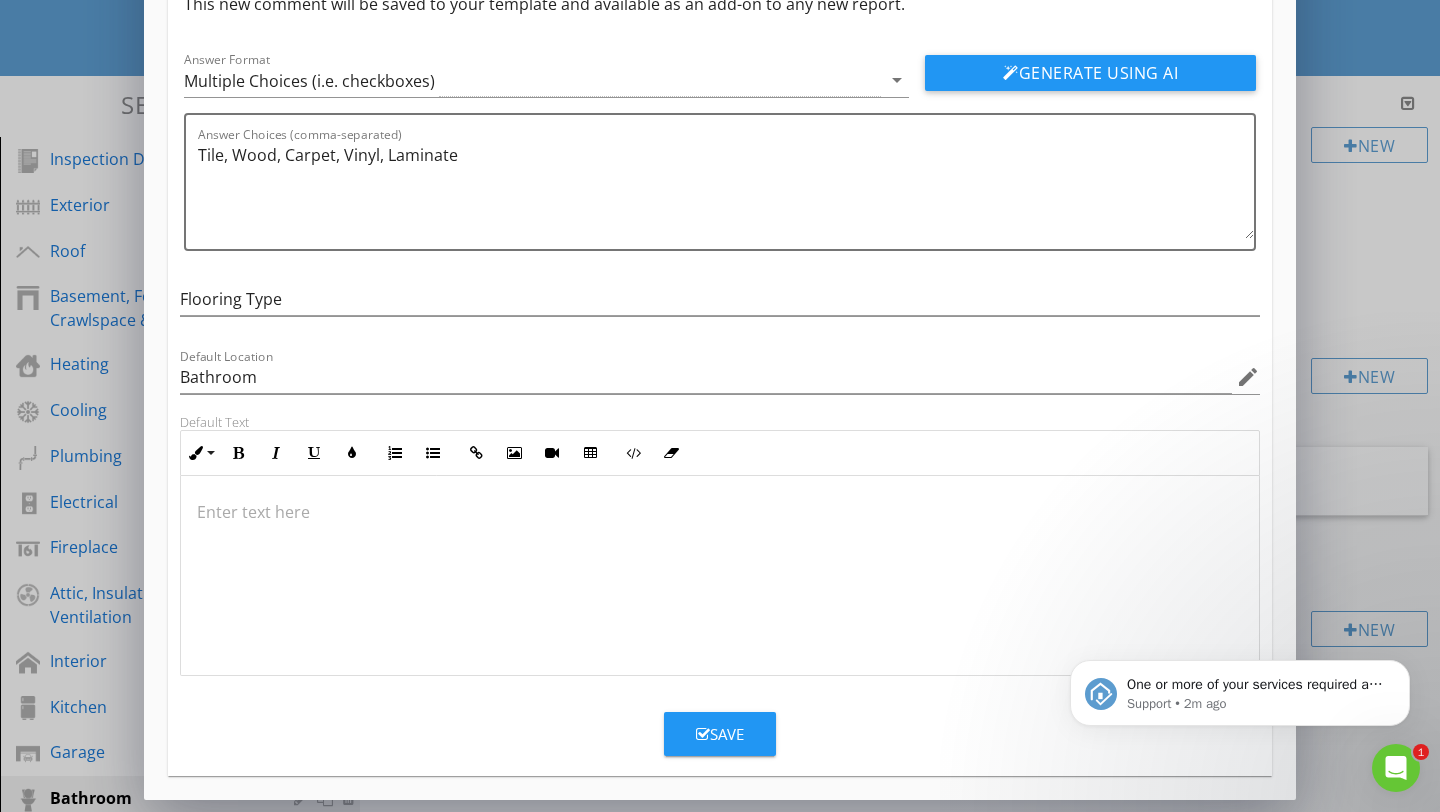 click at bounding box center [703, 734] 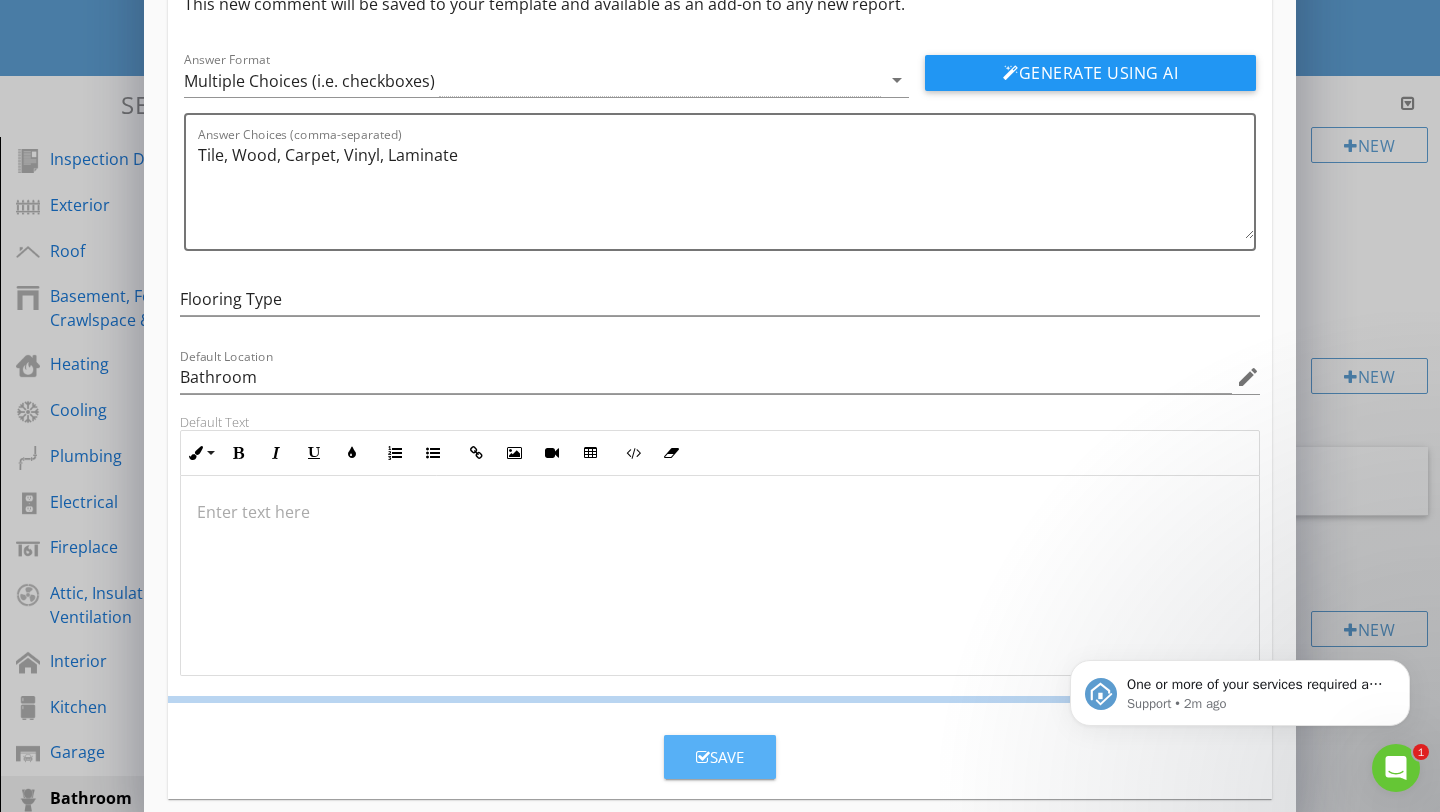scroll, scrollTop: 3, scrollLeft: 0, axis: vertical 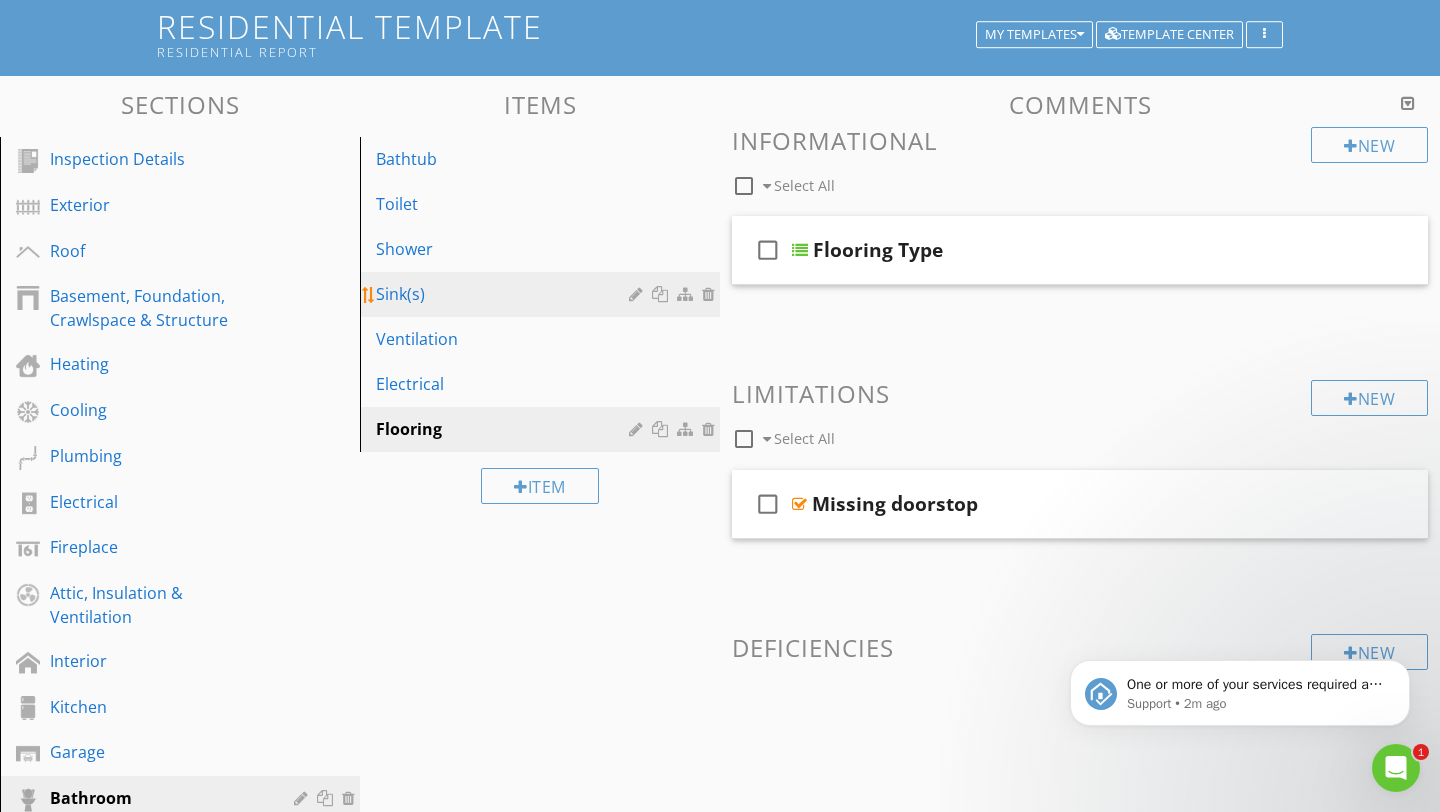 click on "Sink(s)" at bounding box center (505, 294) 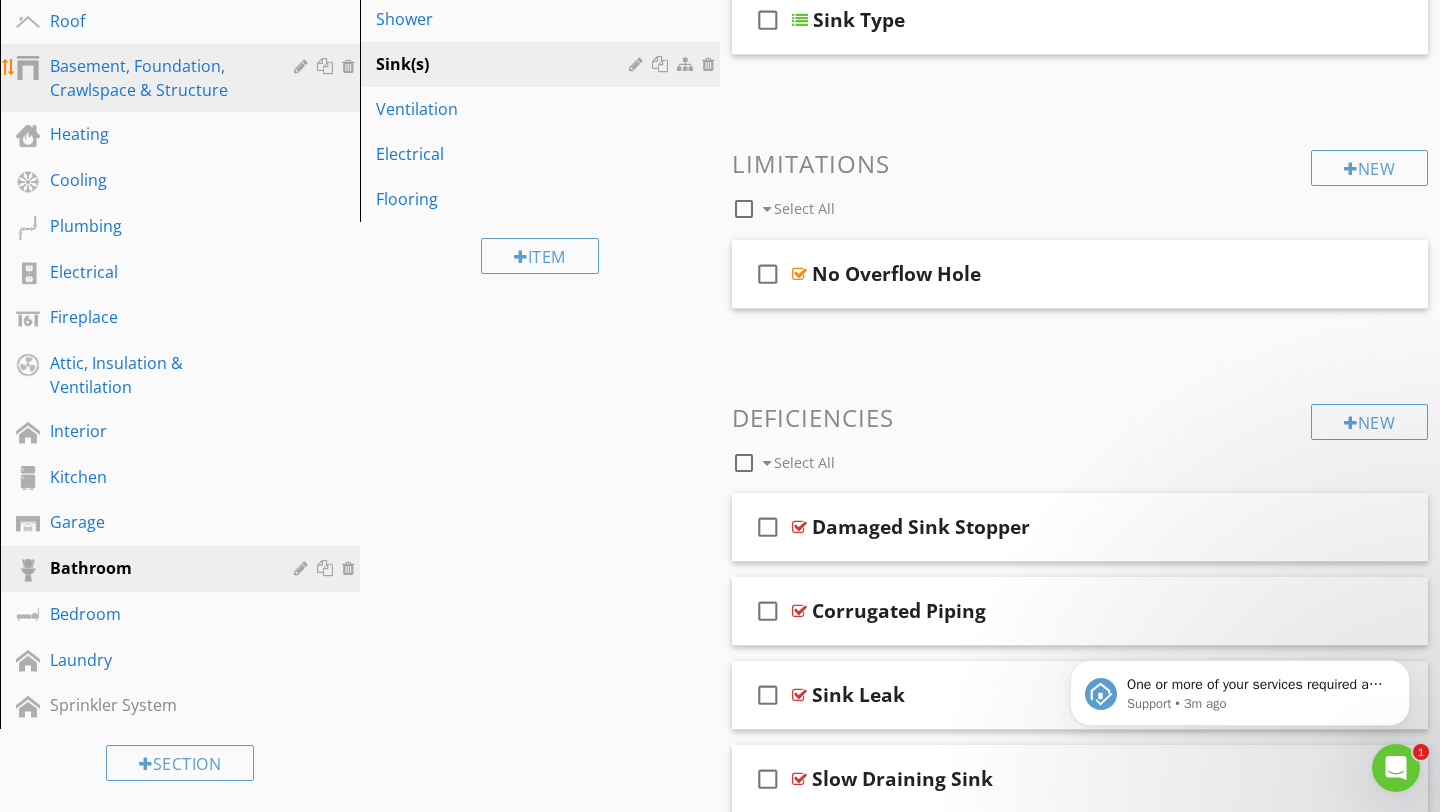 scroll, scrollTop: 383, scrollLeft: 0, axis: vertical 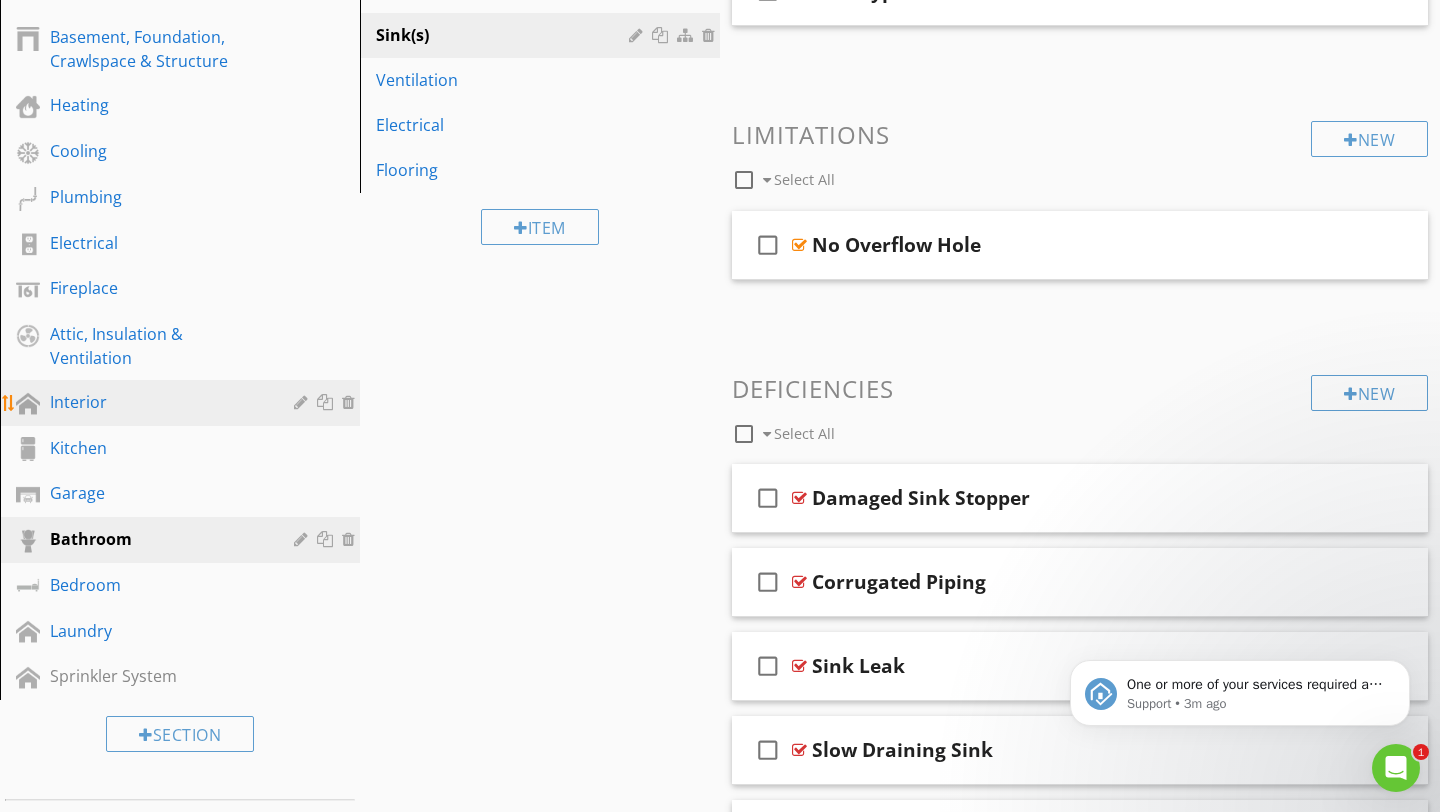 click on "Interior" at bounding box center (157, 402) 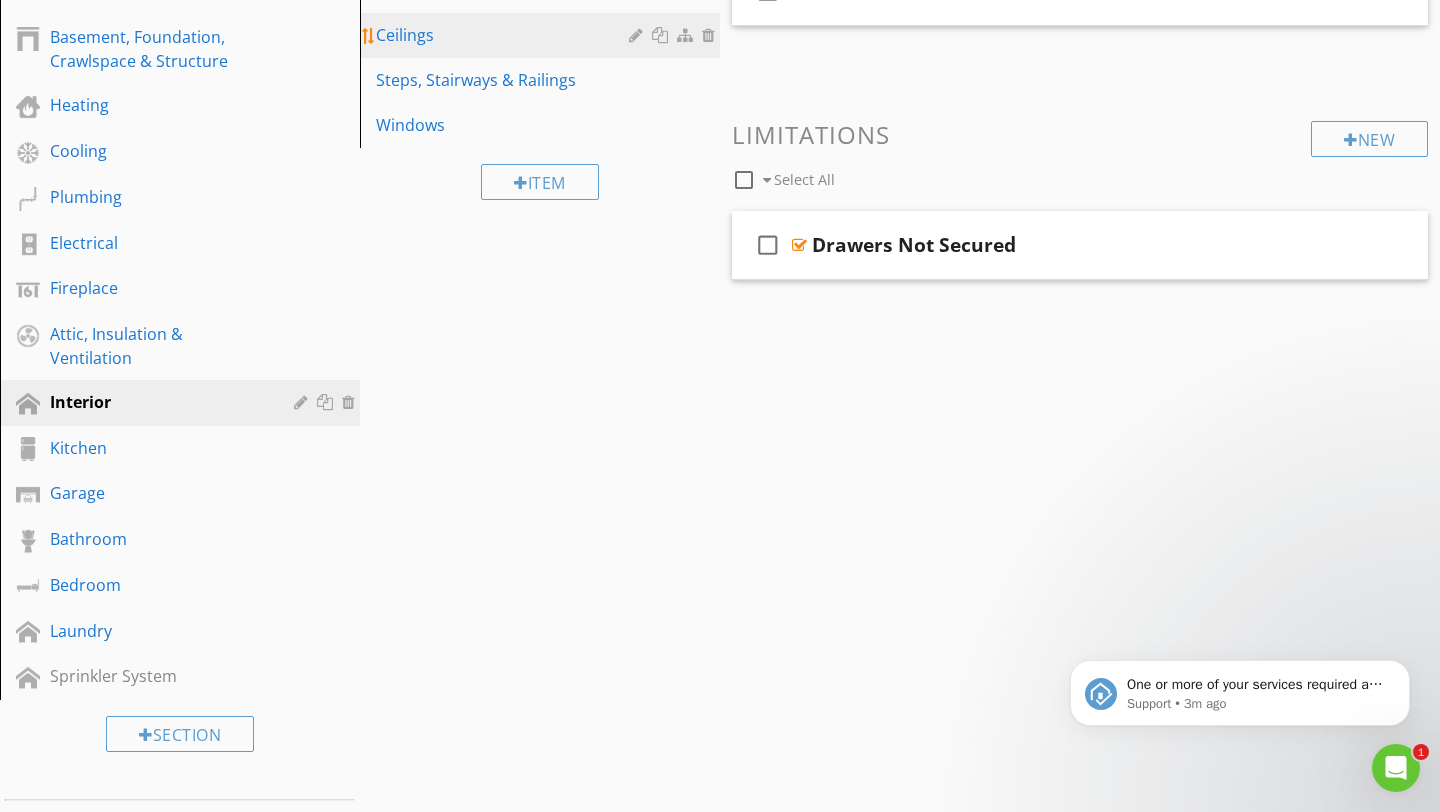click on "Ceilings" at bounding box center (505, 35) 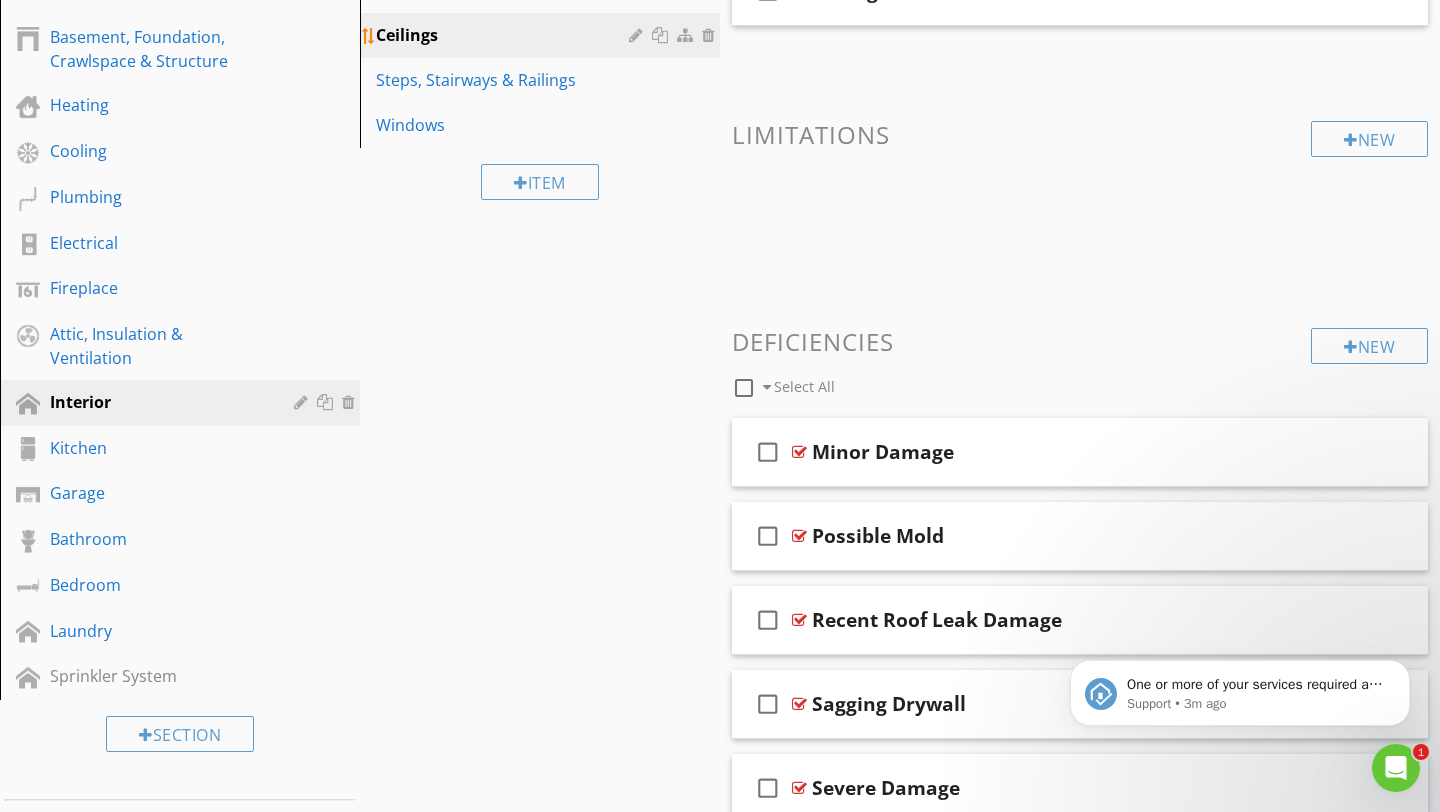 click at bounding box center (638, 35) 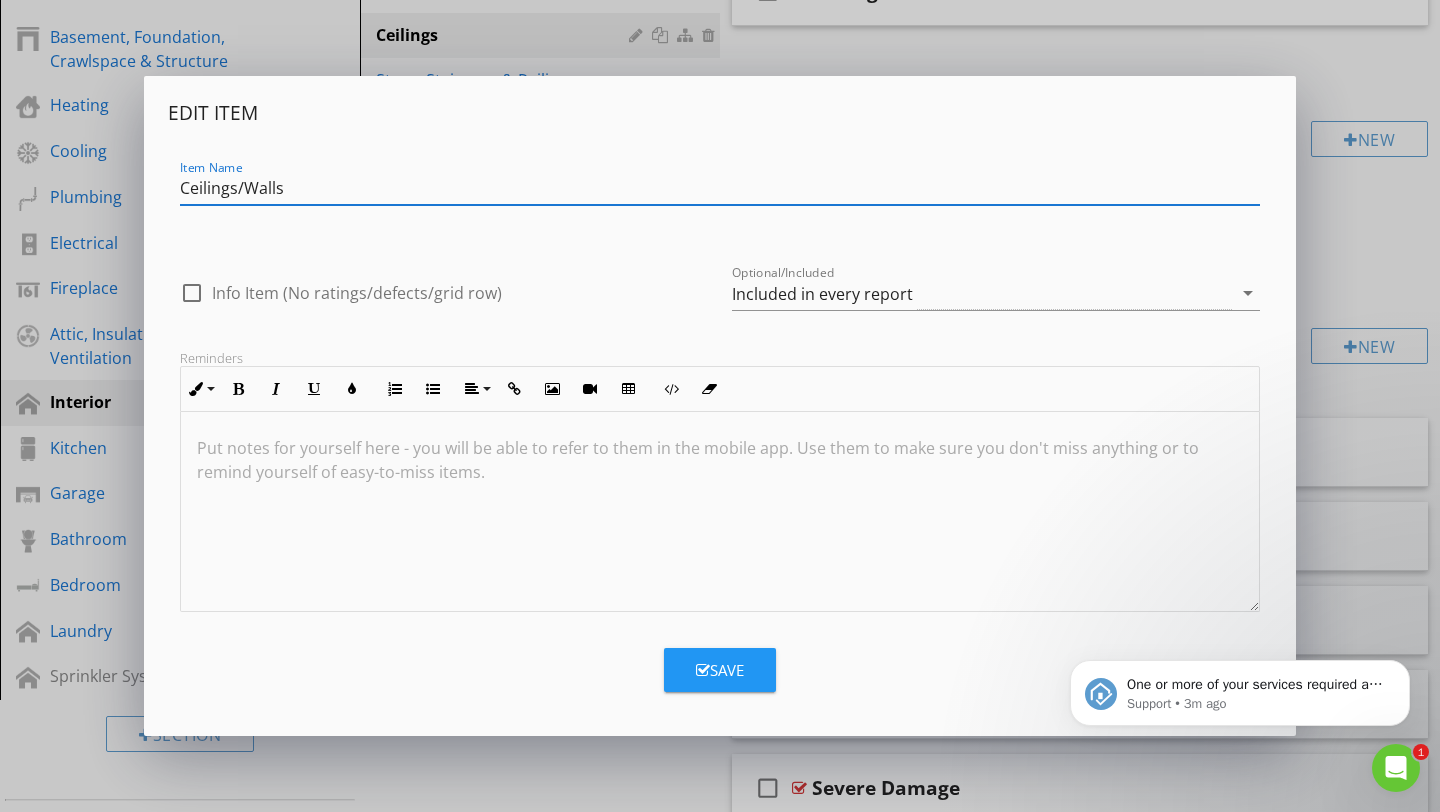 type on "Ceilings/Walls" 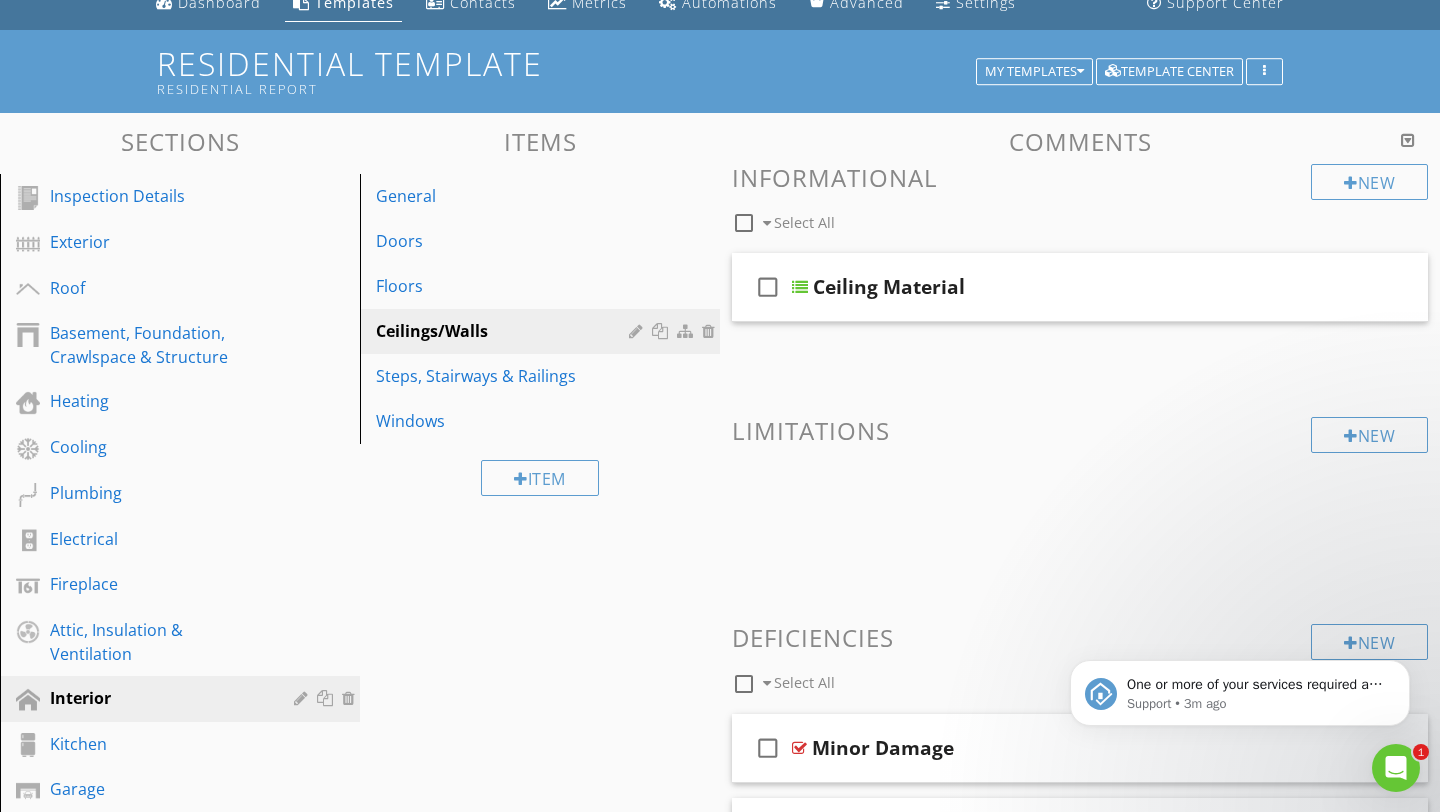 scroll, scrollTop: 0, scrollLeft: 0, axis: both 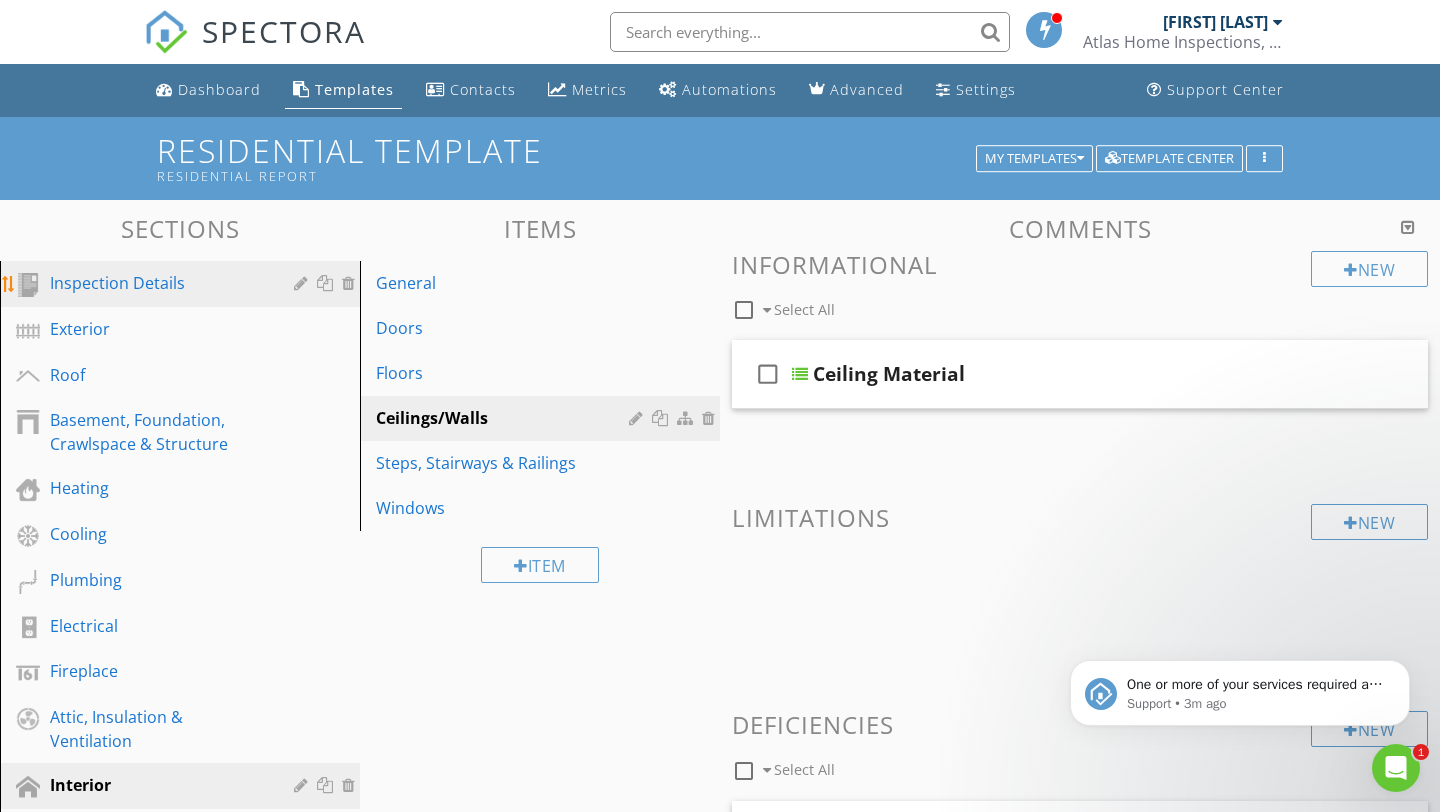 click on "Inspection Details" at bounding box center [157, 283] 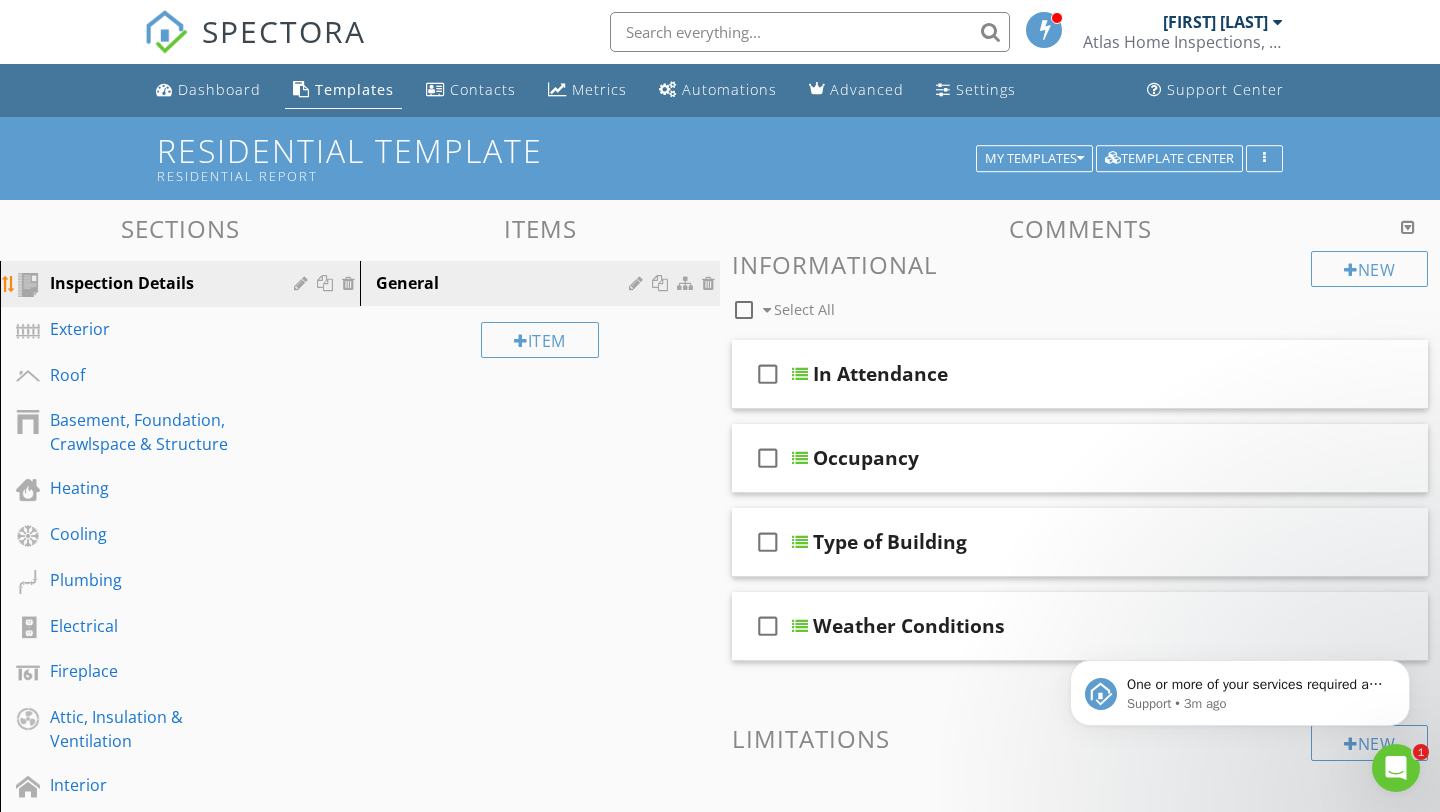 click on "Inspection Details" at bounding box center (157, 283) 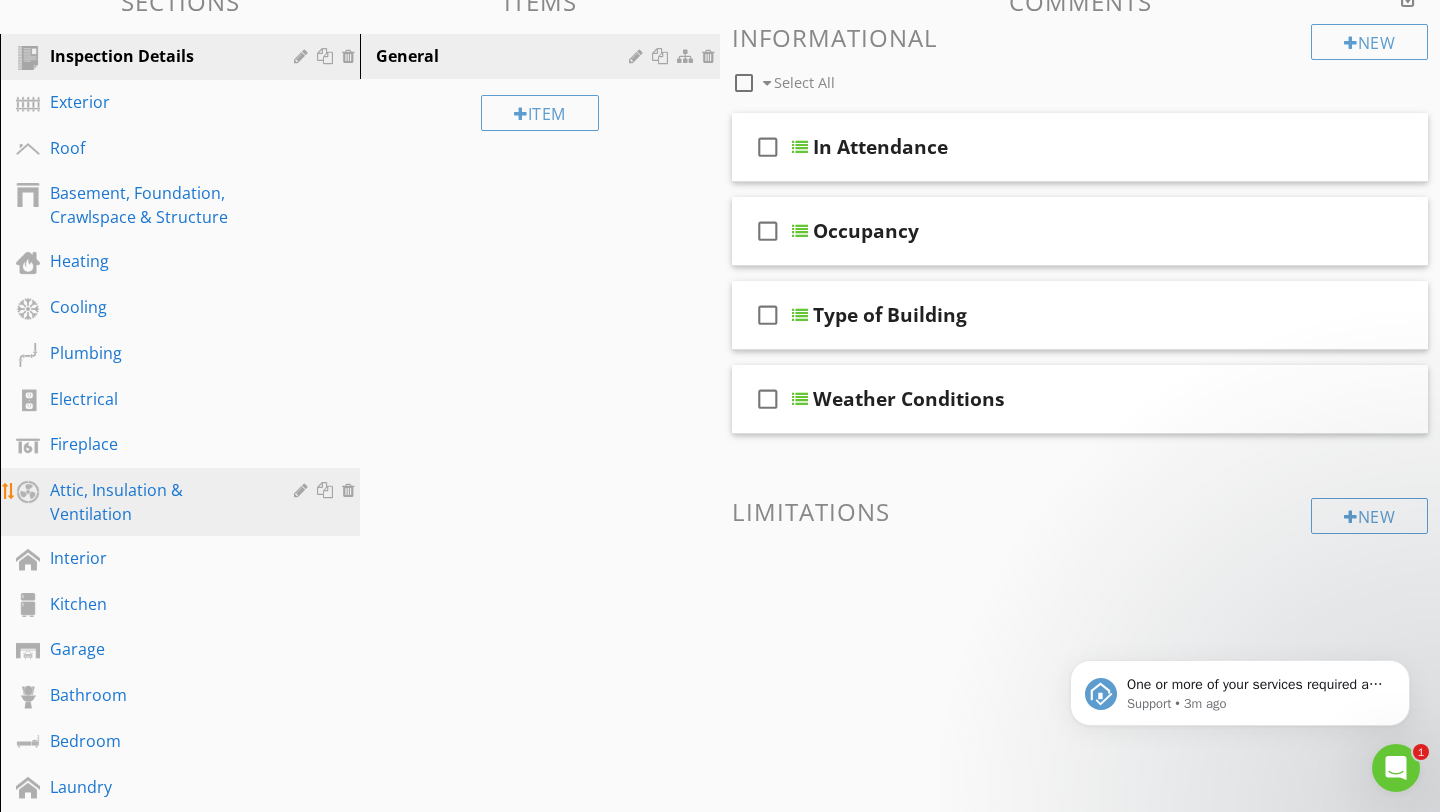 scroll, scrollTop: 233, scrollLeft: 0, axis: vertical 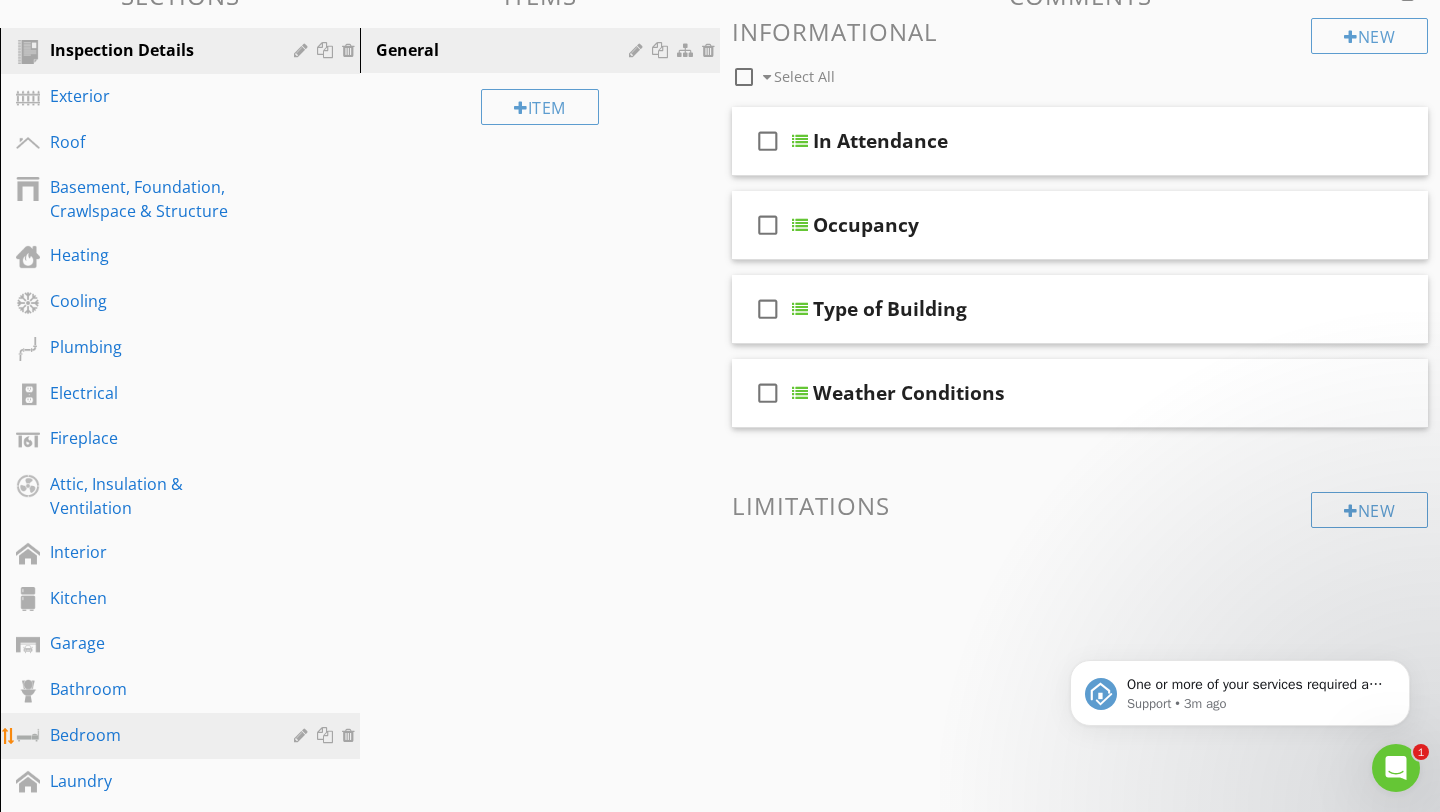 click on "Bedroom" at bounding box center [157, 735] 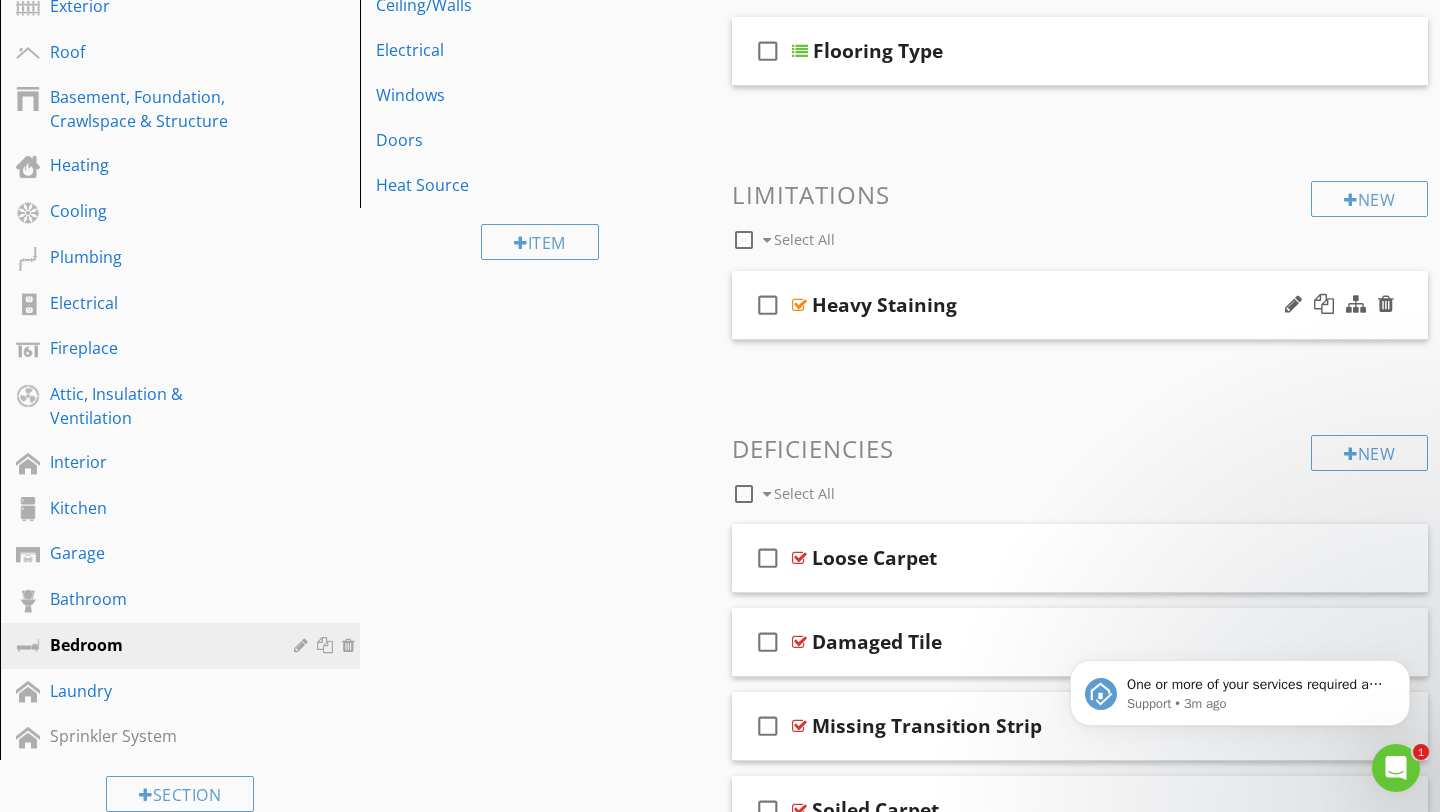 scroll, scrollTop: 257, scrollLeft: 0, axis: vertical 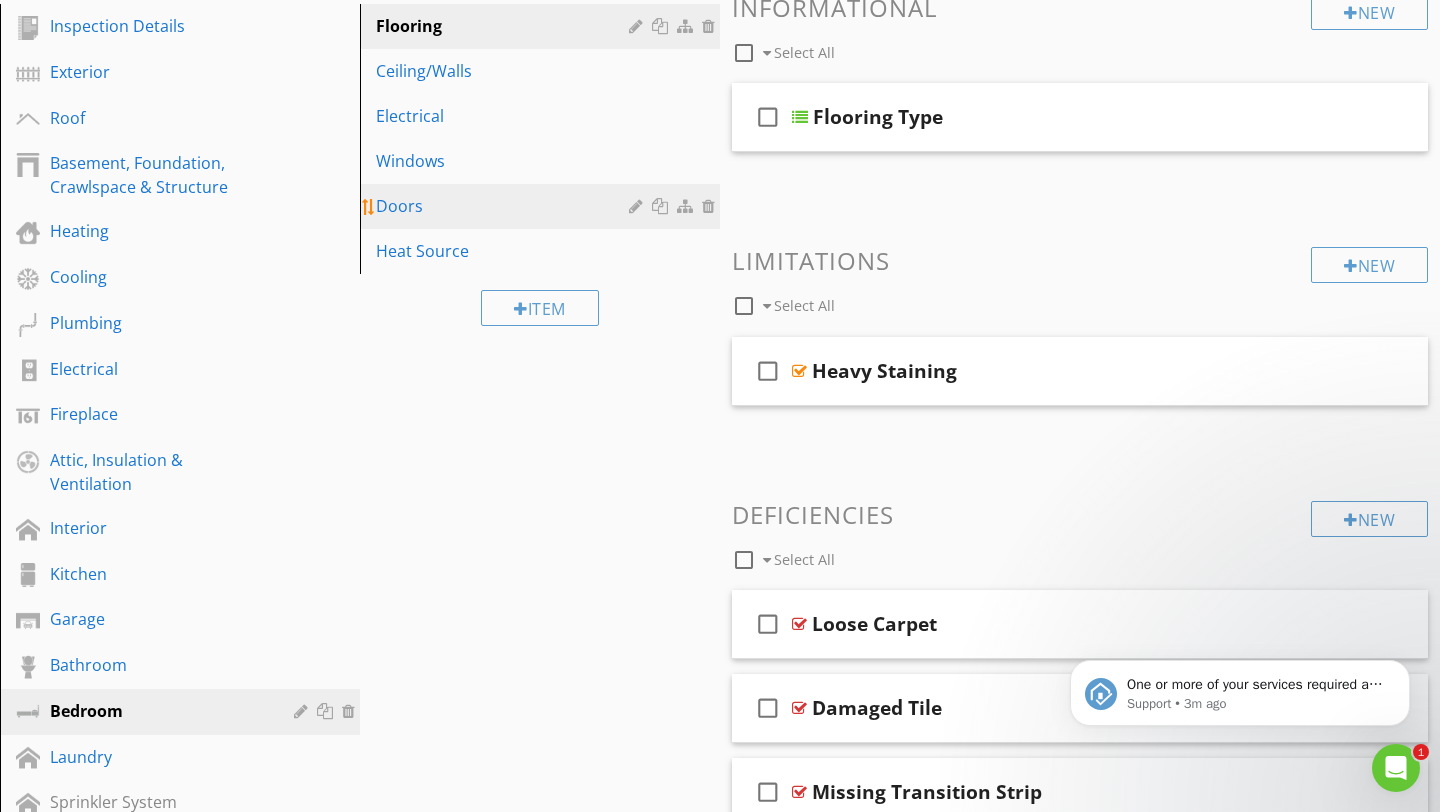 click on "Doors" at bounding box center (505, 206) 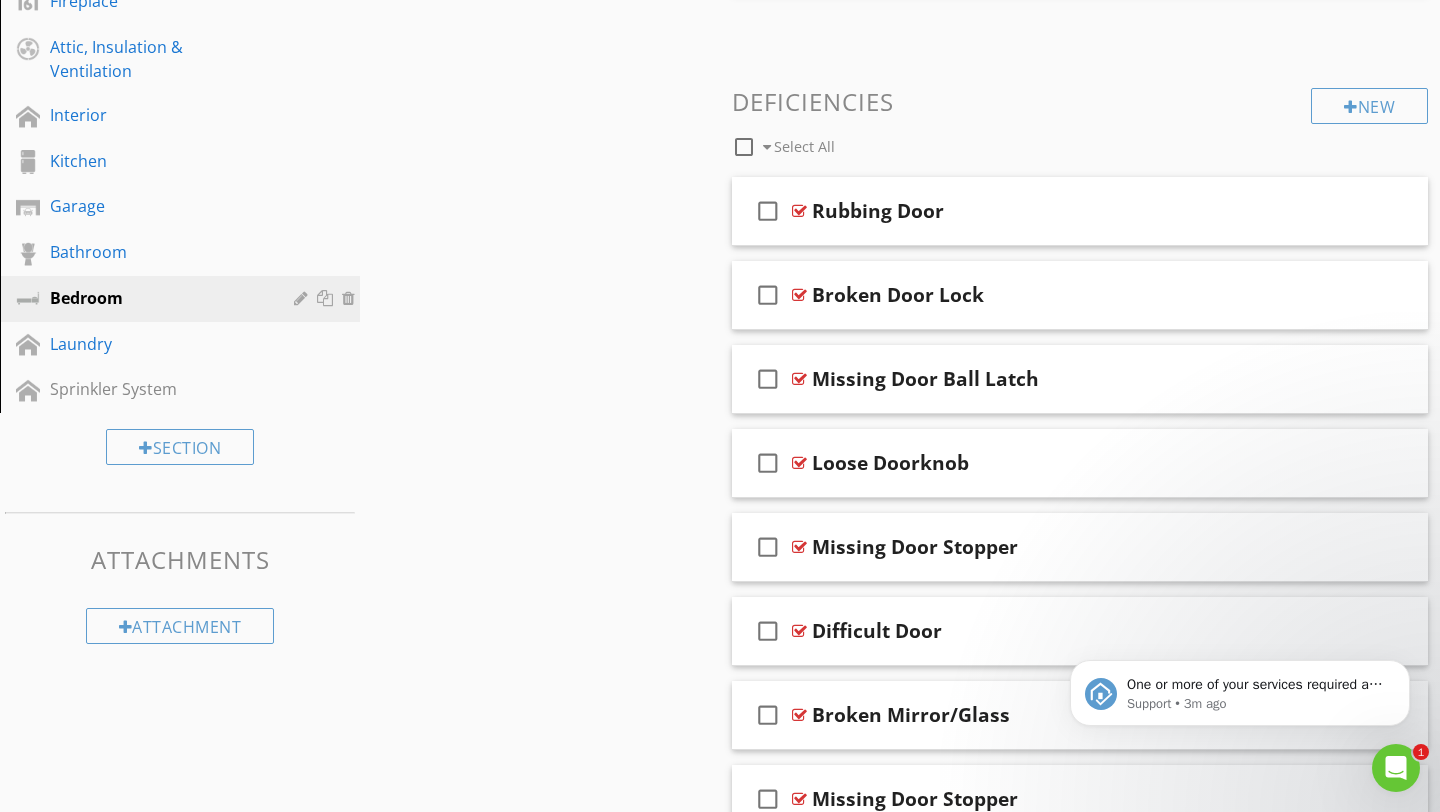 scroll, scrollTop: 776, scrollLeft: 0, axis: vertical 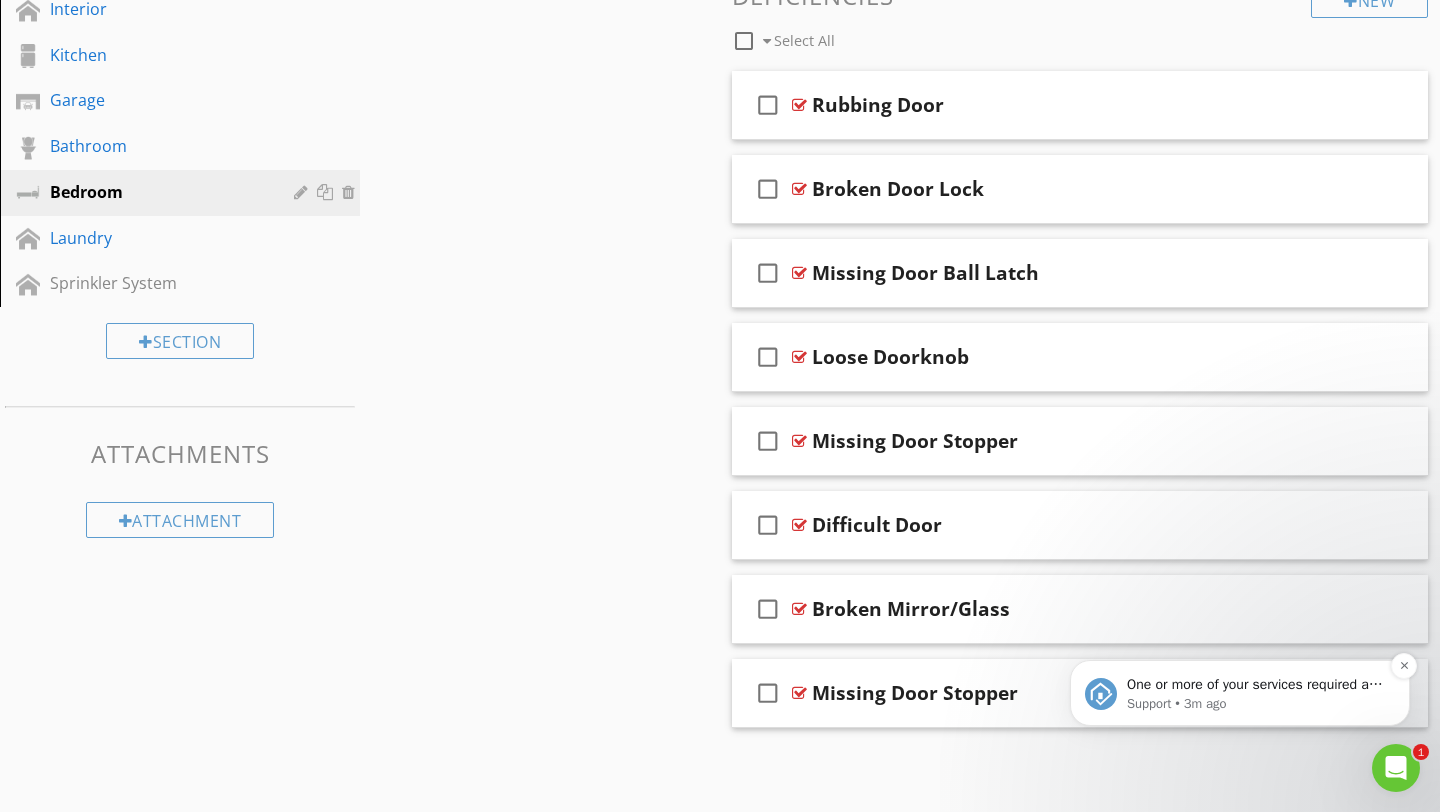 click on "Support • 3m ago" at bounding box center (1256, 704) 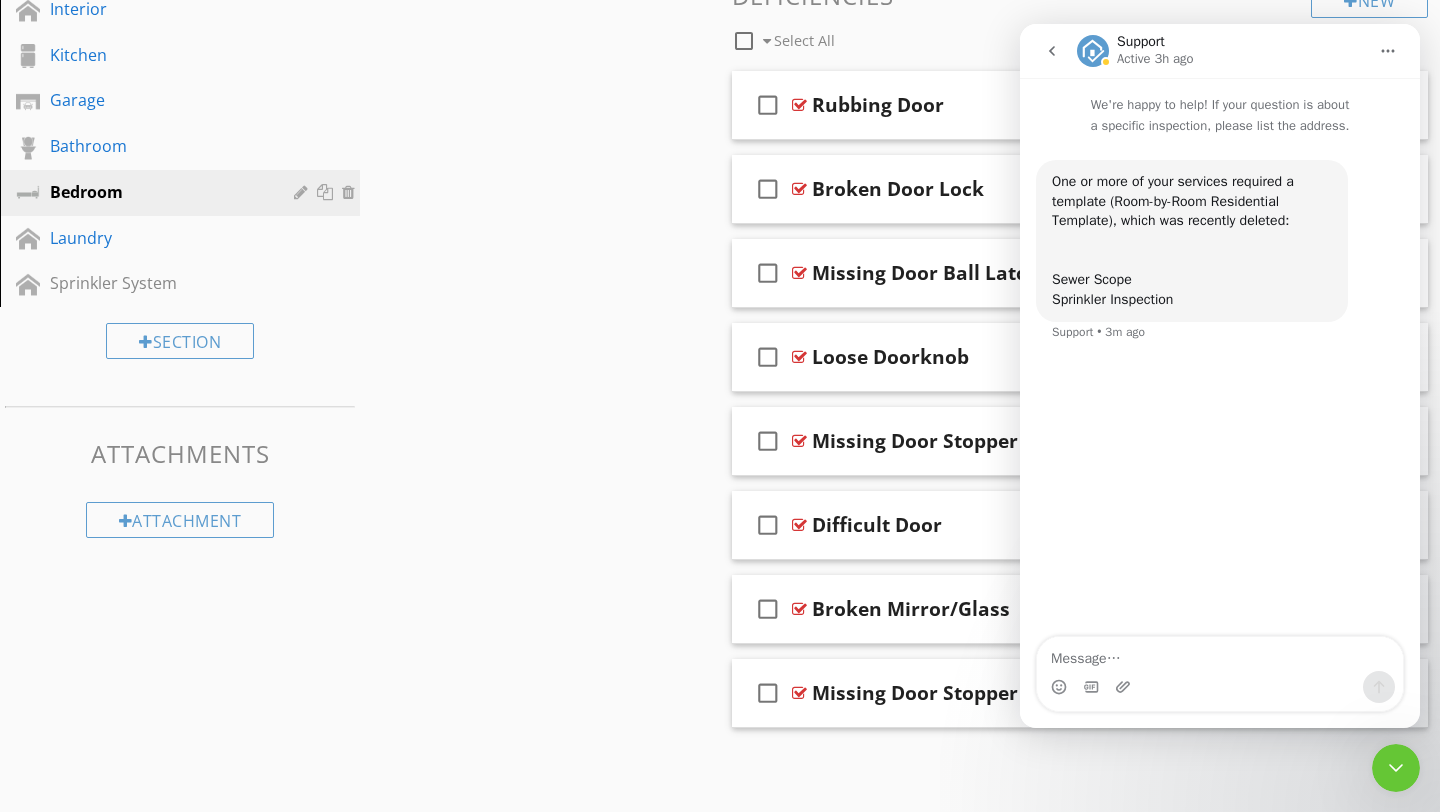 click 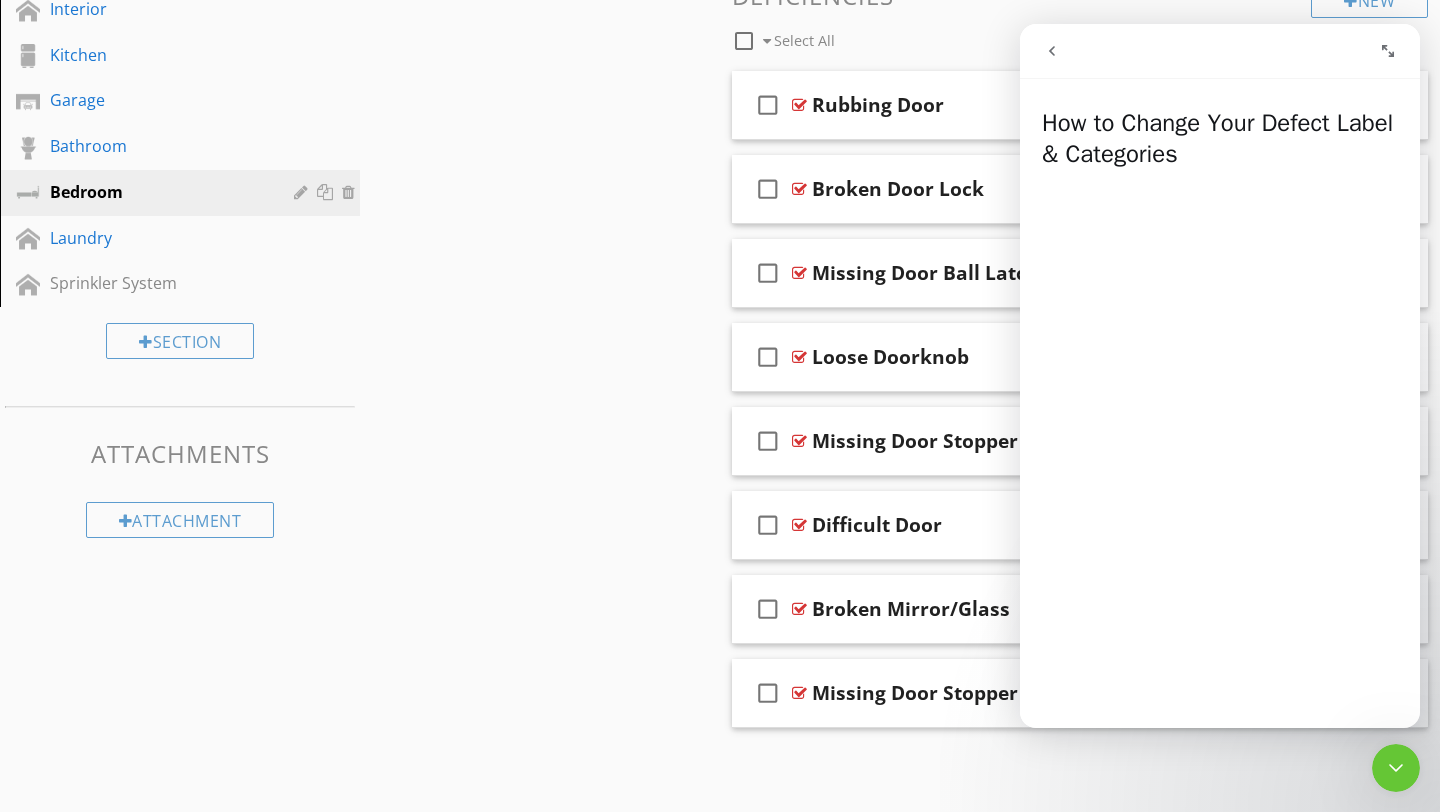 click 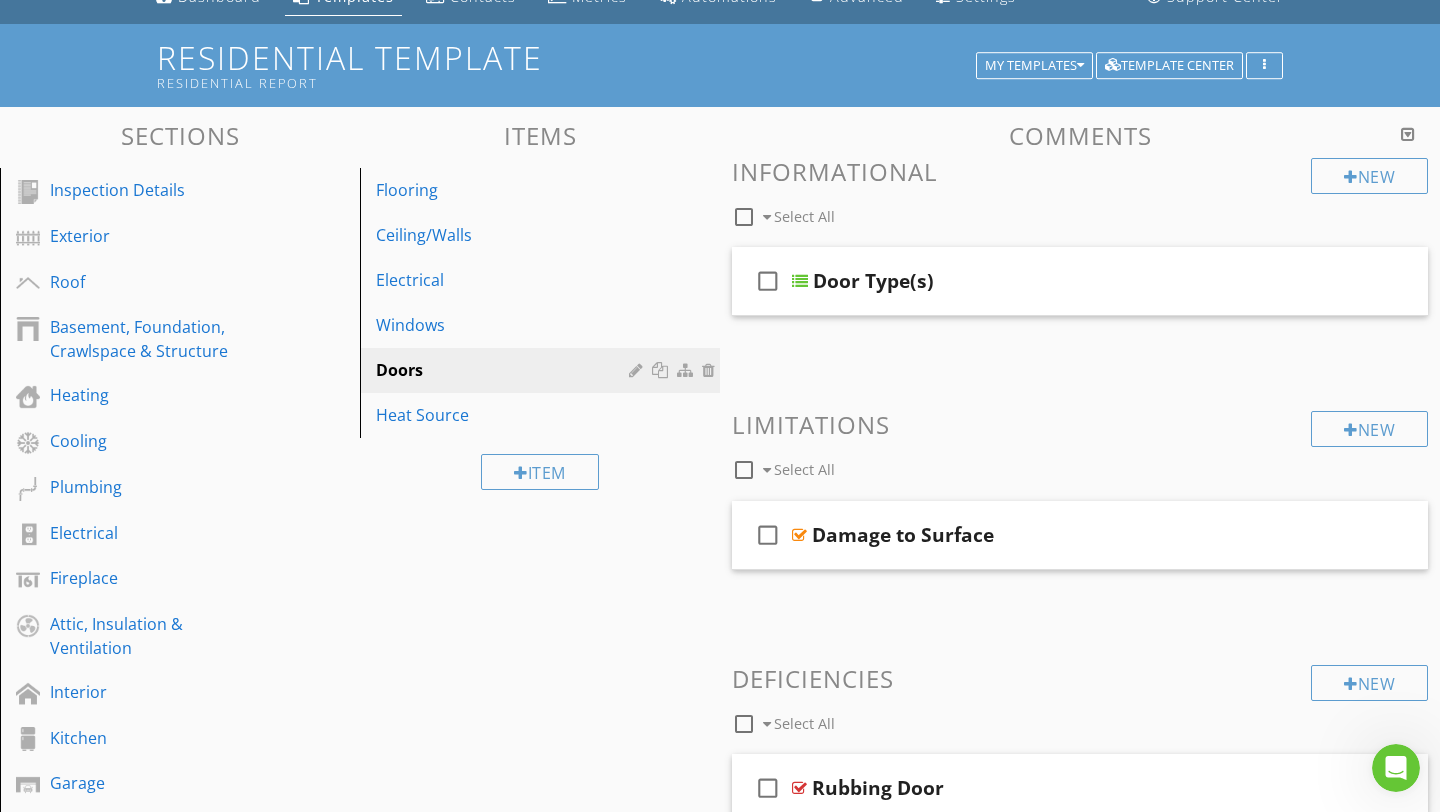 scroll, scrollTop: 0, scrollLeft: 0, axis: both 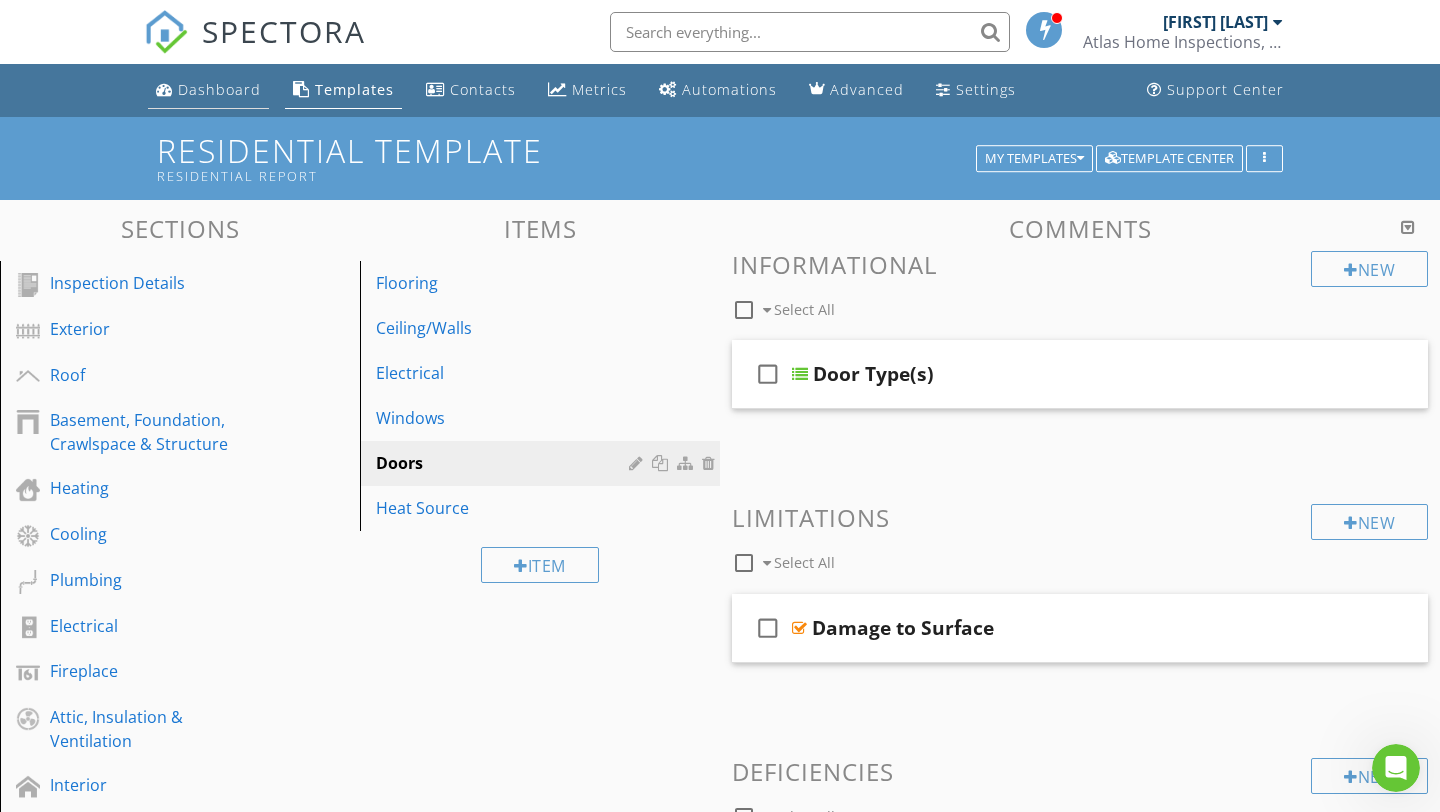 click on "Dashboard" at bounding box center (219, 89) 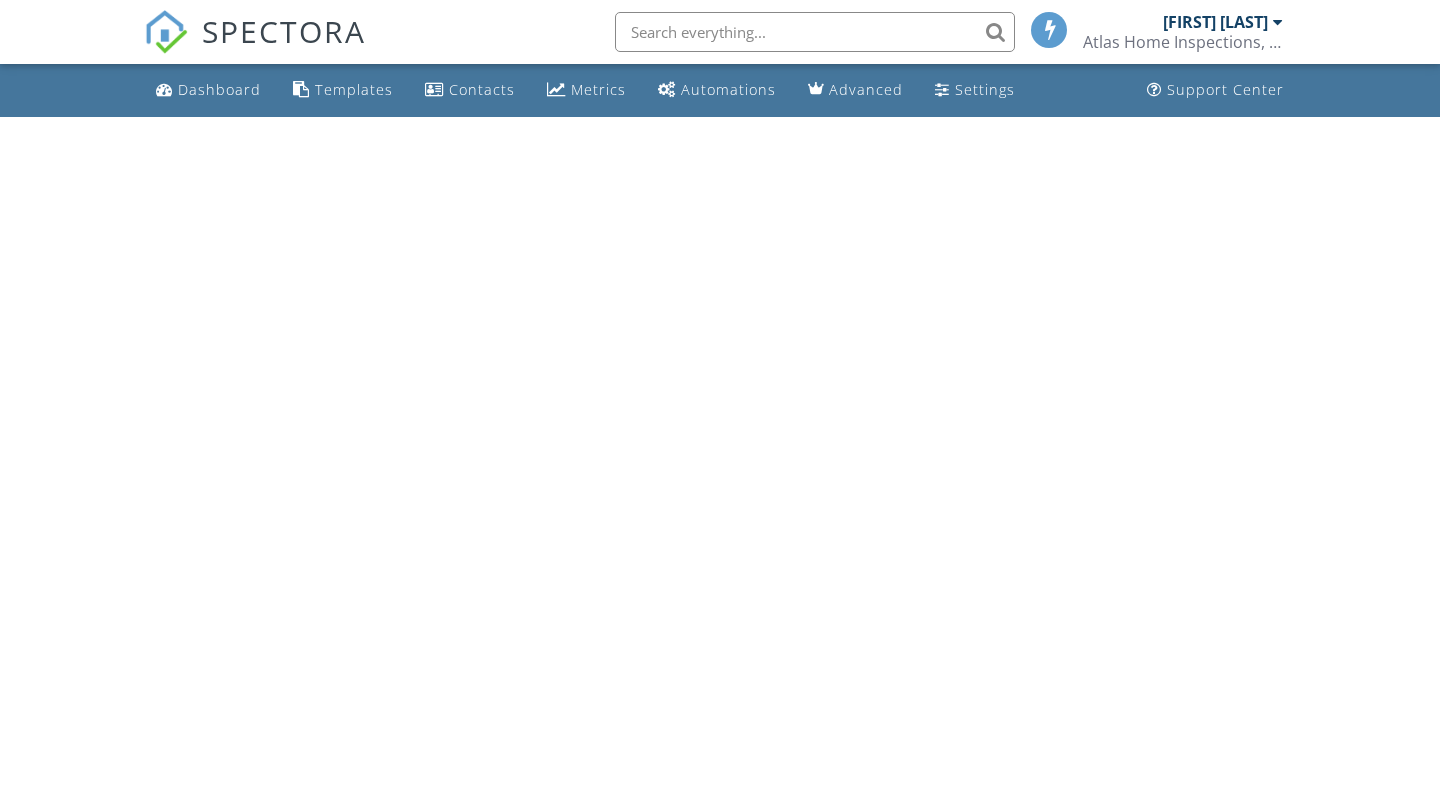 scroll, scrollTop: 0, scrollLeft: 0, axis: both 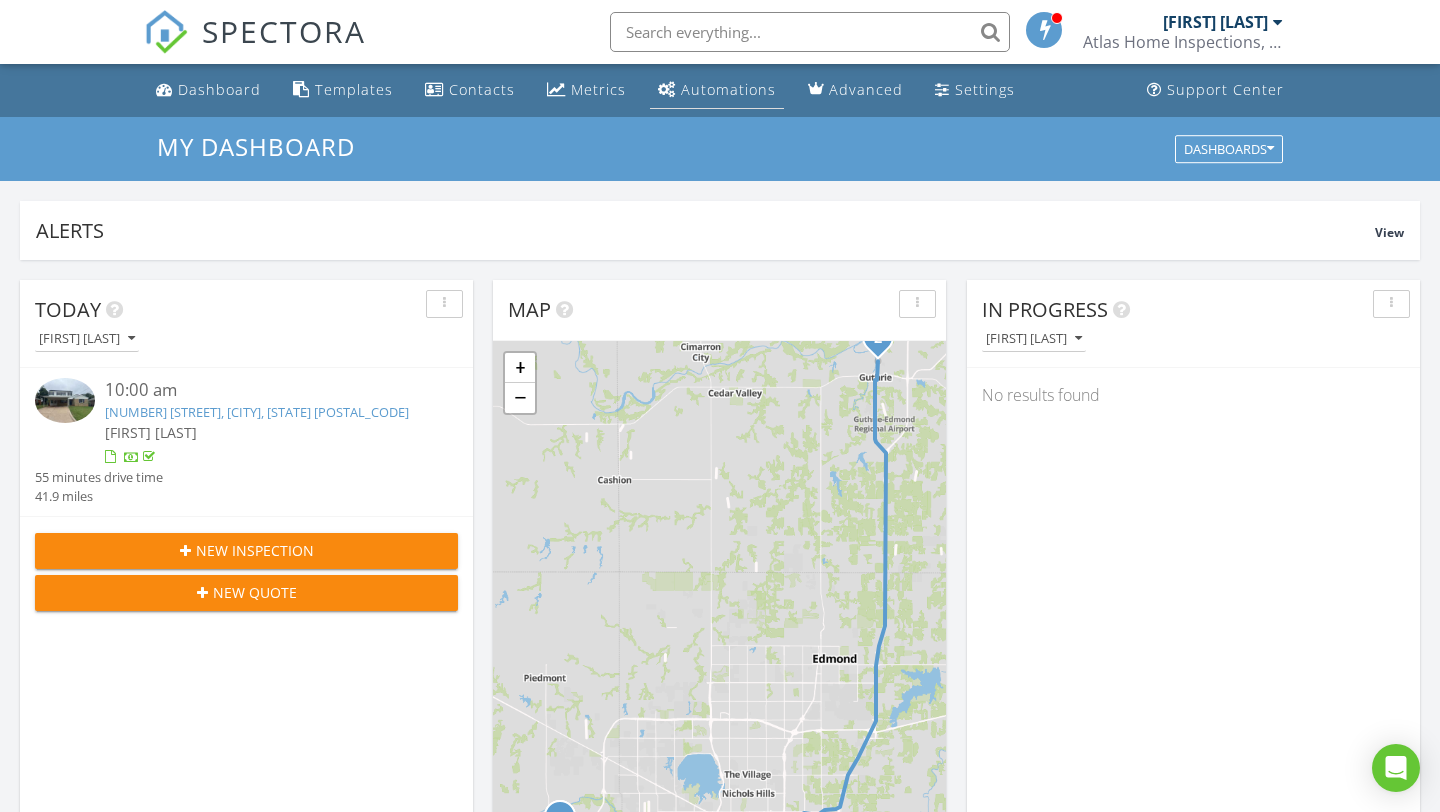 click on "Automations" at bounding box center (728, 89) 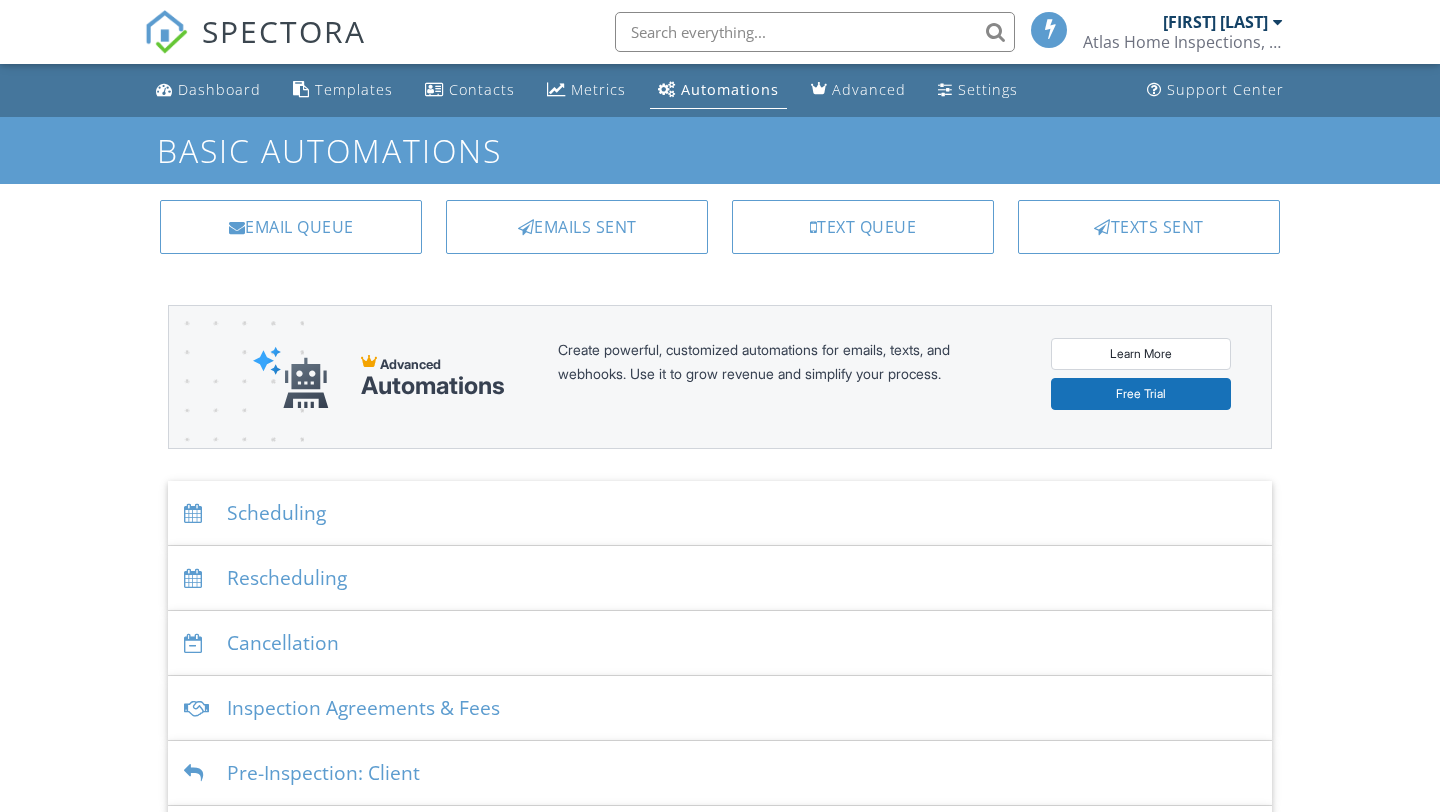 scroll, scrollTop: 0, scrollLeft: 0, axis: both 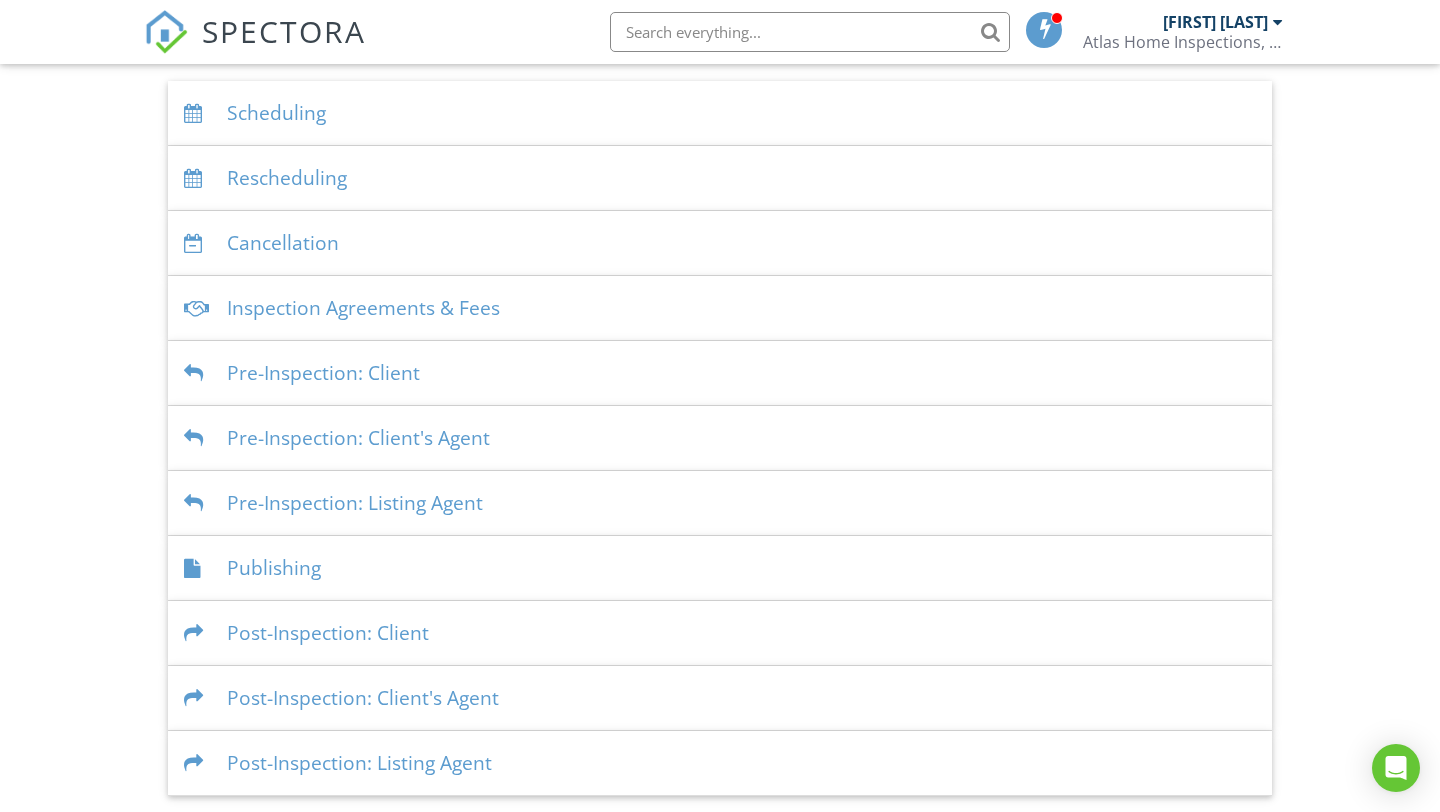 click on "Post-Inspection: Client" at bounding box center (720, 633) 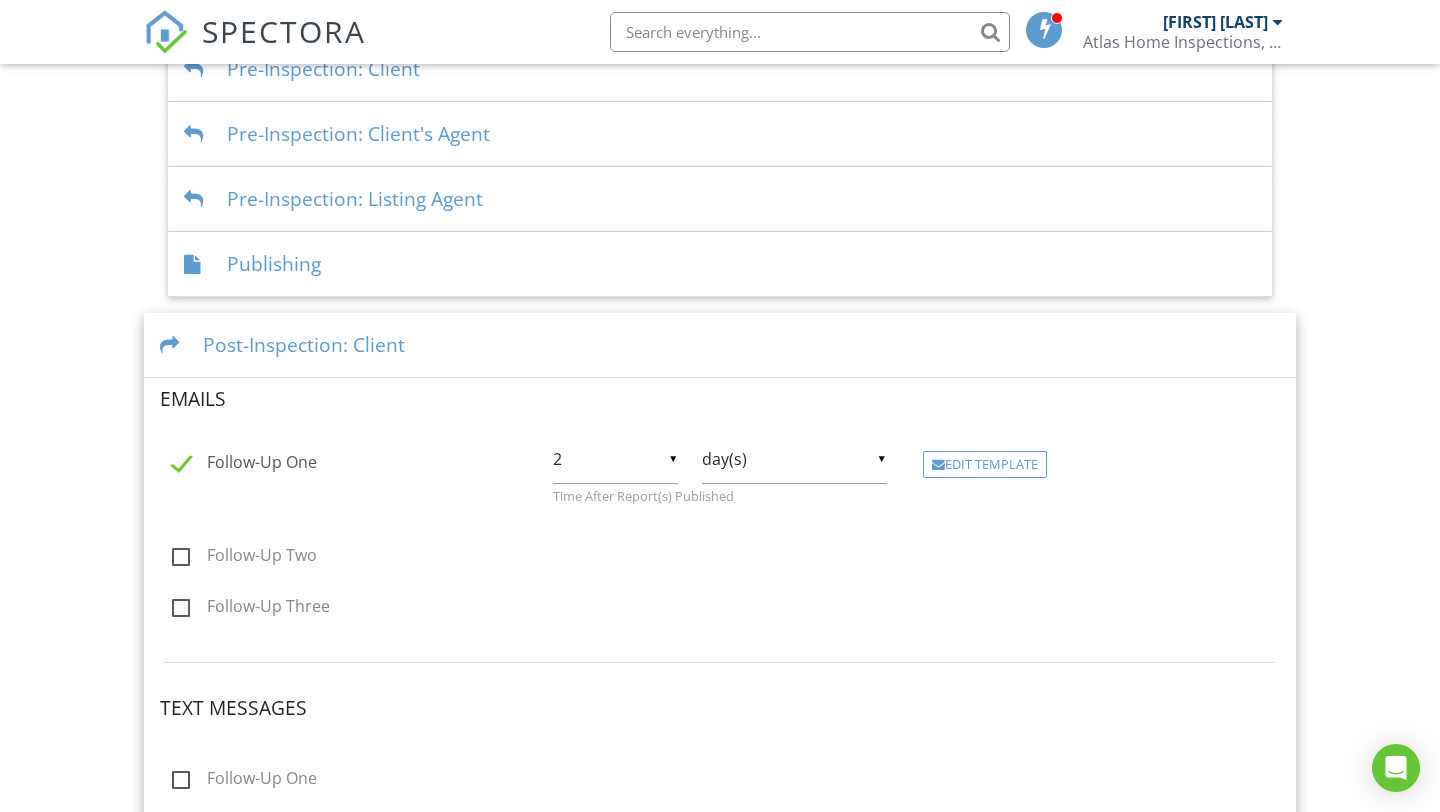scroll, scrollTop: 707, scrollLeft: 0, axis: vertical 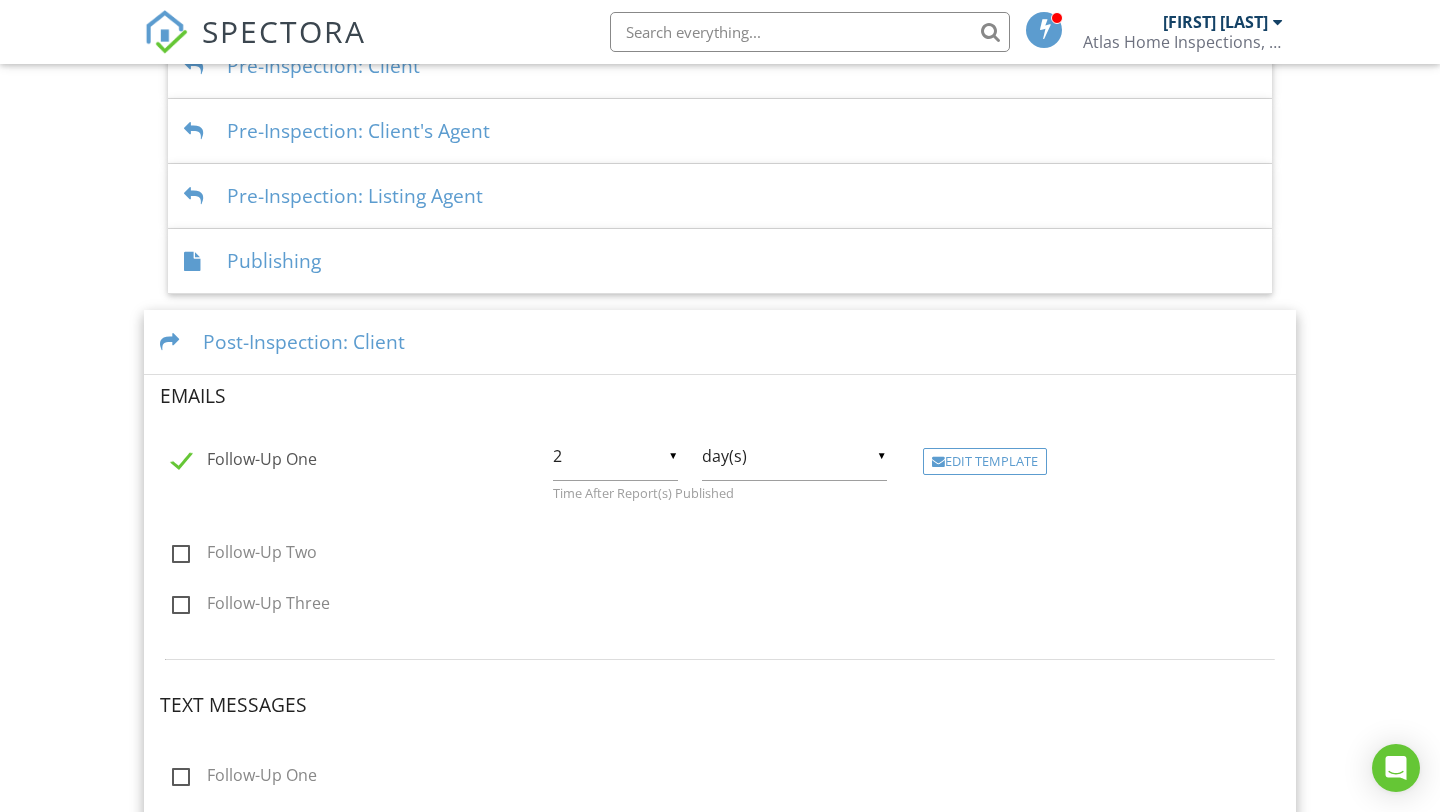 click on "2" at bounding box center [615, 456] 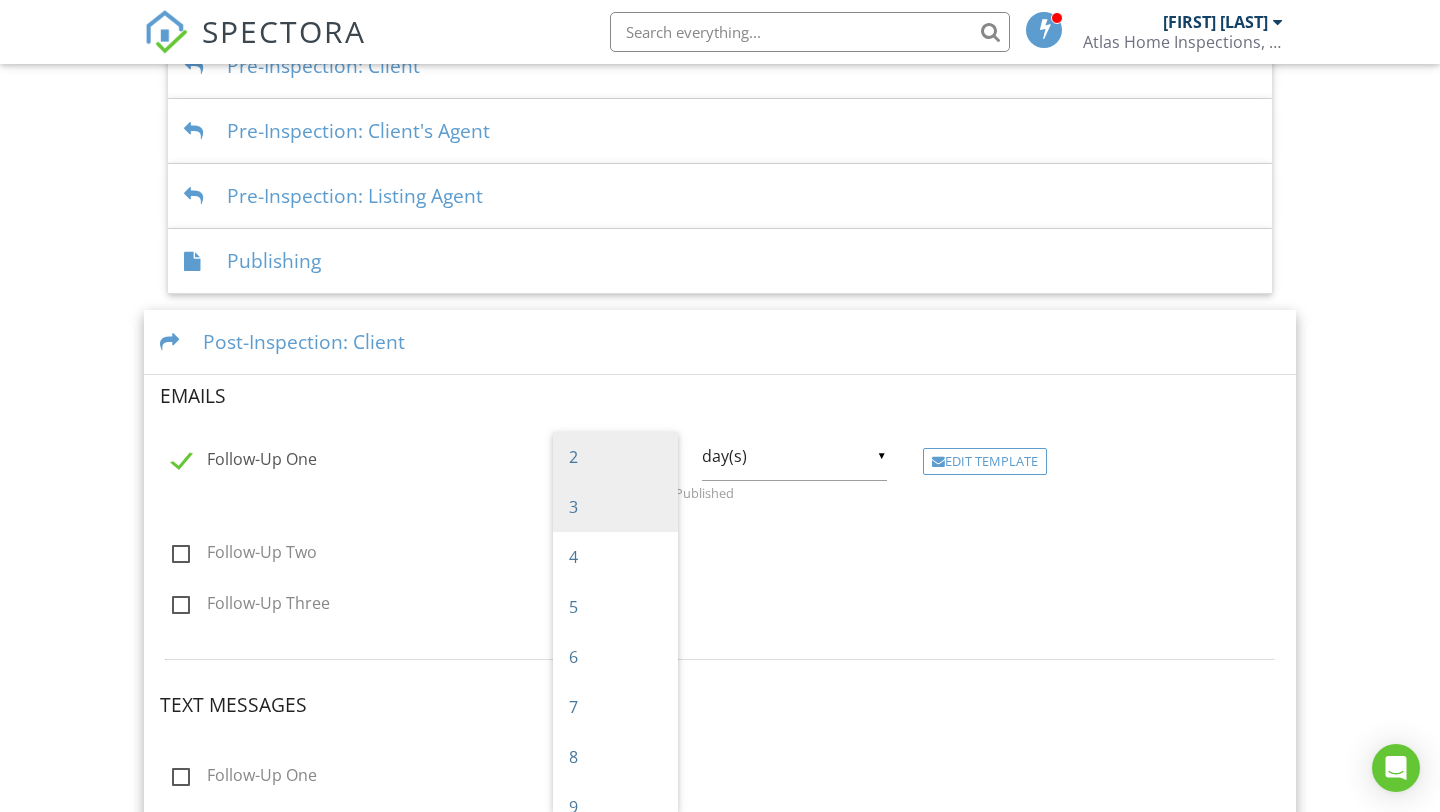 click on "3" at bounding box center [615, 507] 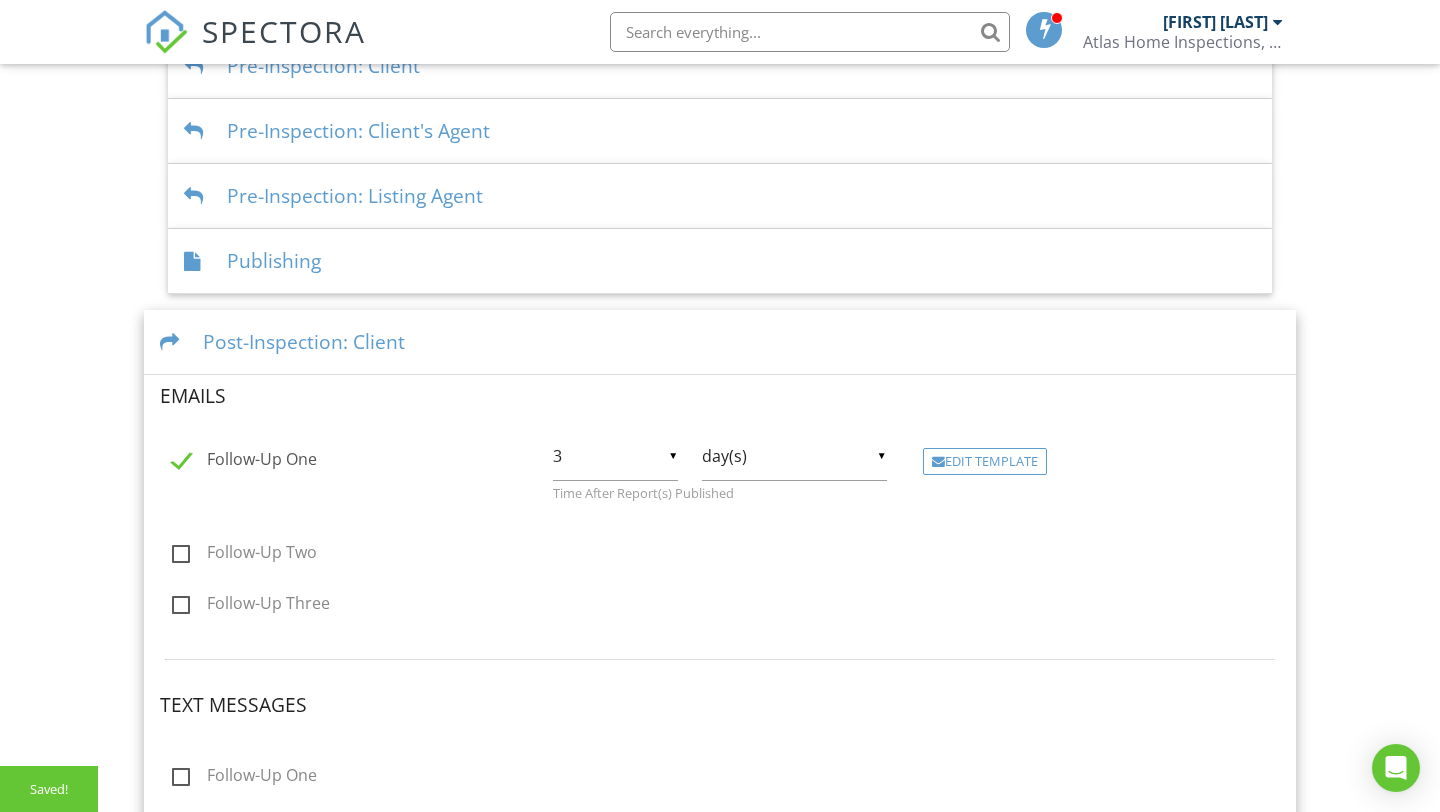 click on "day(s)" at bounding box center (794, 456) 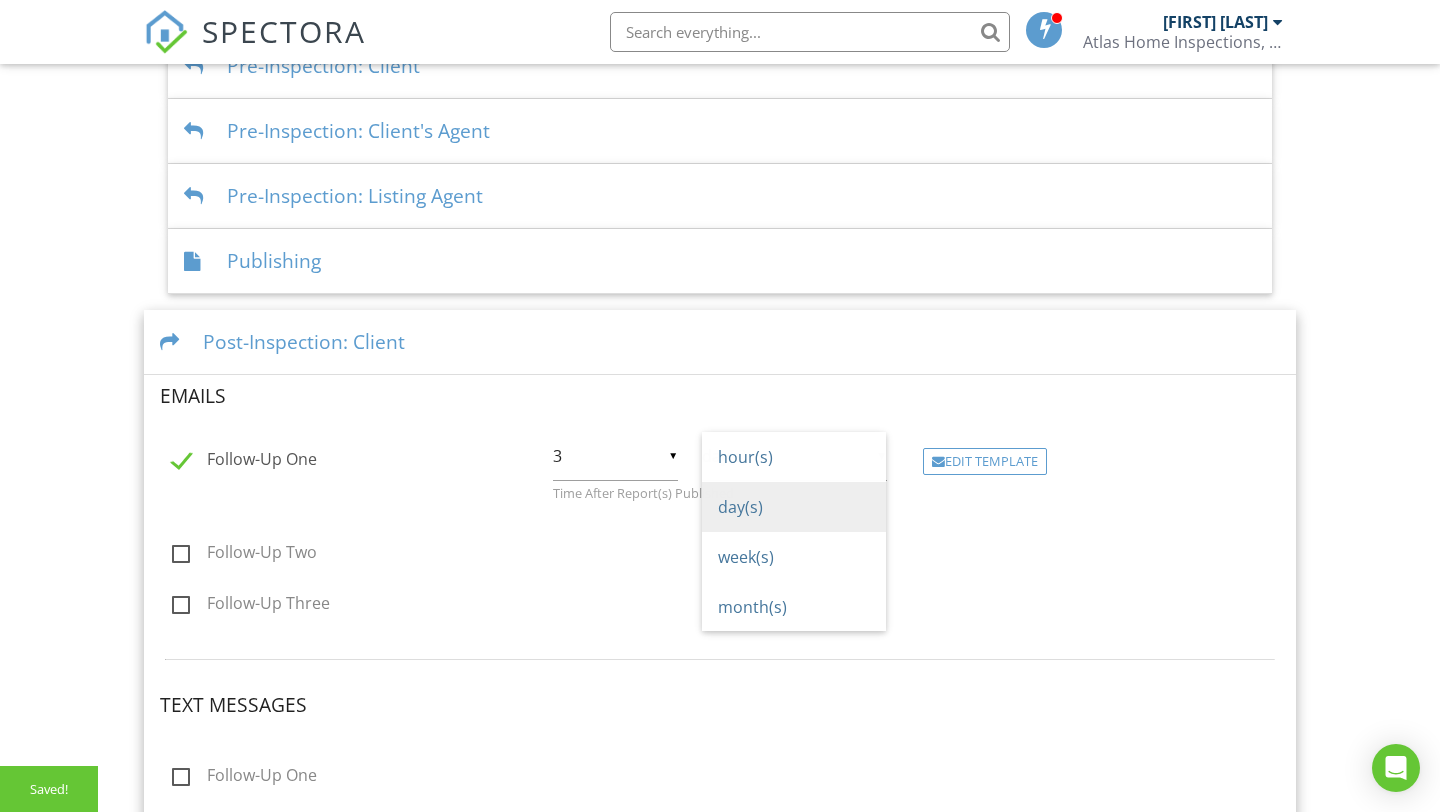 scroll, scrollTop: 0, scrollLeft: 0, axis: both 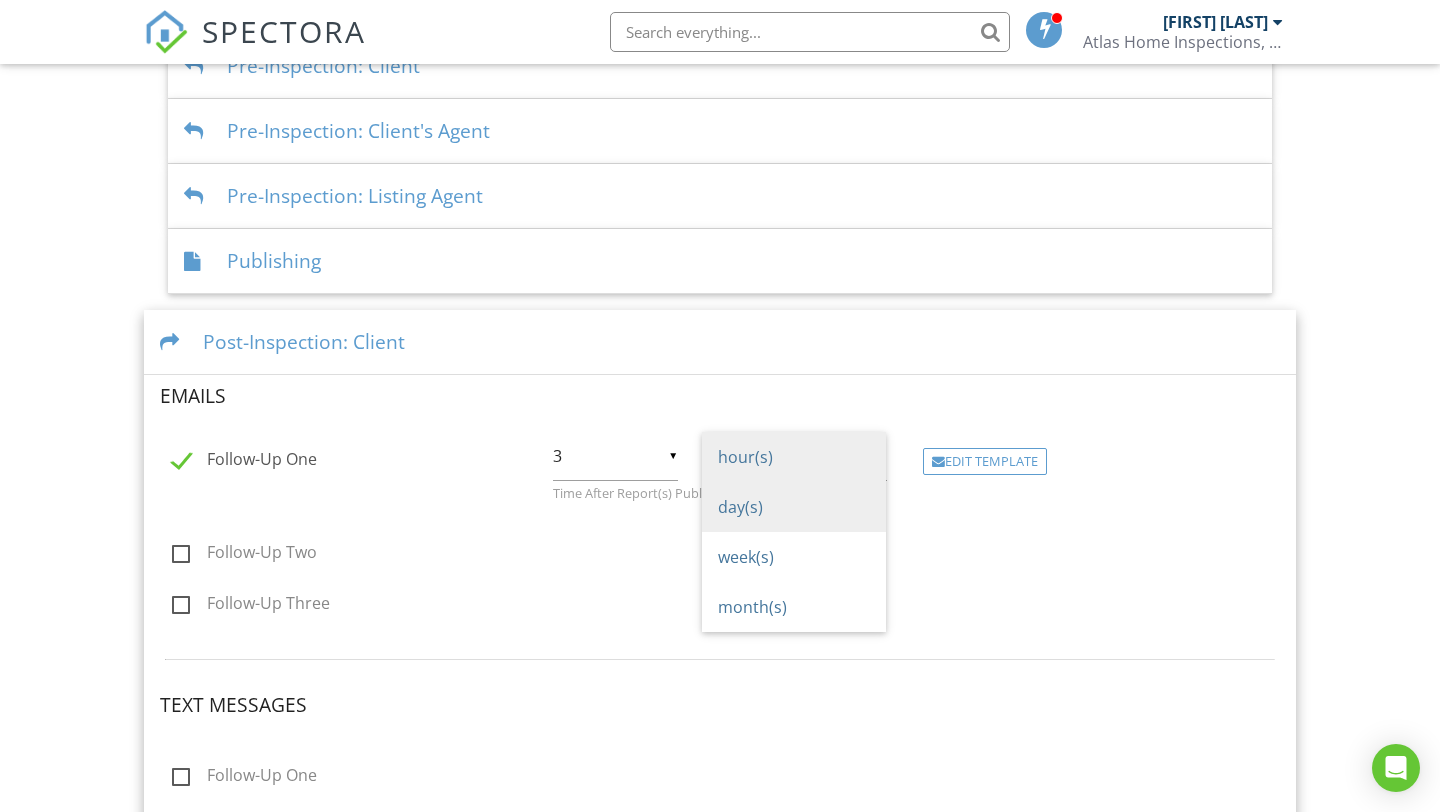 click on "hour(s)" at bounding box center (794, 457) 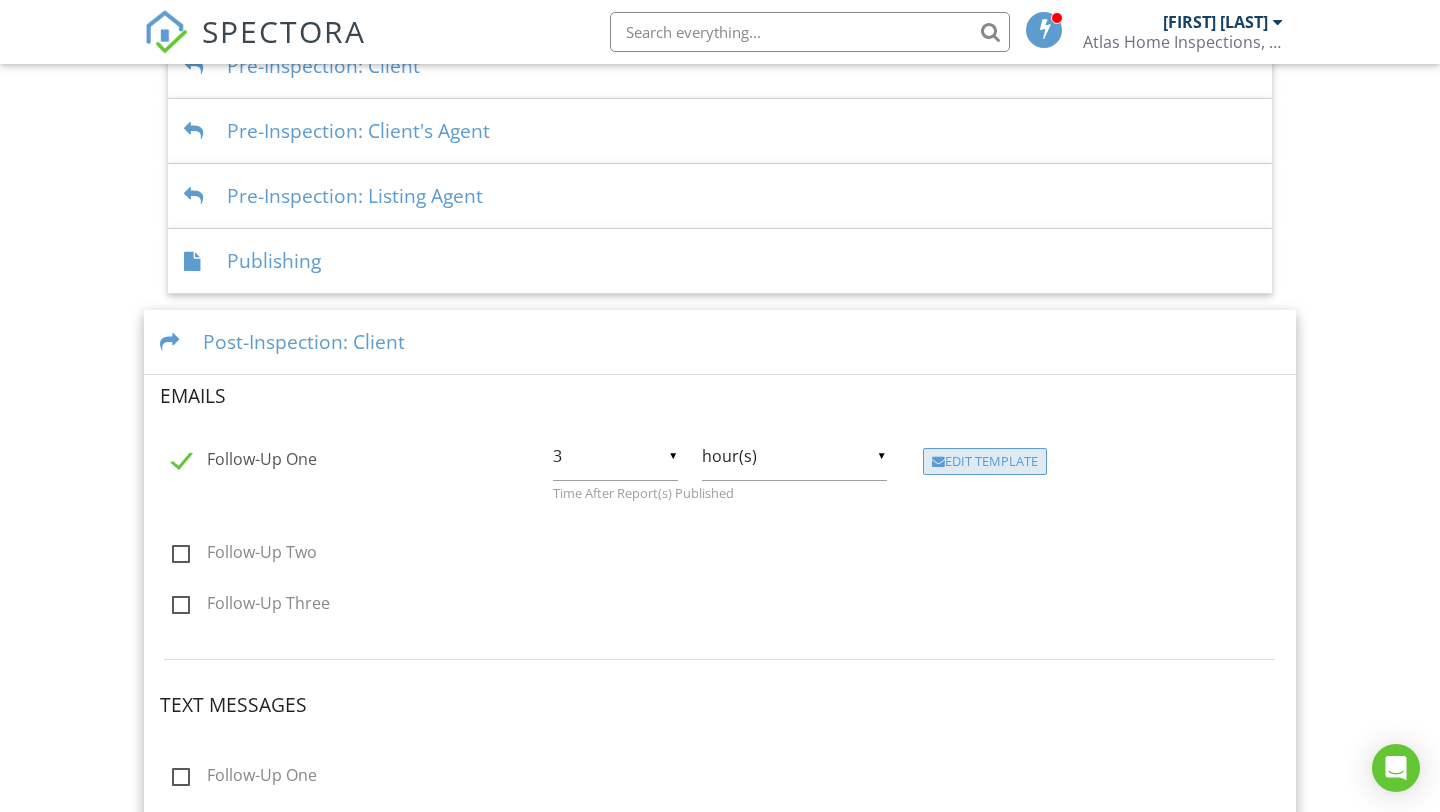 click on "Edit Template" at bounding box center [985, 462] 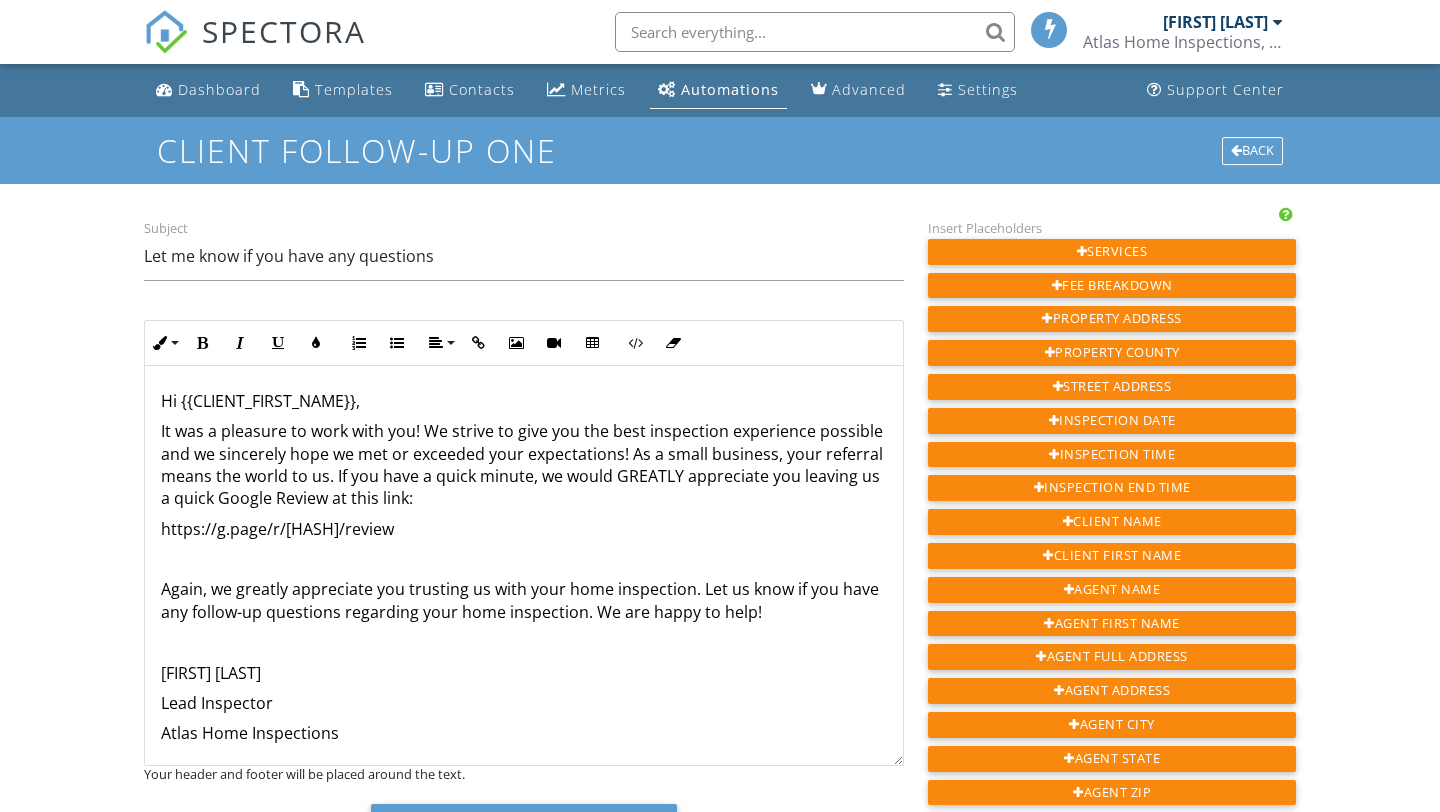 scroll, scrollTop: 0, scrollLeft: 0, axis: both 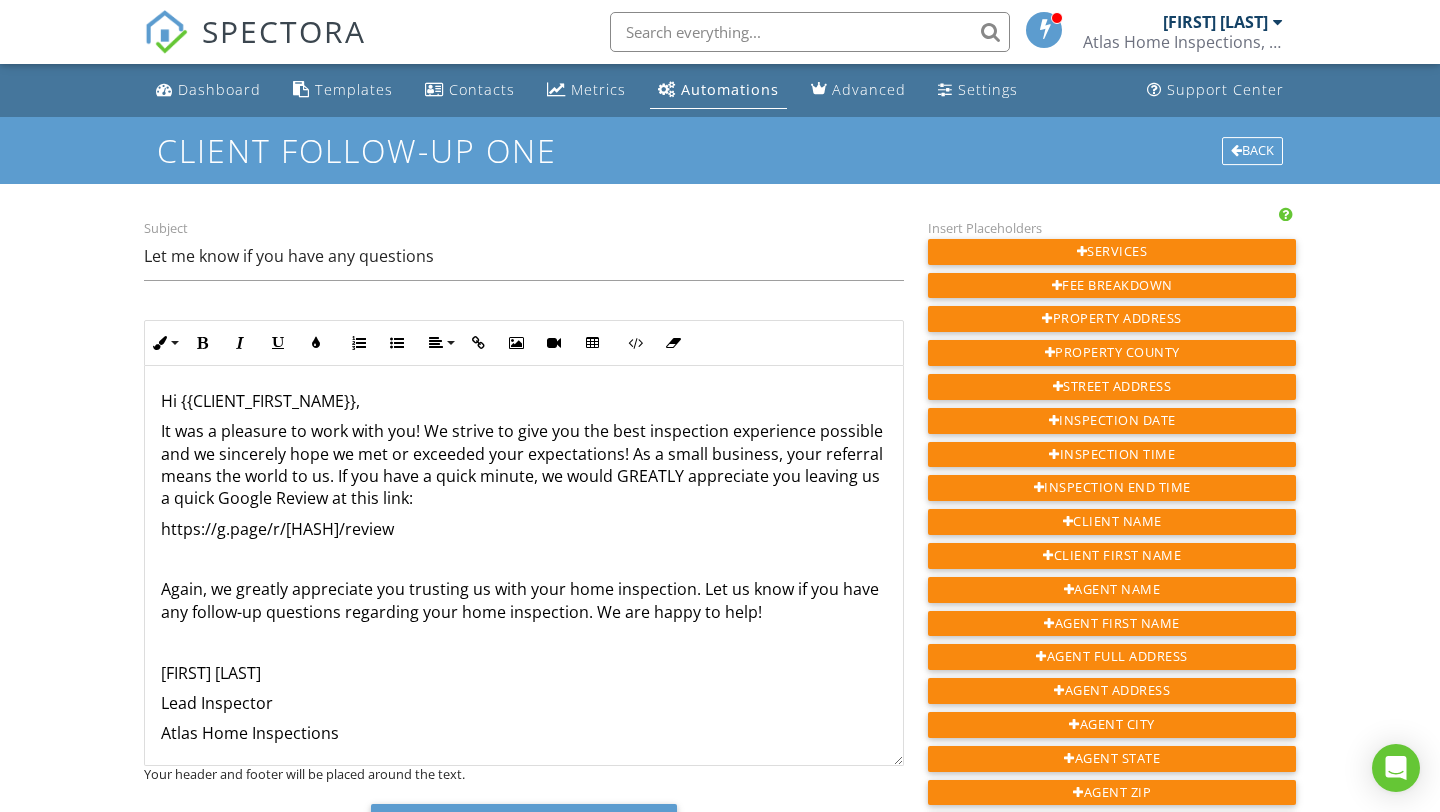 click on "https://g.page/r/[HASH]/review" at bounding box center [524, 529] 